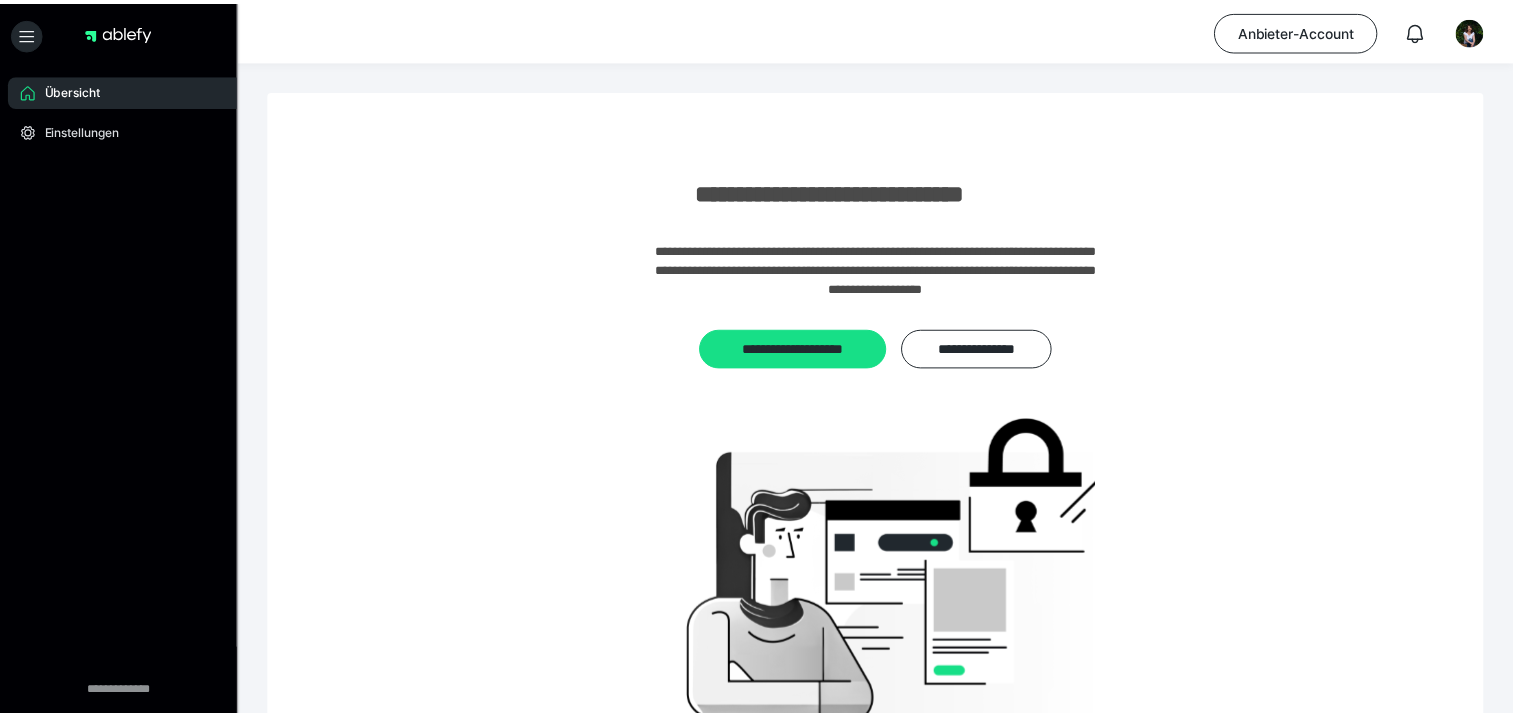 scroll, scrollTop: 0, scrollLeft: 0, axis: both 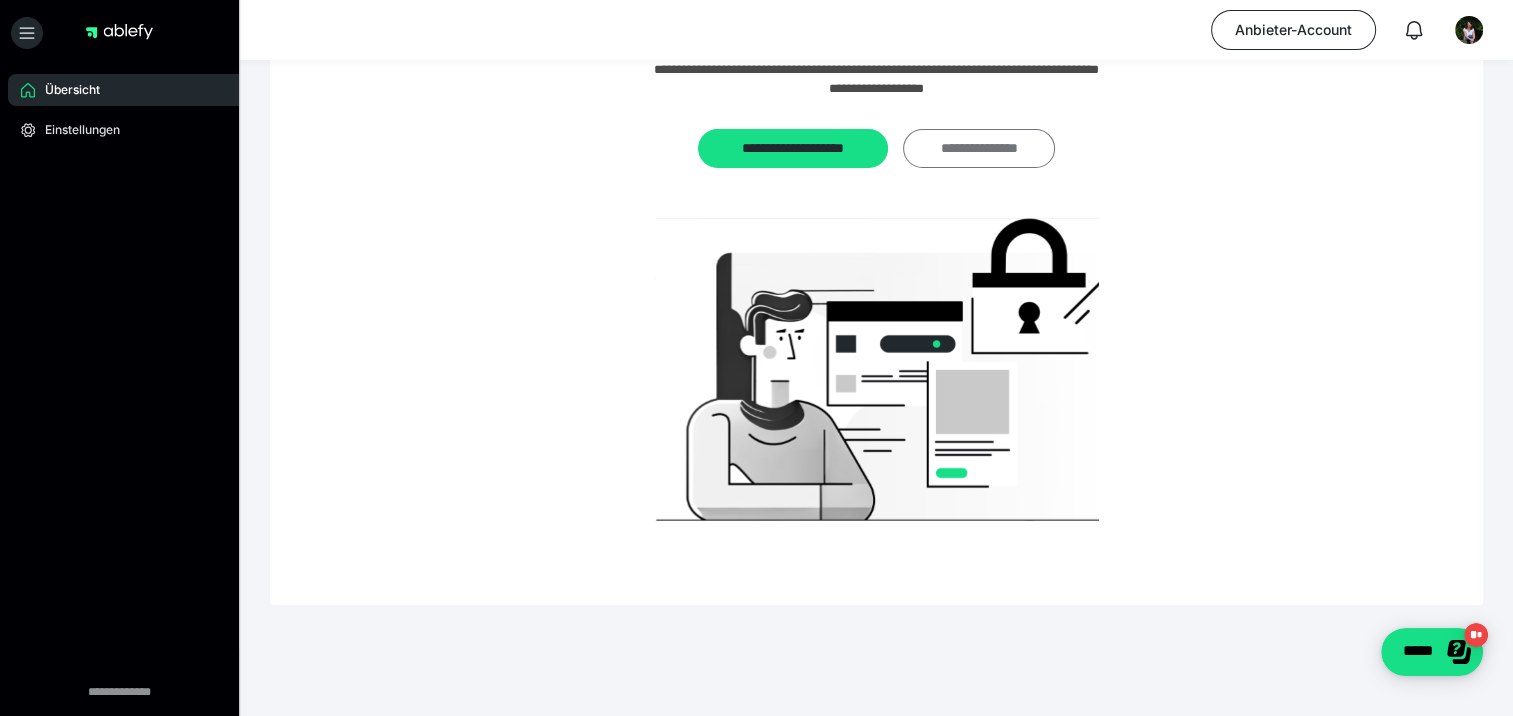 click on "**********" at bounding box center (979, 149) 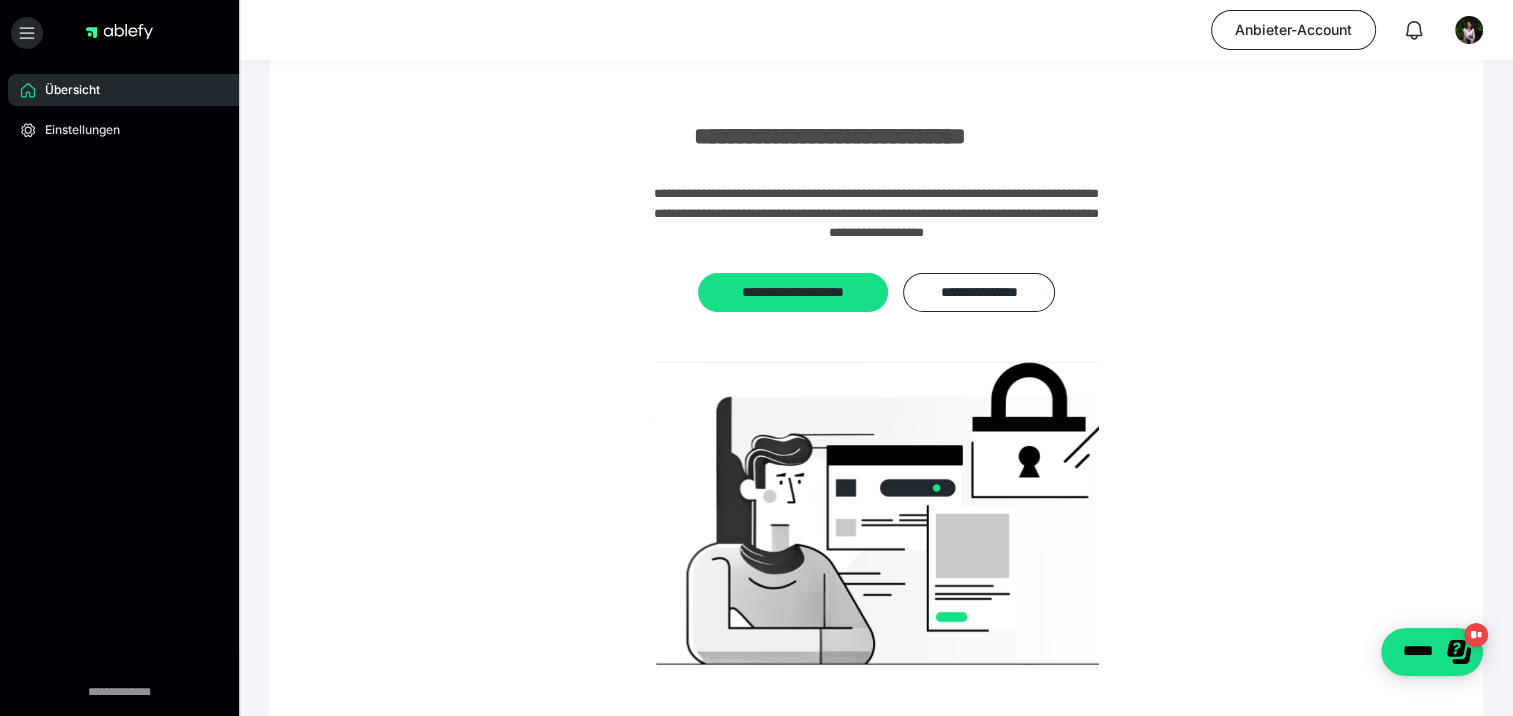 scroll, scrollTop: 0, scrollLeft: 0, axis: both 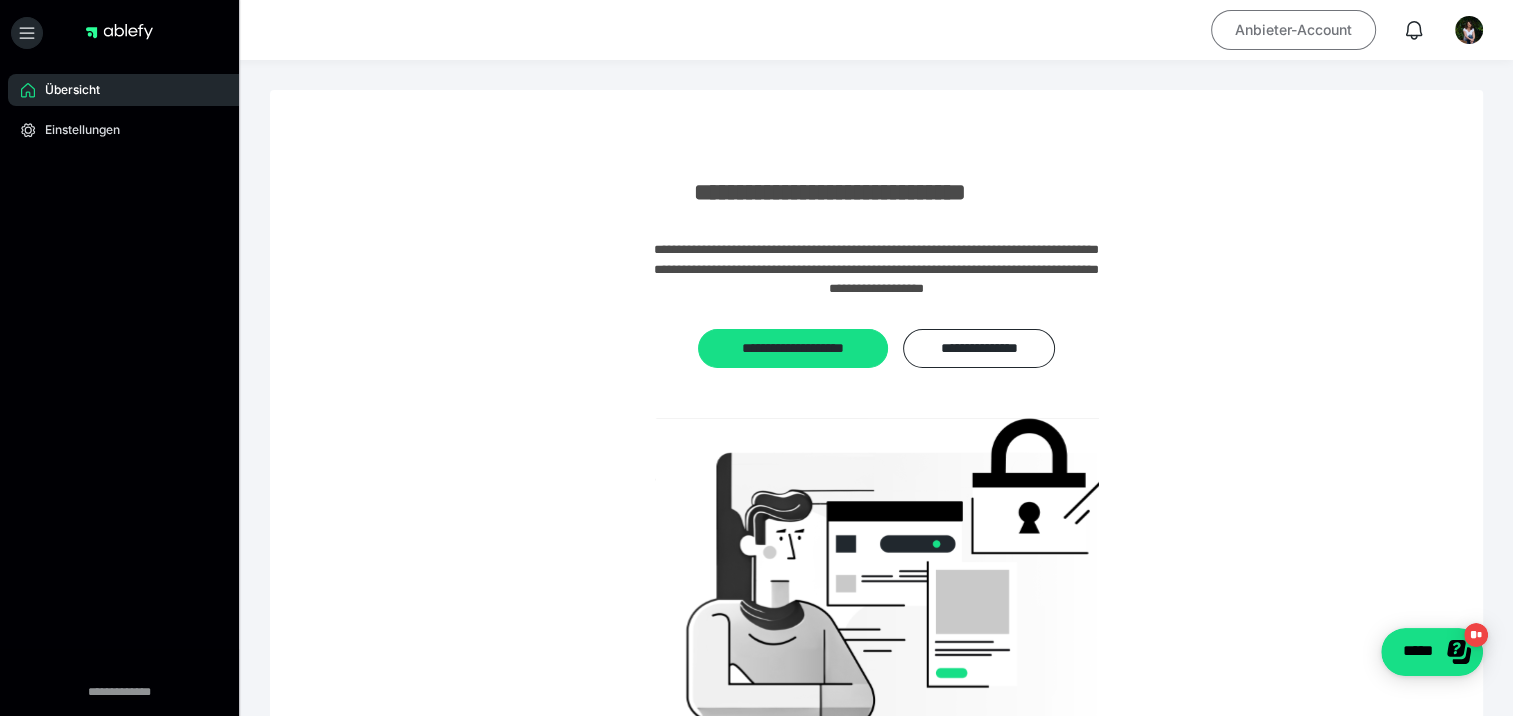 click on "Anbieter-Account" at bounding box center [1293, 30] 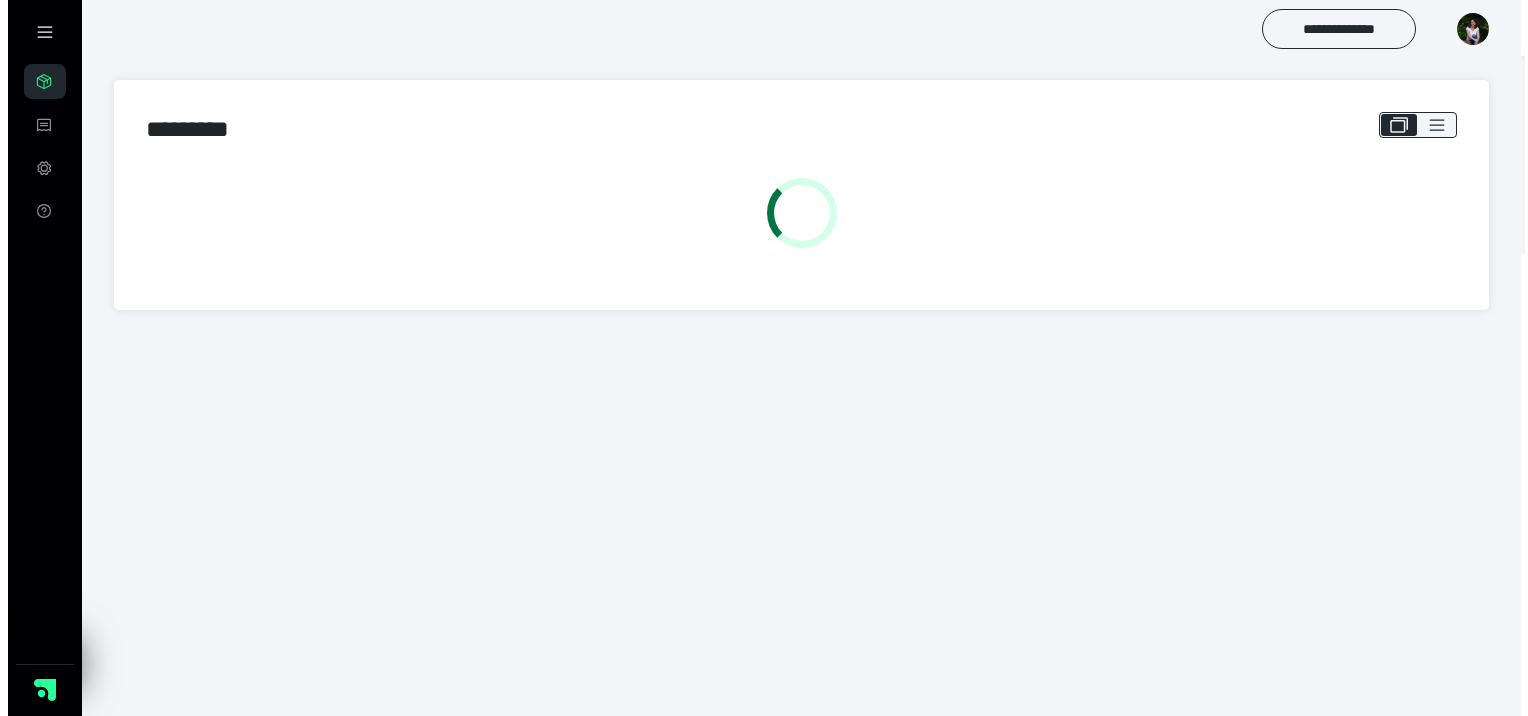 scroll, scrollTop: 0, scrollLeft: 0, axis: both 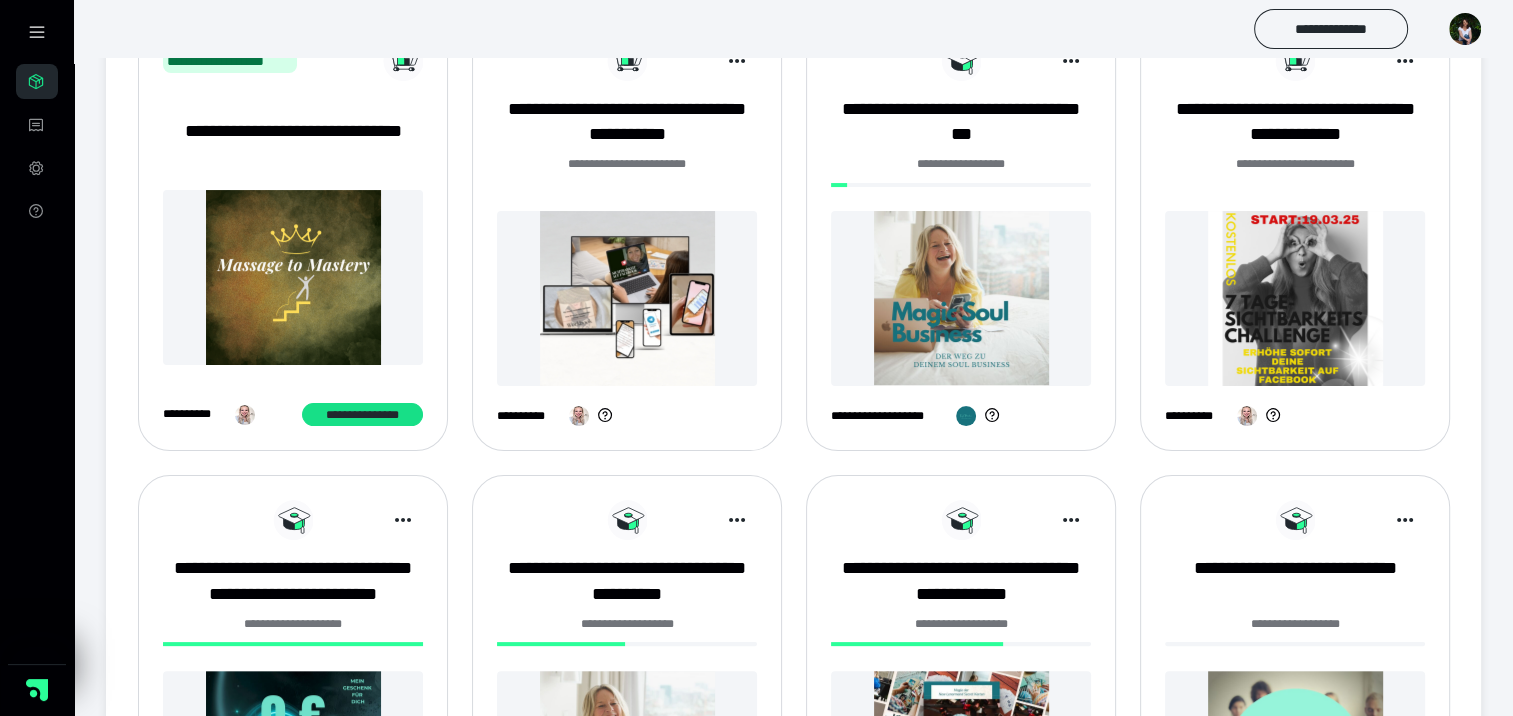 click at bounding box center (961, 298) 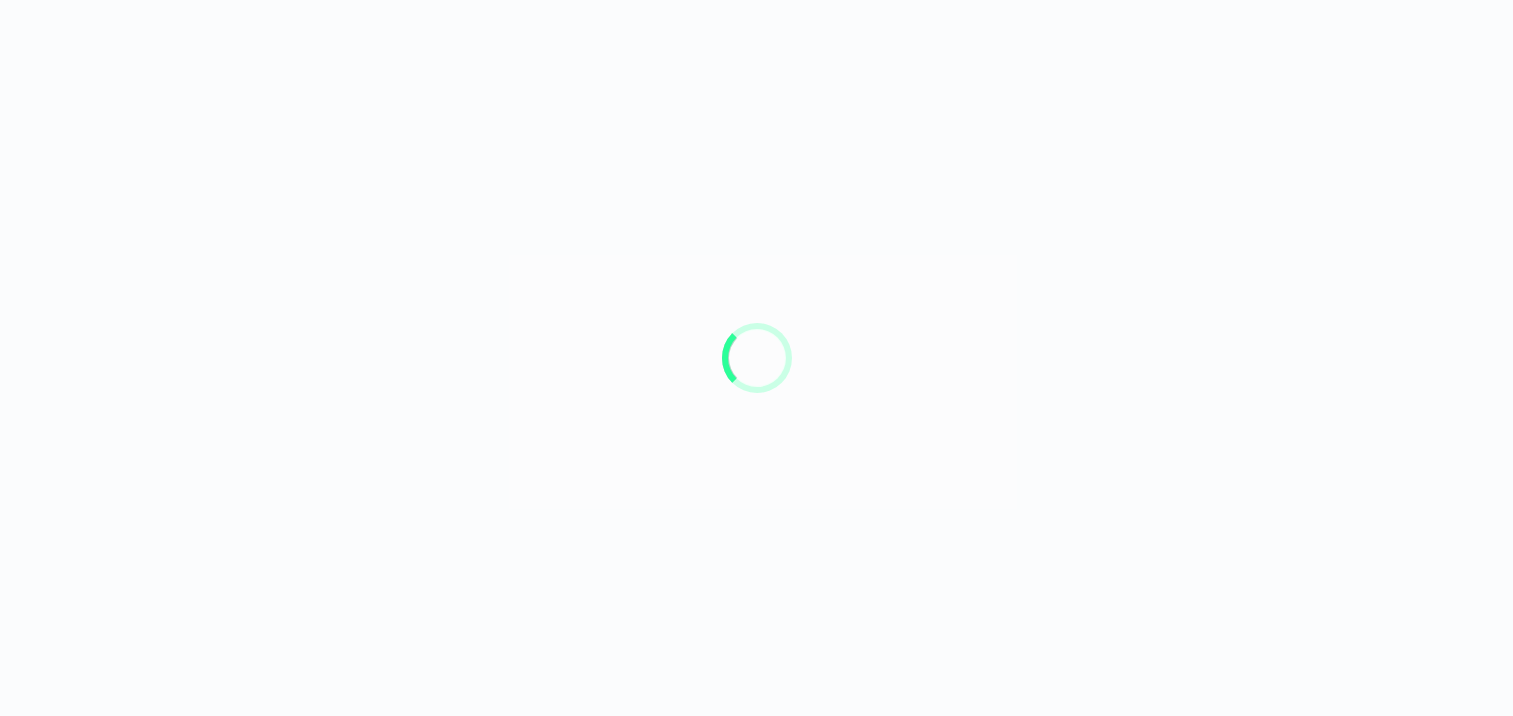 scroll, scrollTop: 0, scrollLeft: 0, axis: both 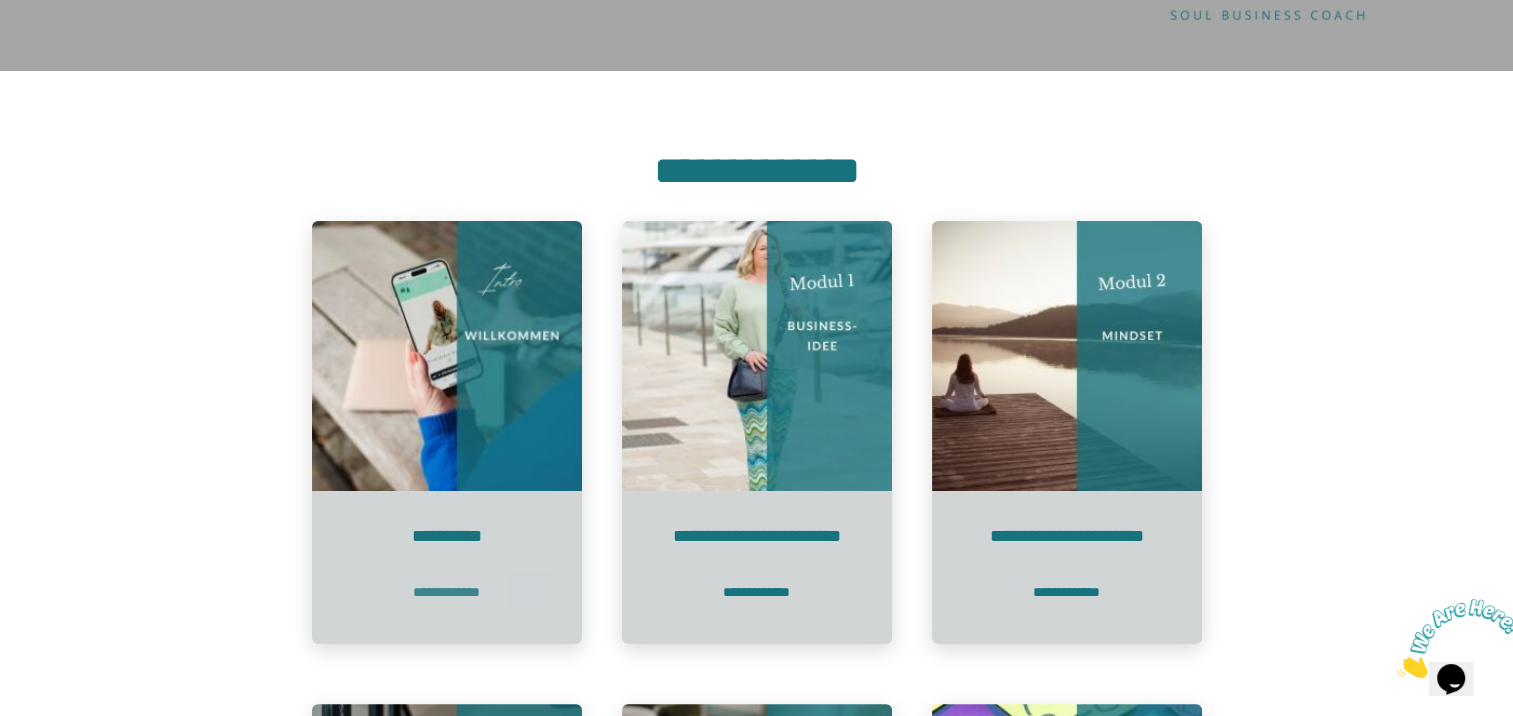 click on "**********" at bounding box center [447, 592] 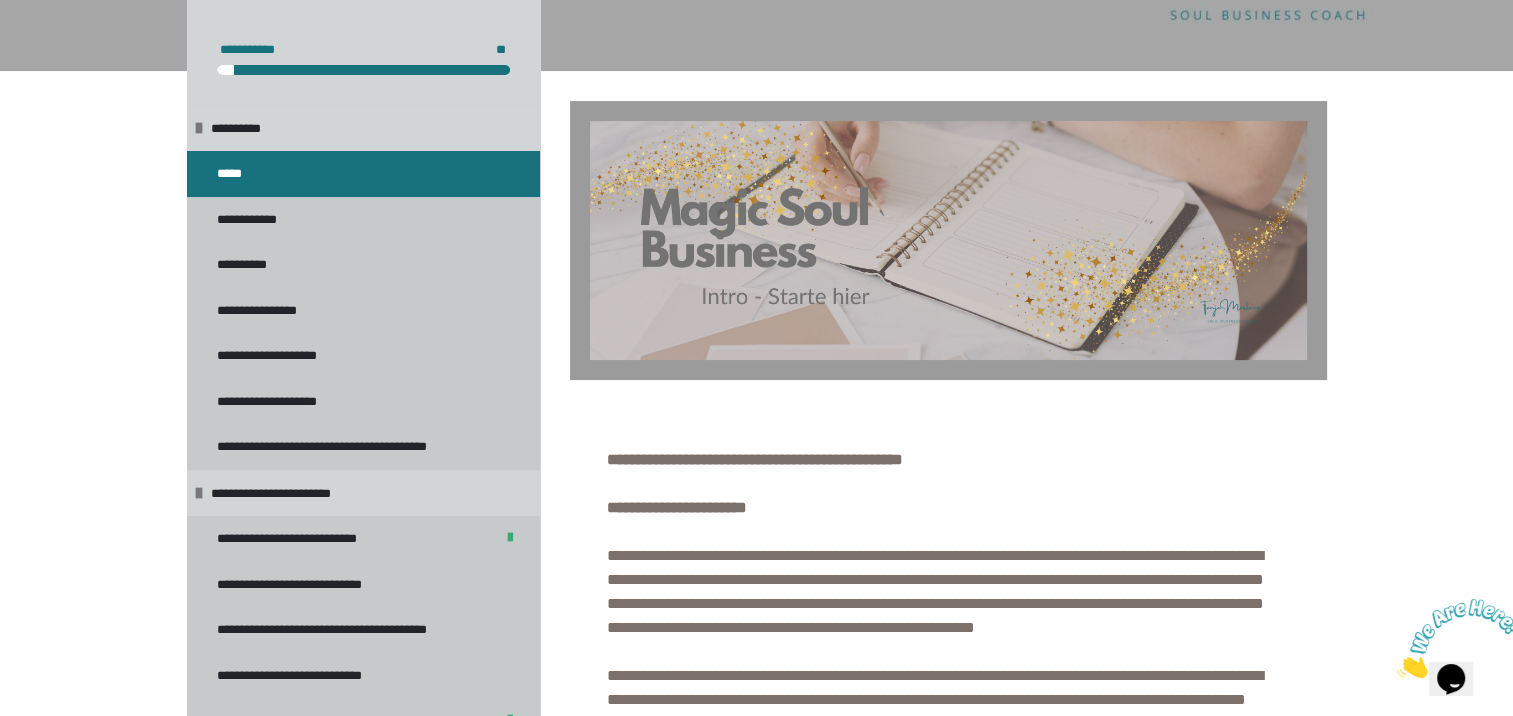scroll, scrollTop: 500, scrollLeft: 0, axis: vertical 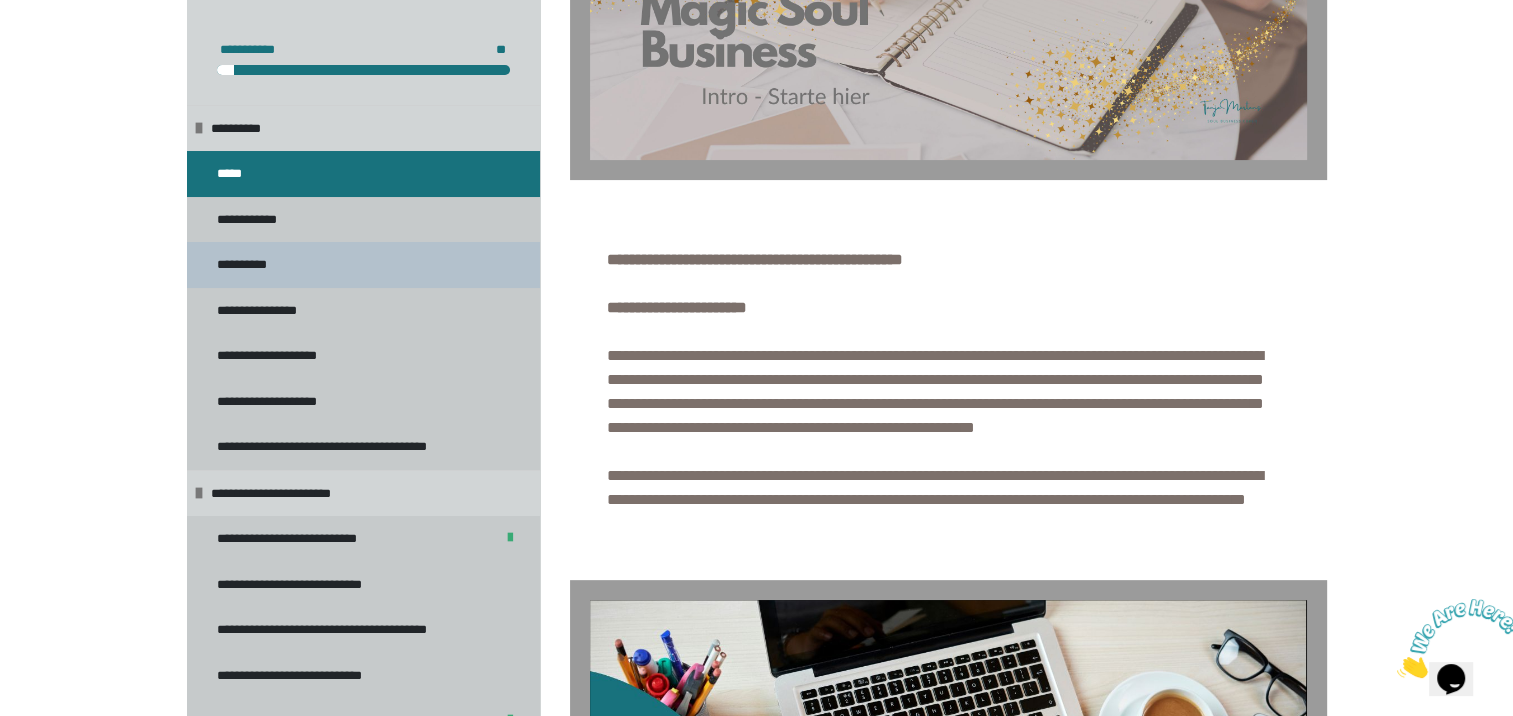 click on "**********" at bounding box center (252, 265) 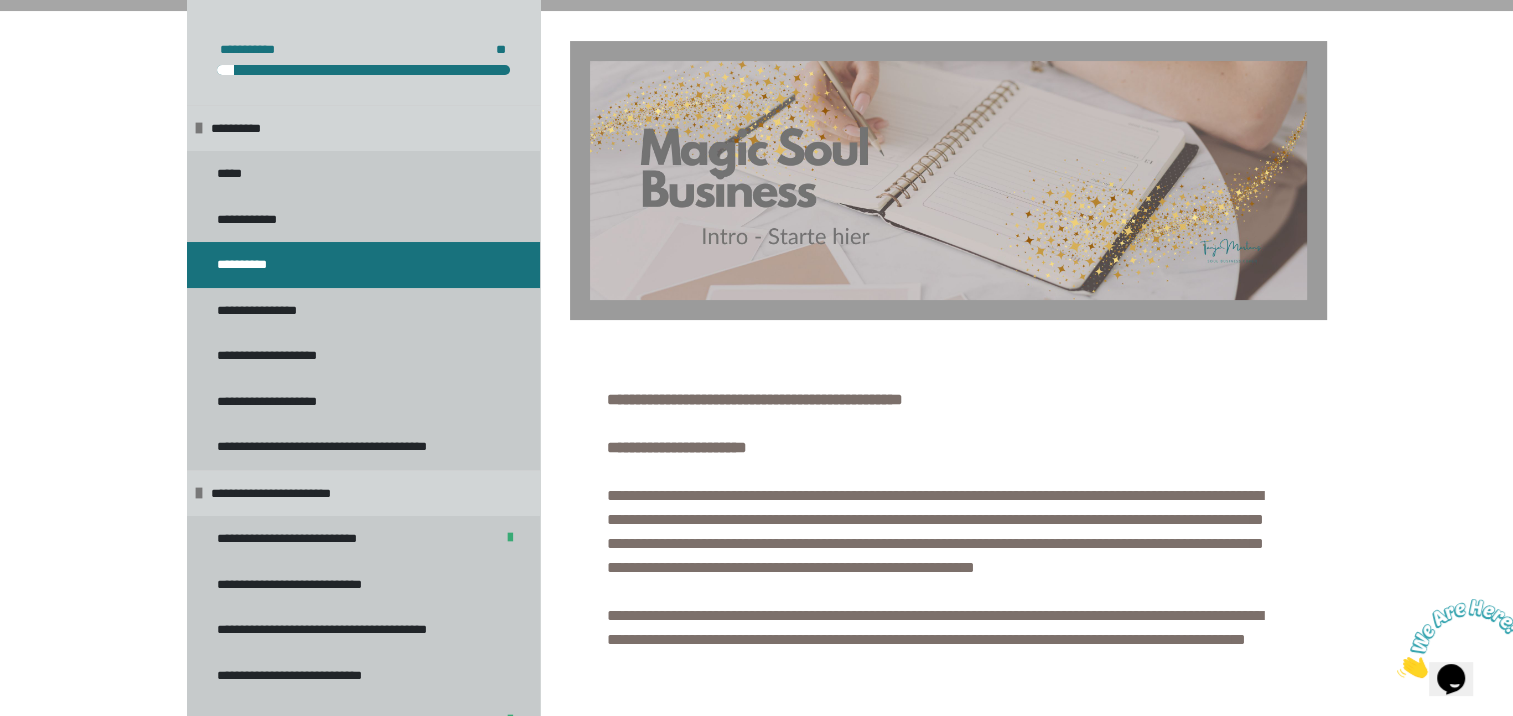 click on "**********" at bounding box center (252, 265) 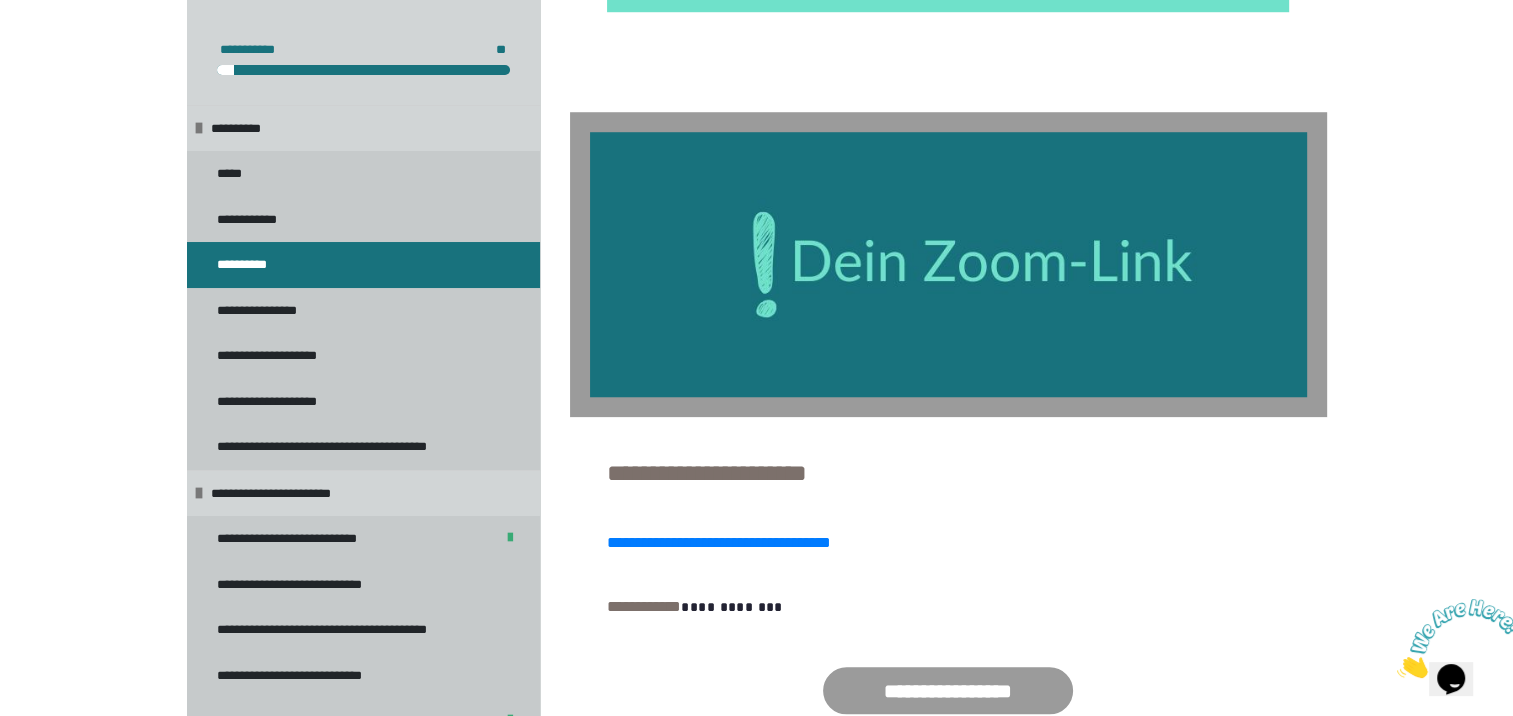 scroll, scrollTop: 1739, scrollLeft: 0, axis: vertical 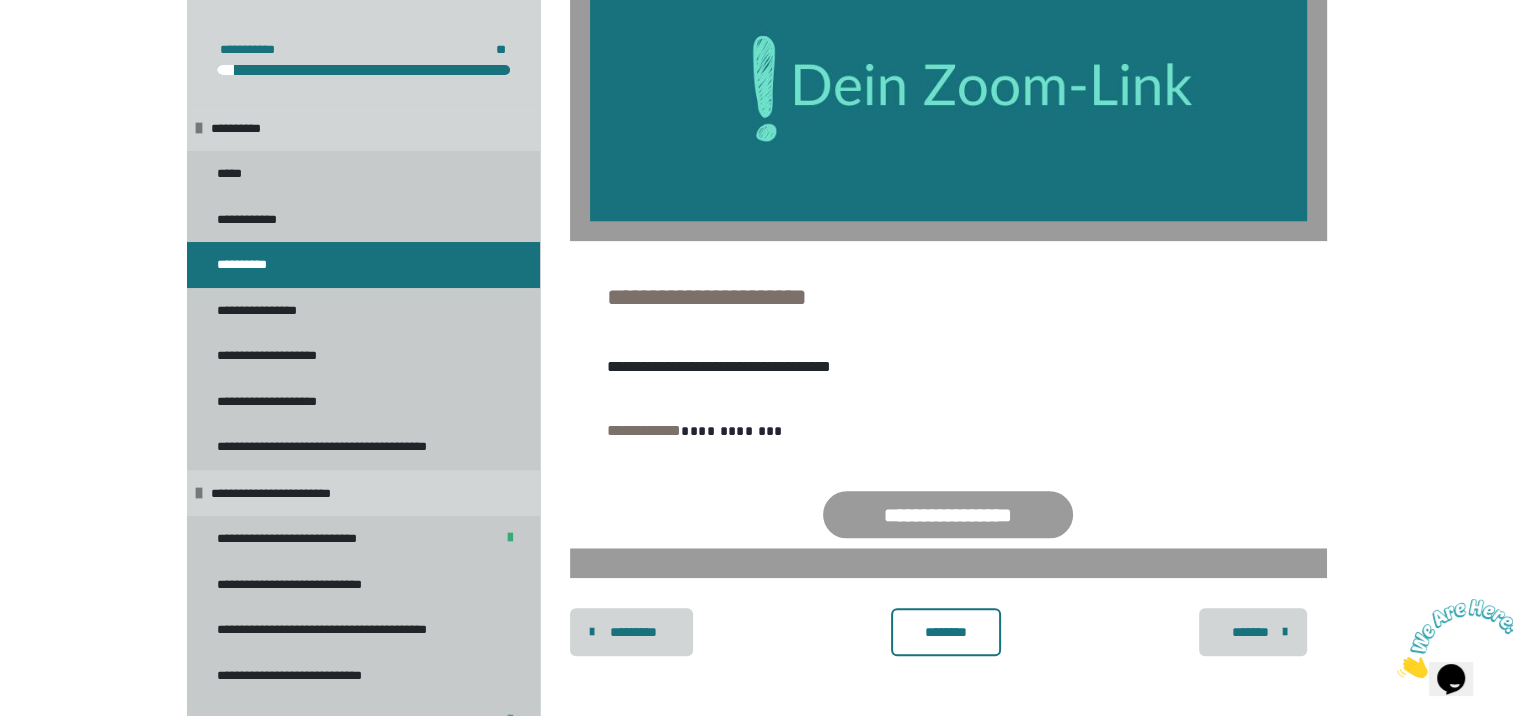 click on "**********" at bounding box center [719, 366] 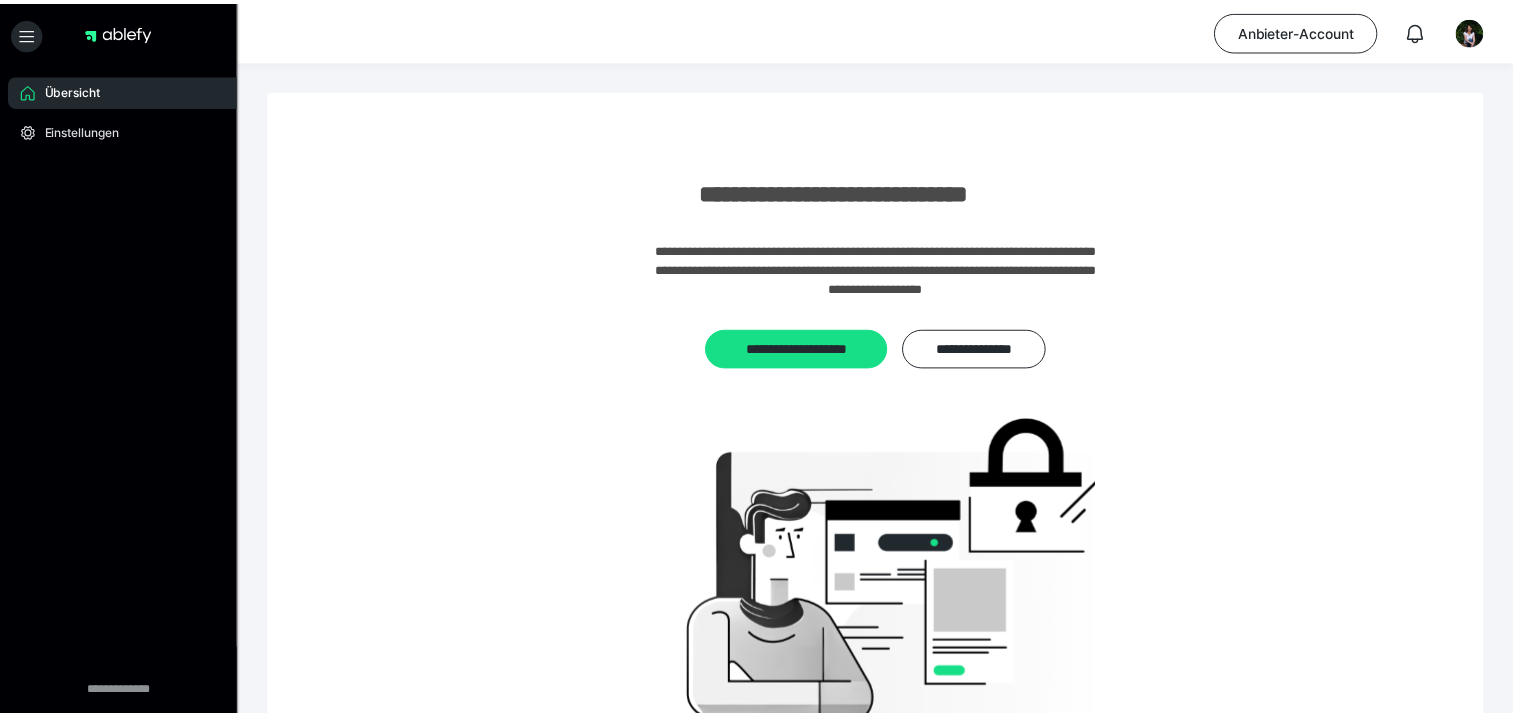 scroll, scrollTop: 0, scrollLeft: 0, axis: both 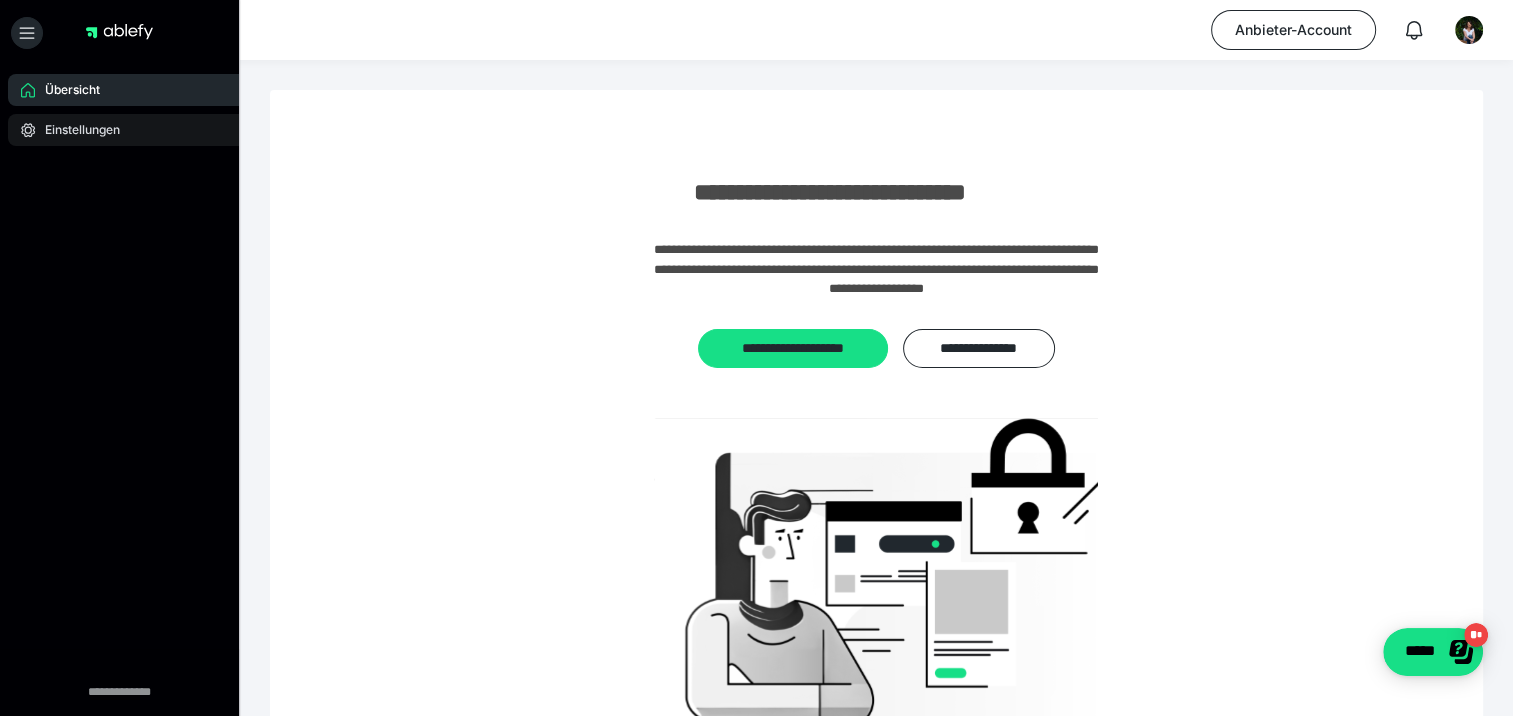 click on "Einstellungen" at bounding box center (75, 130) 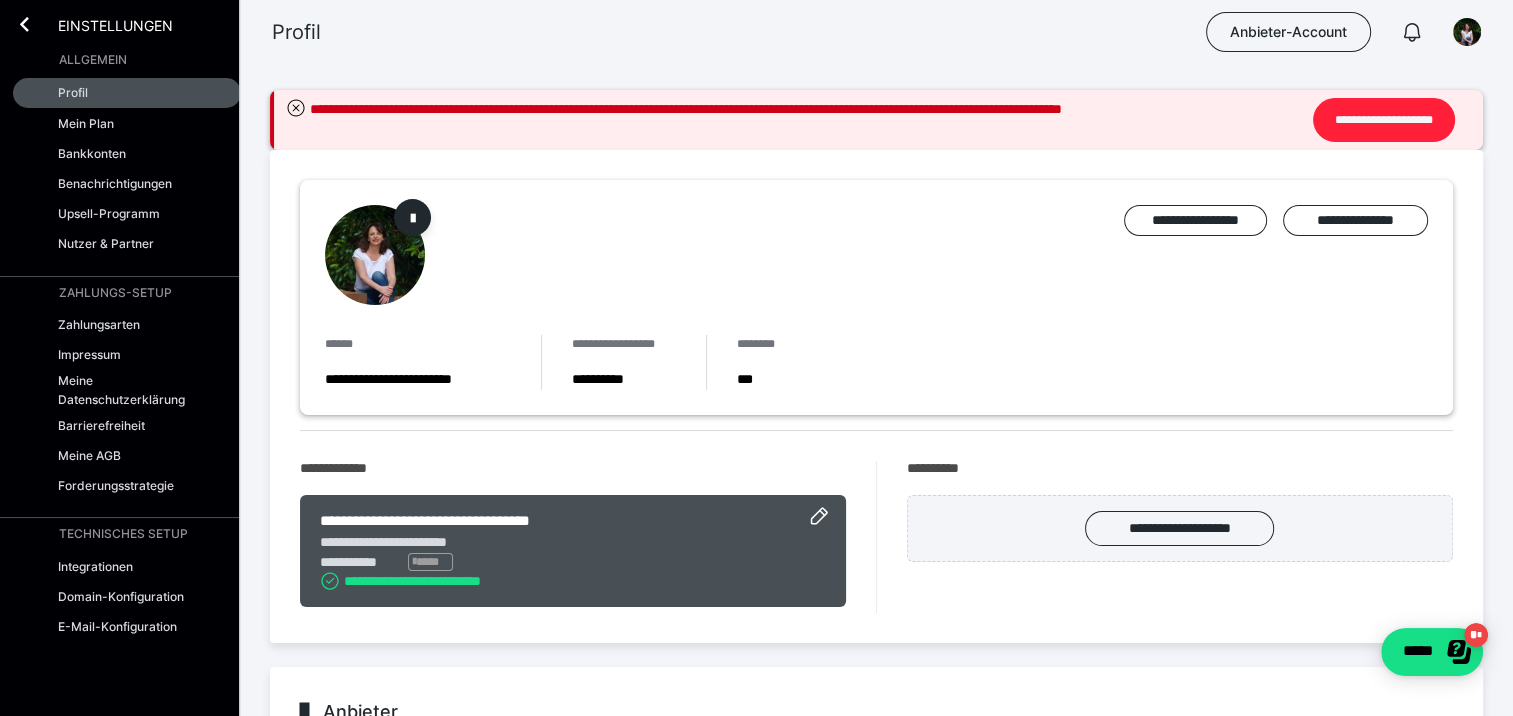 click on "**********" at bounding box center (1384, 120) 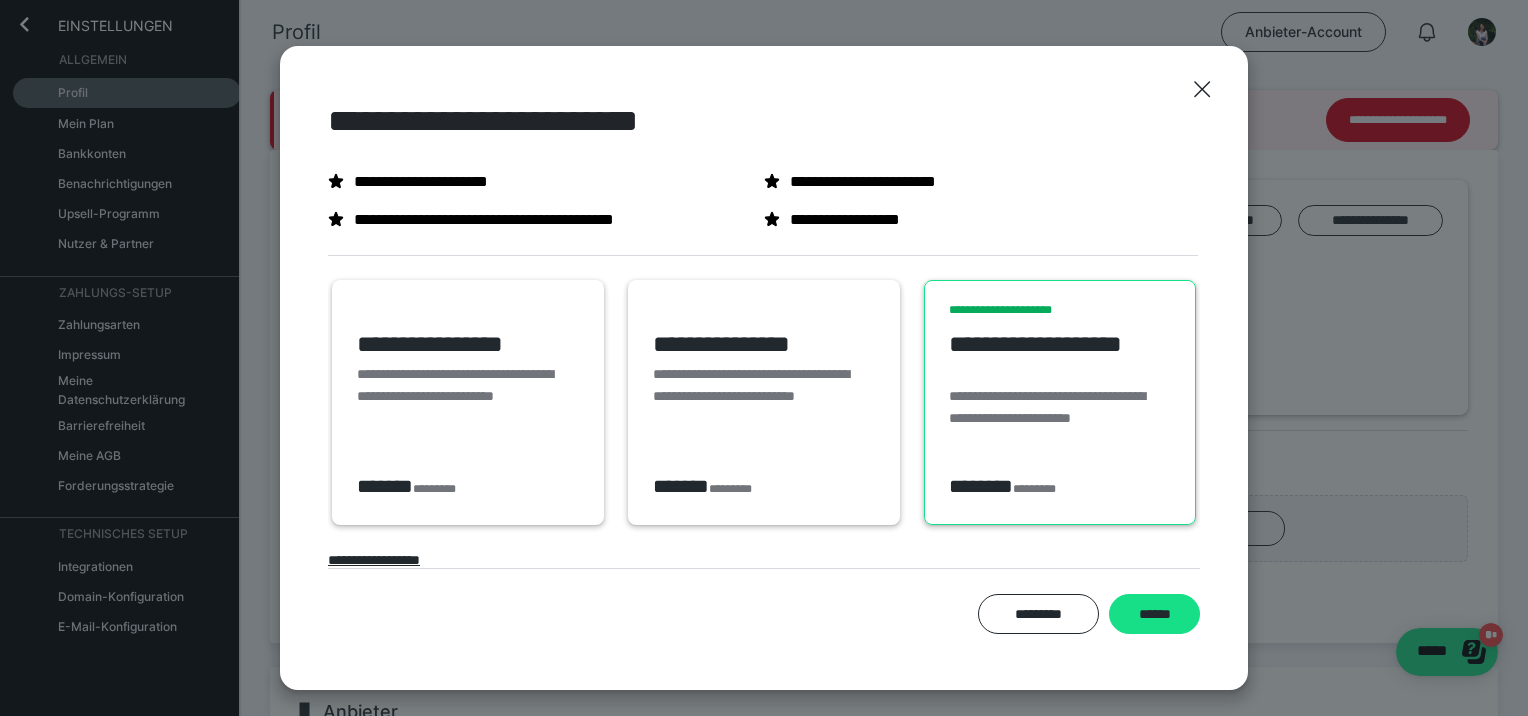 scroll, scrollTop: 56, scrollLeft: 0, axis: vertical 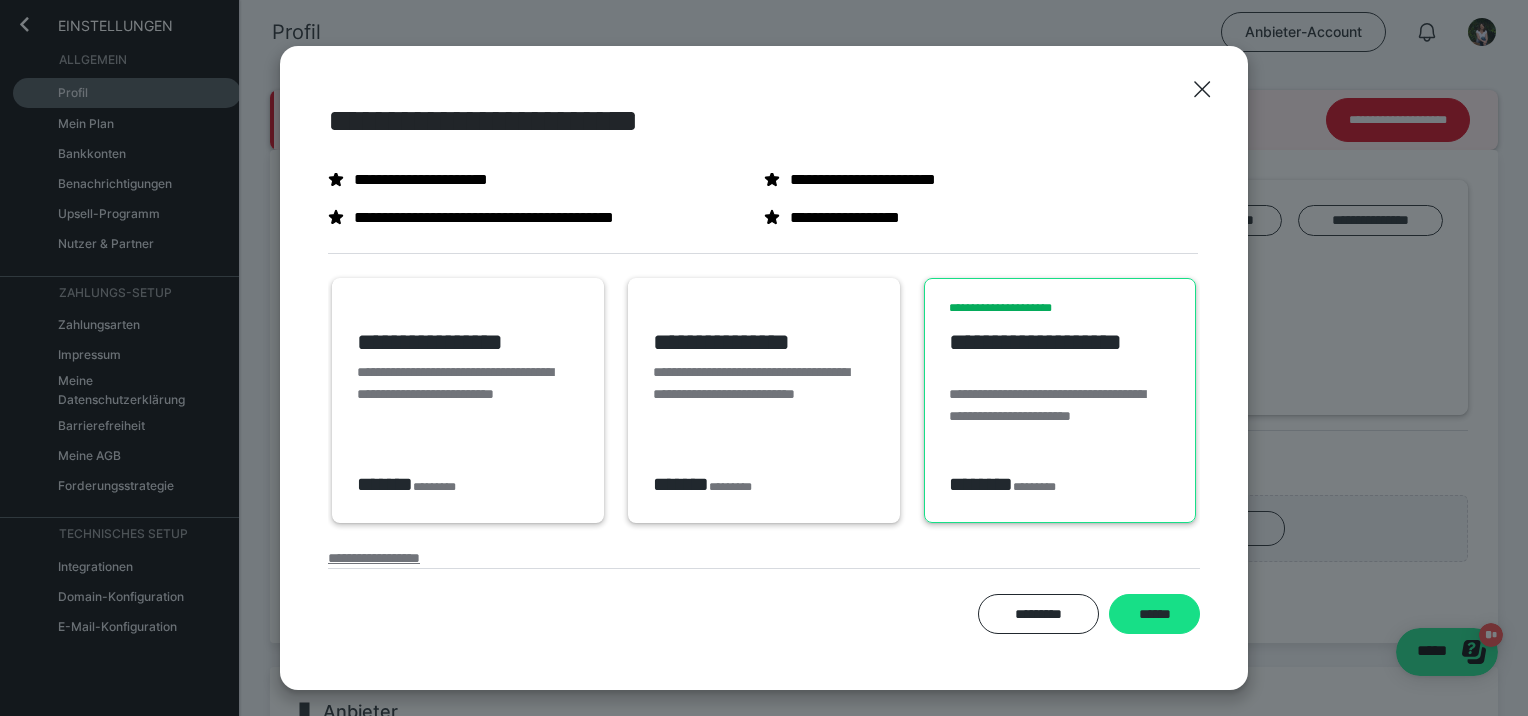 click on "**********" at bounding box center (374, 558) 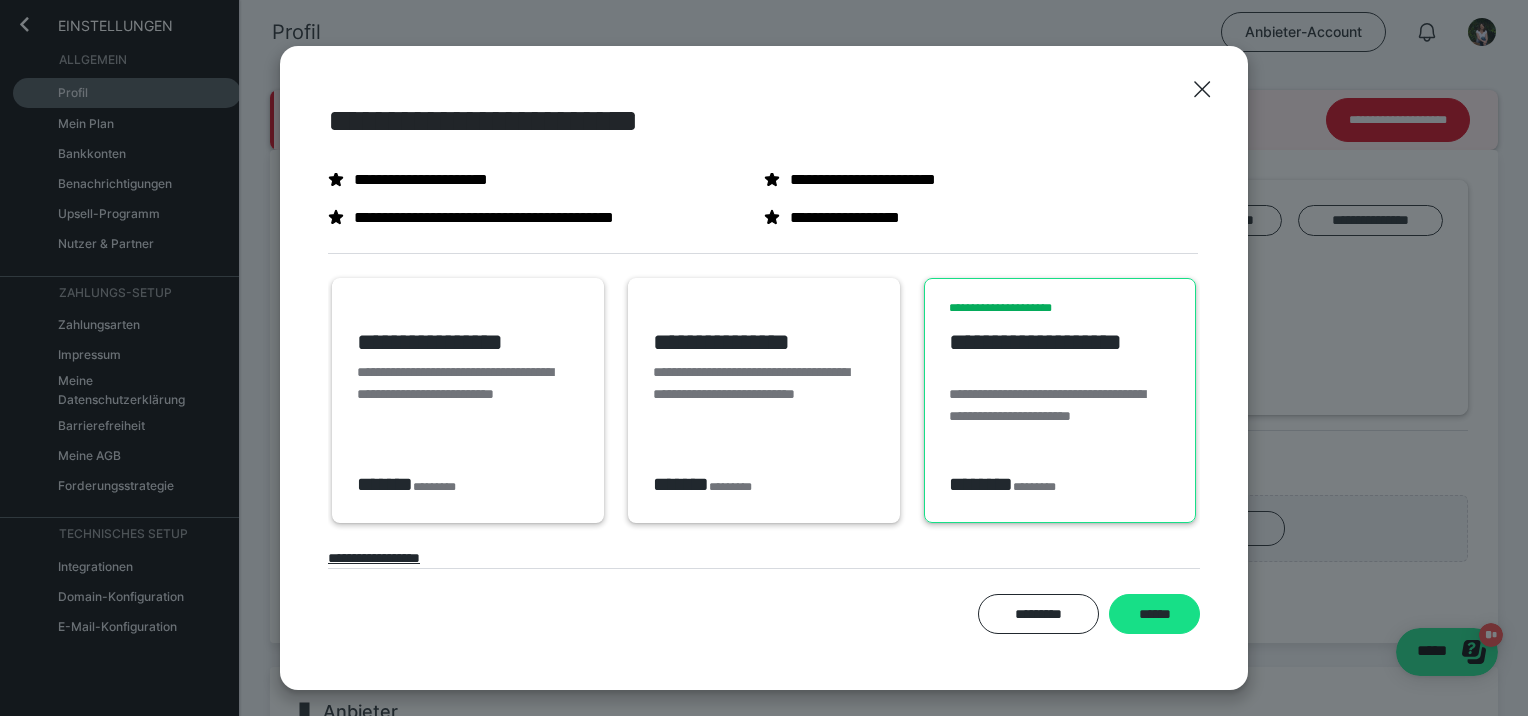 click on "**********" at bounding box center (465, 394) 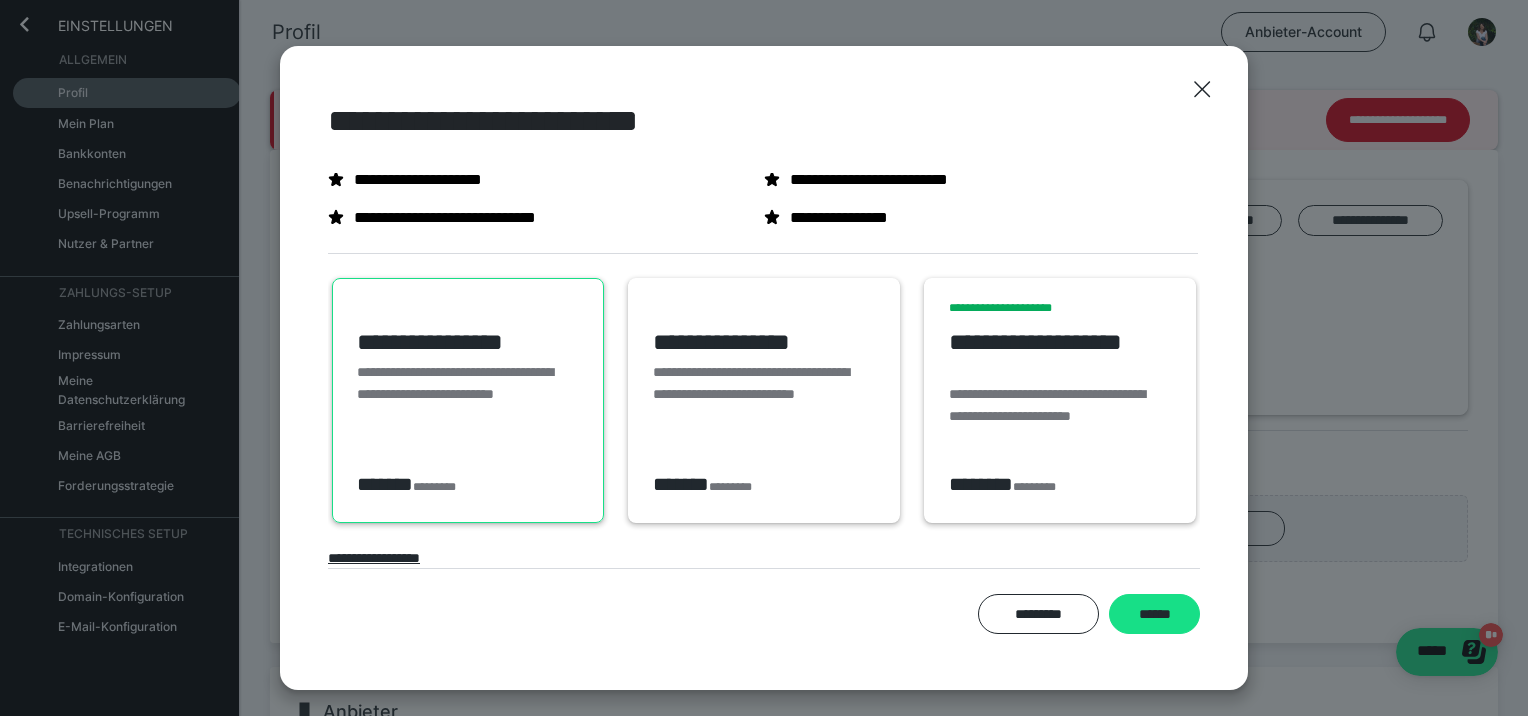click on "**********" at bounding box center (761, 394) 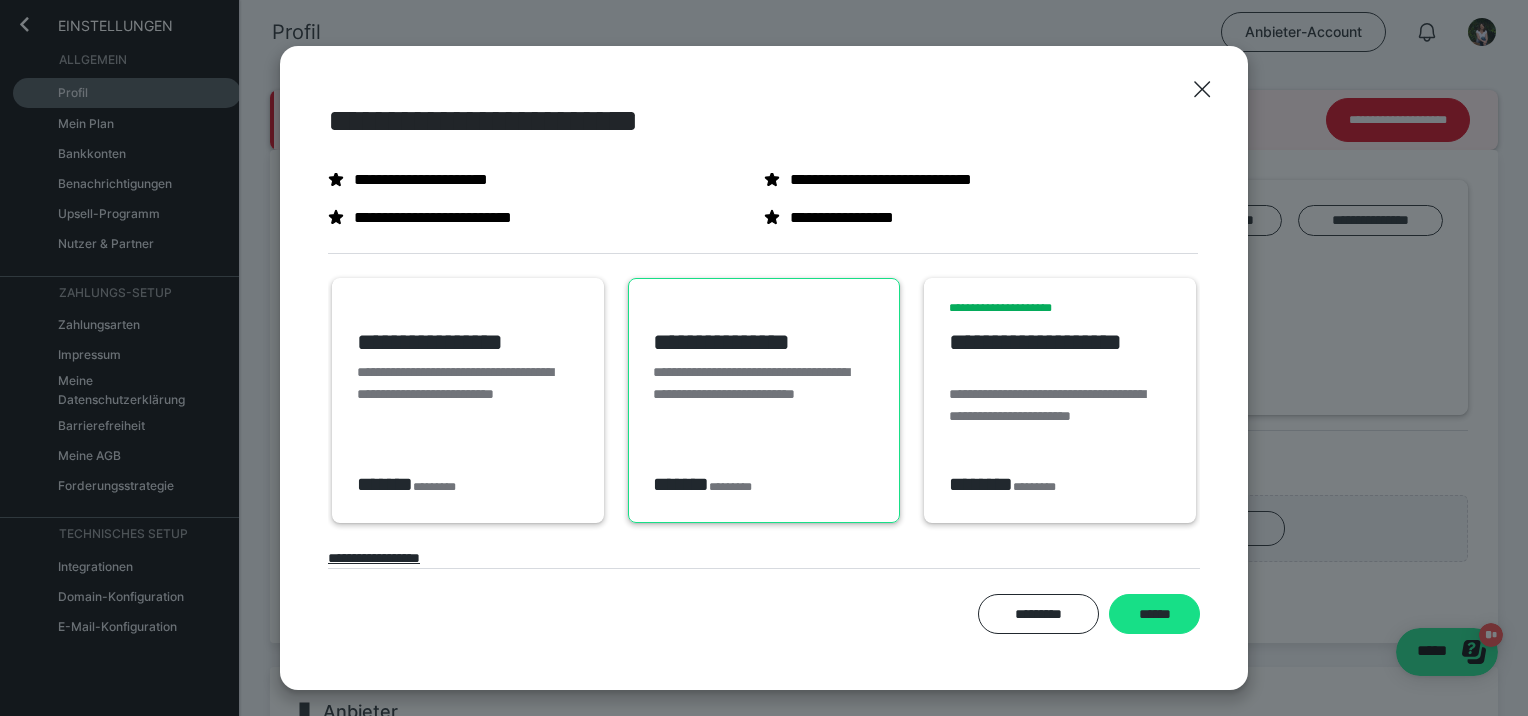 click on "**********" at bounding box center [468, 400] 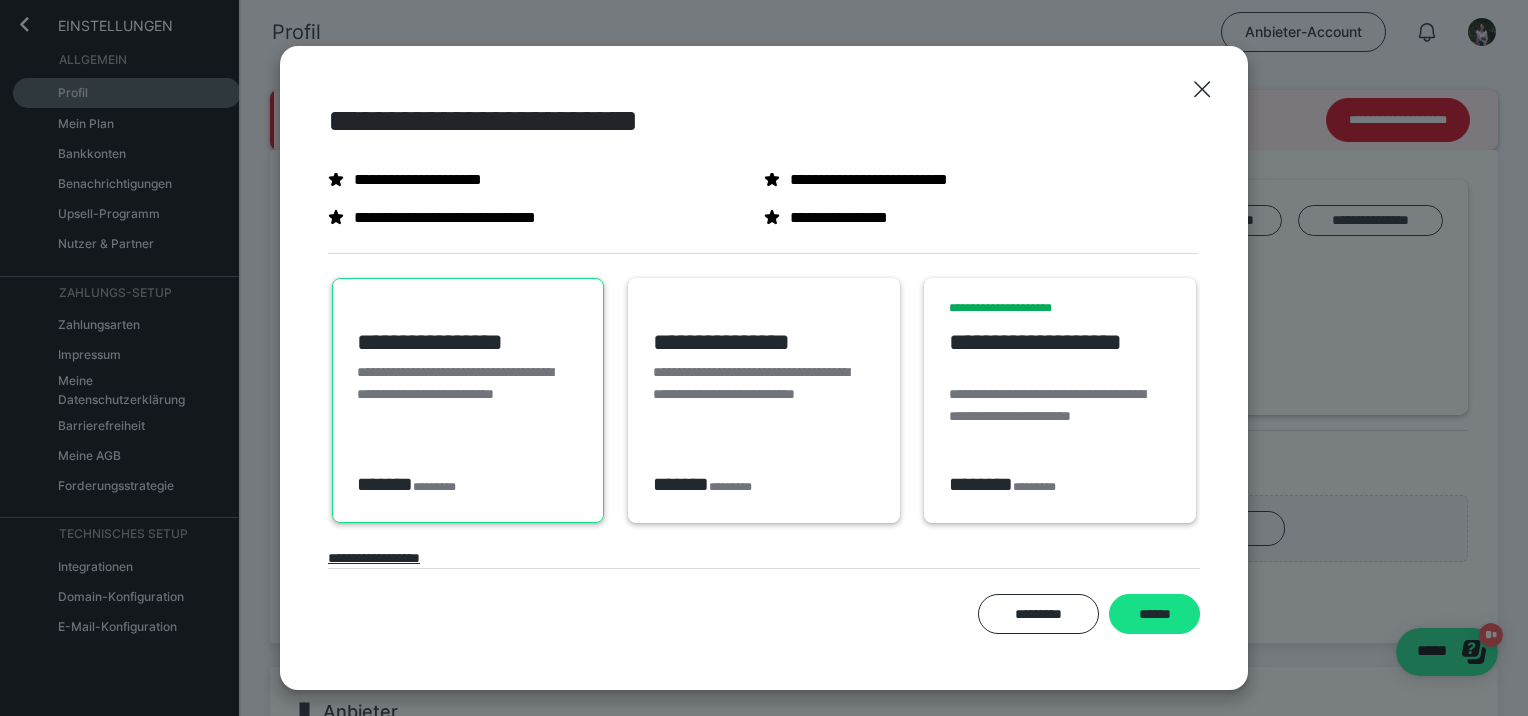 click on "*********" at bounding box center [434, 487] 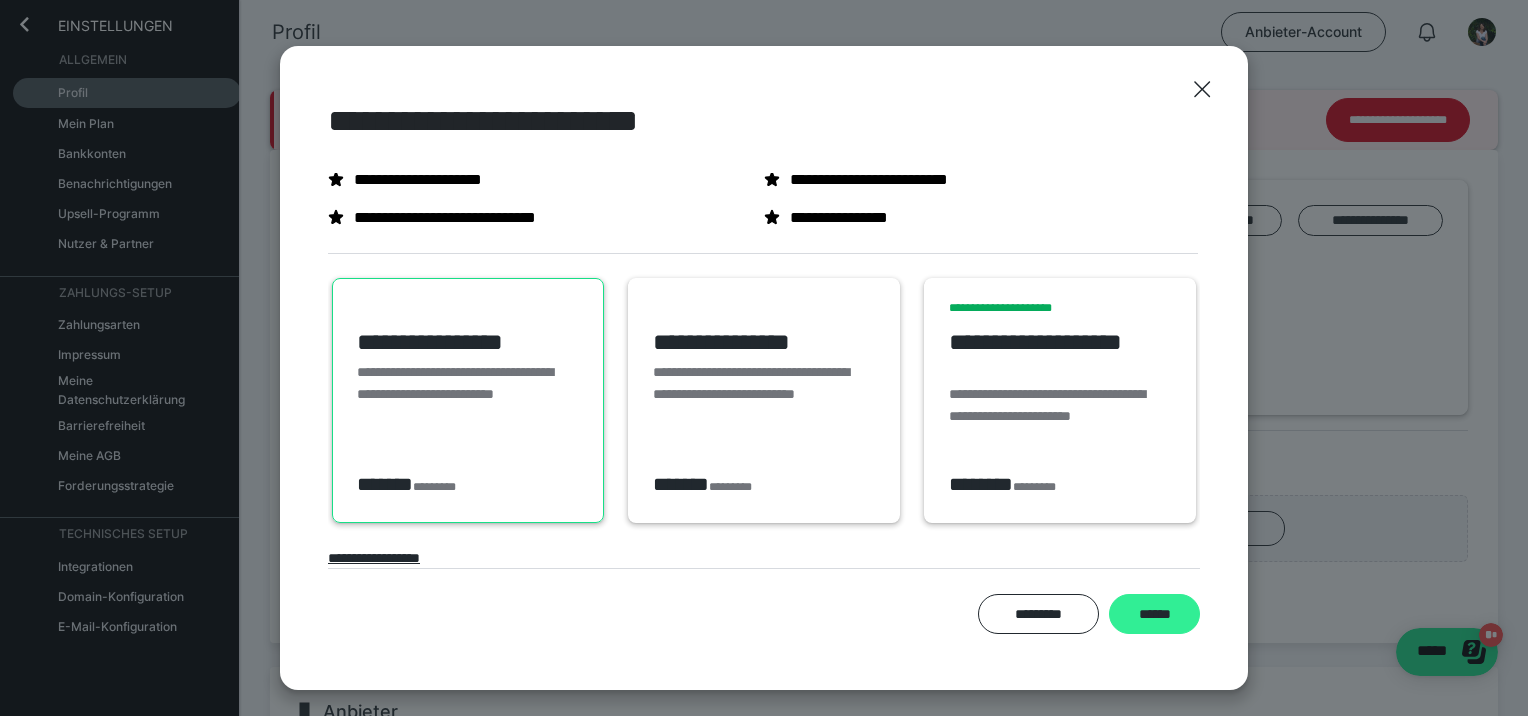 click on "******" at bounding box center (1154, 614) 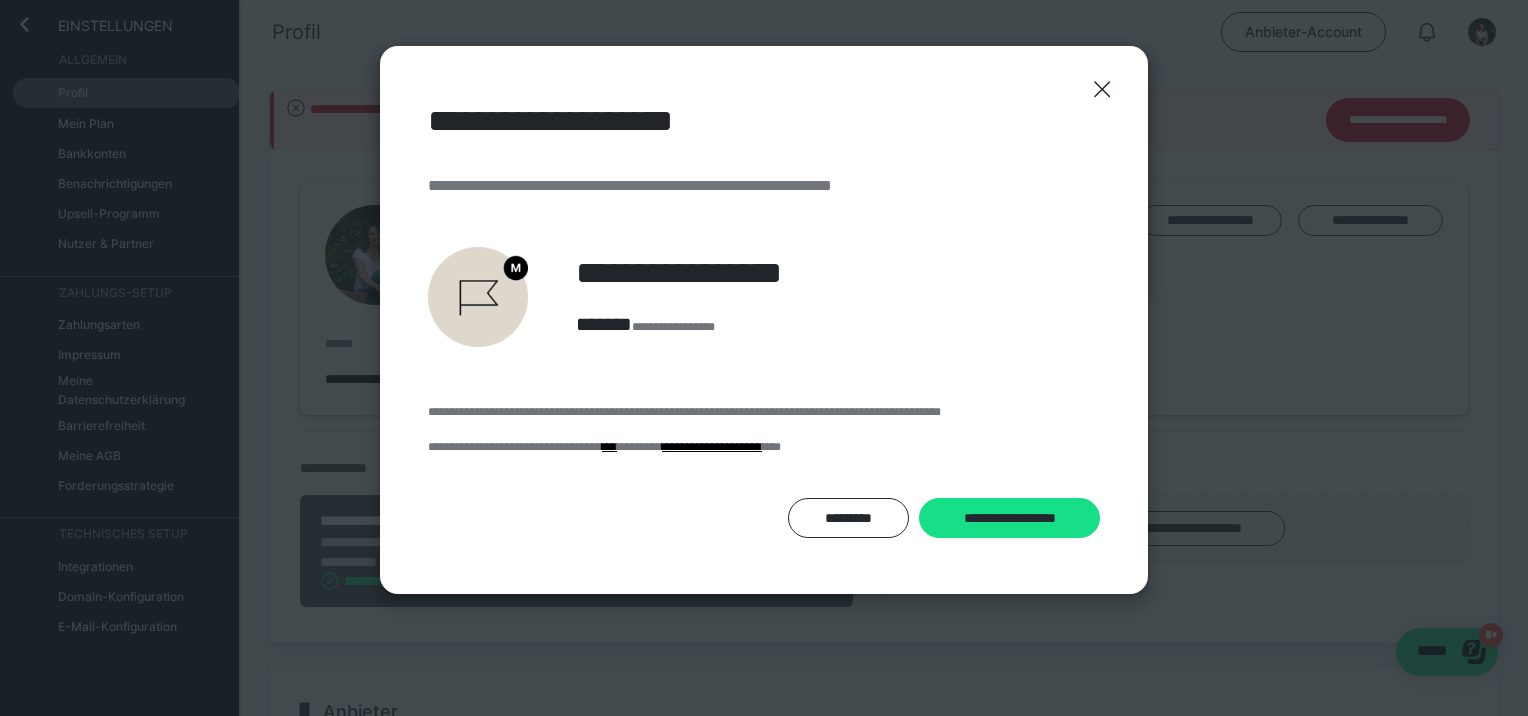 scroll, scrollTop: 0, scrollLeft: 0, axis: both 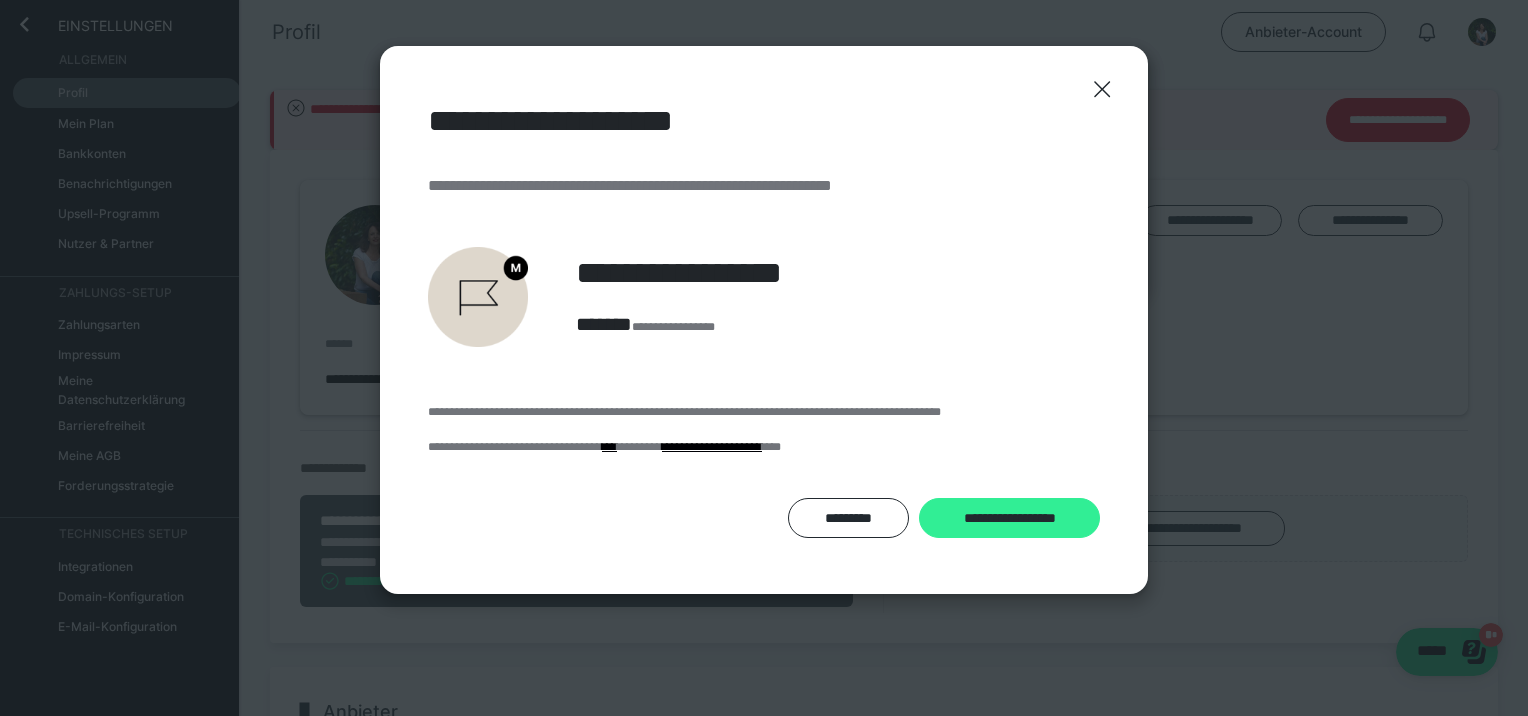 click on "**********" at bounding box center [1009, 518] 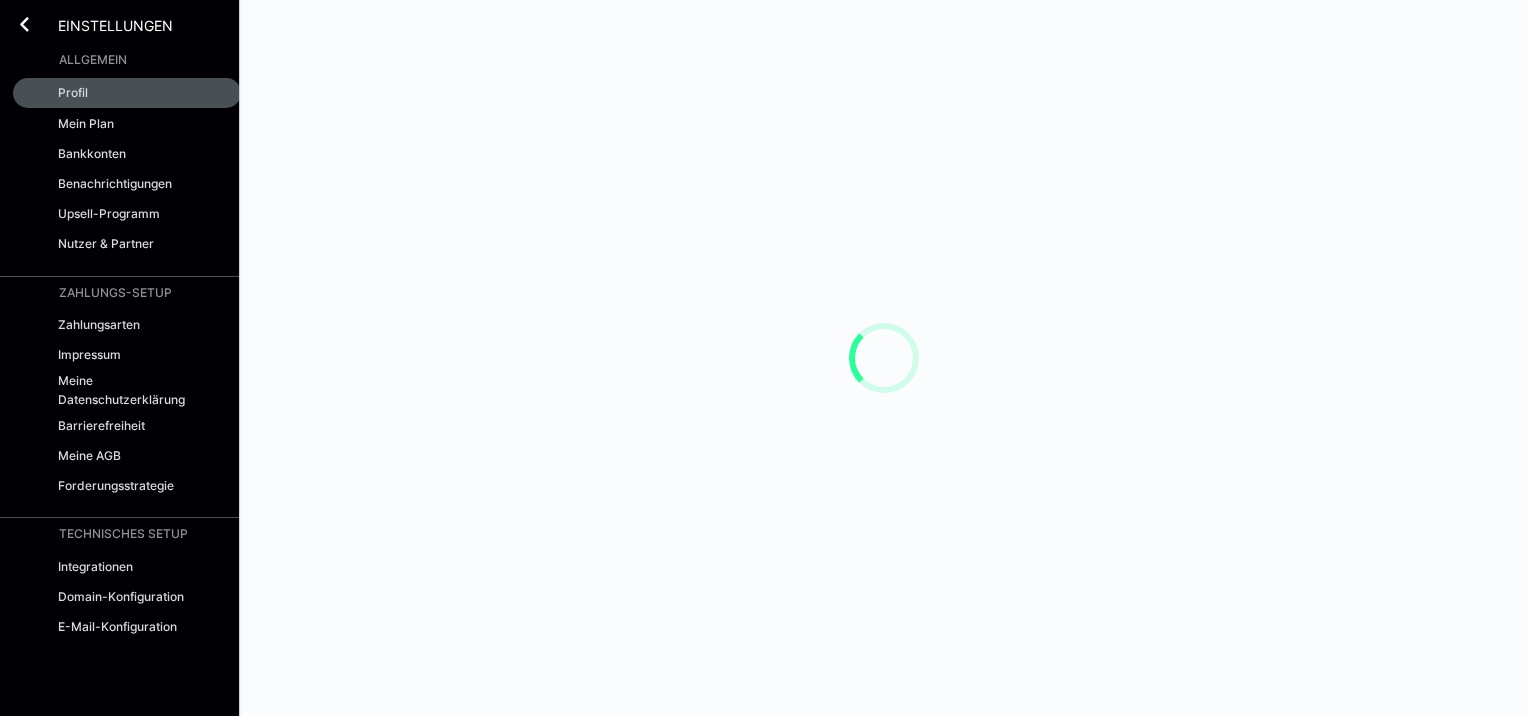 scroll, scrollTop: 0, scrollLeft: 0, axis: both 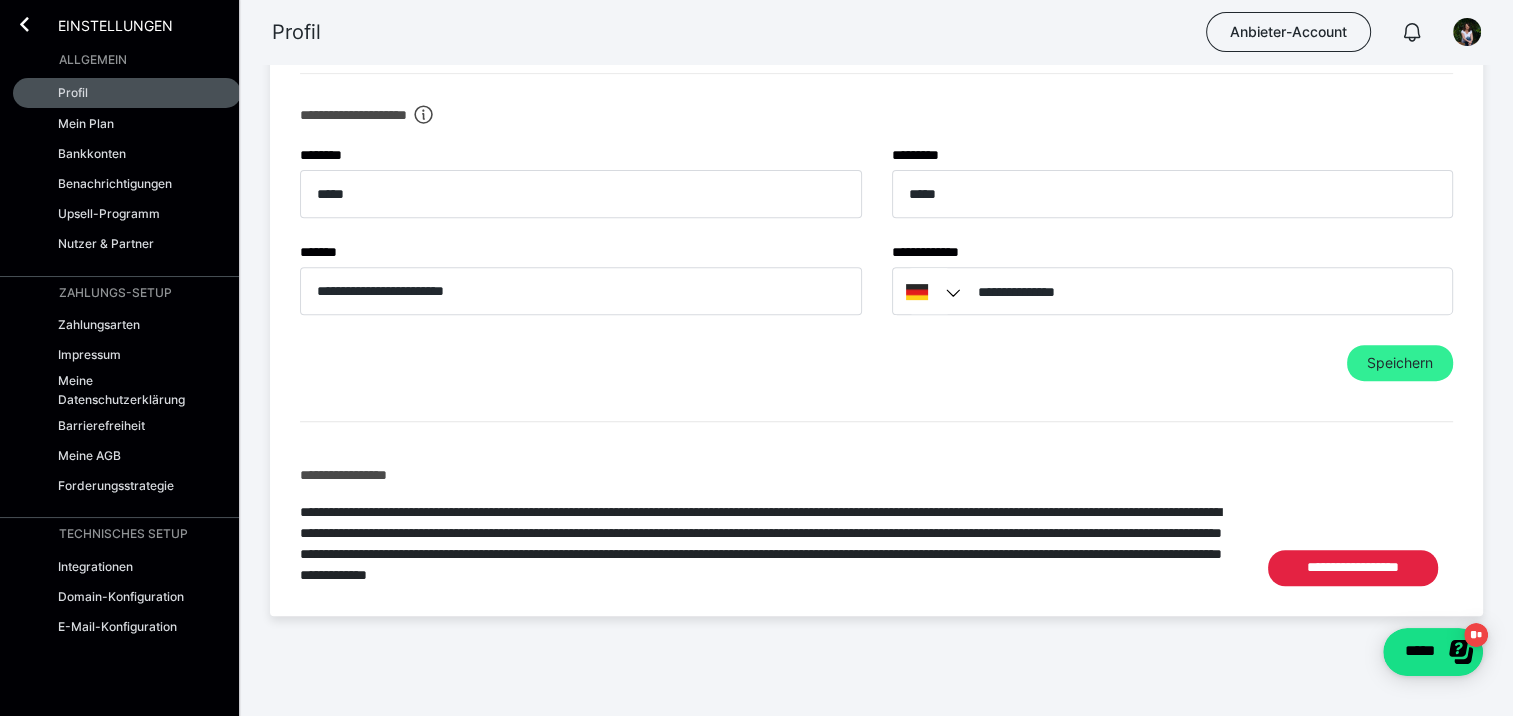 click on "Speichern" at bounding box center [1400, 363] 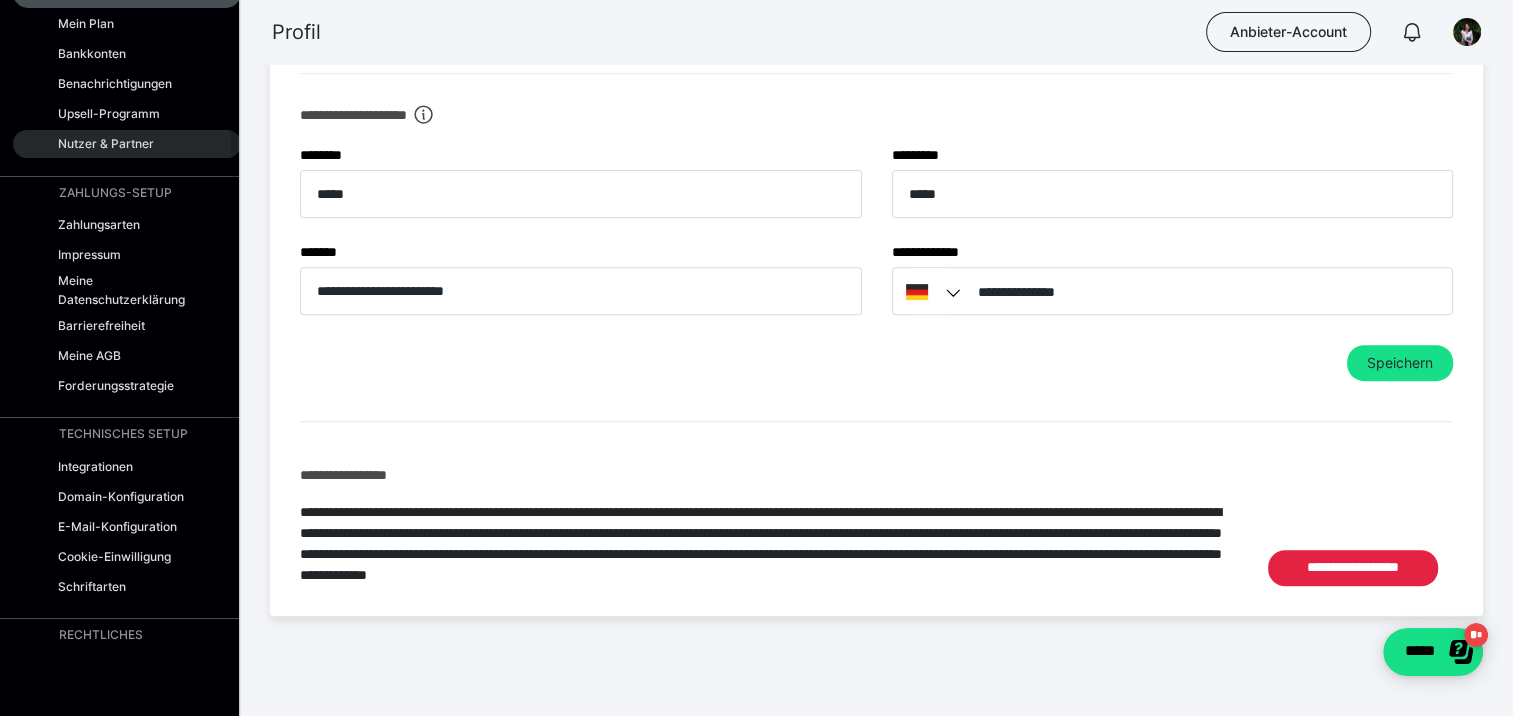 scroll, scrollTop: 0, scrollLeft: 0, axis: both 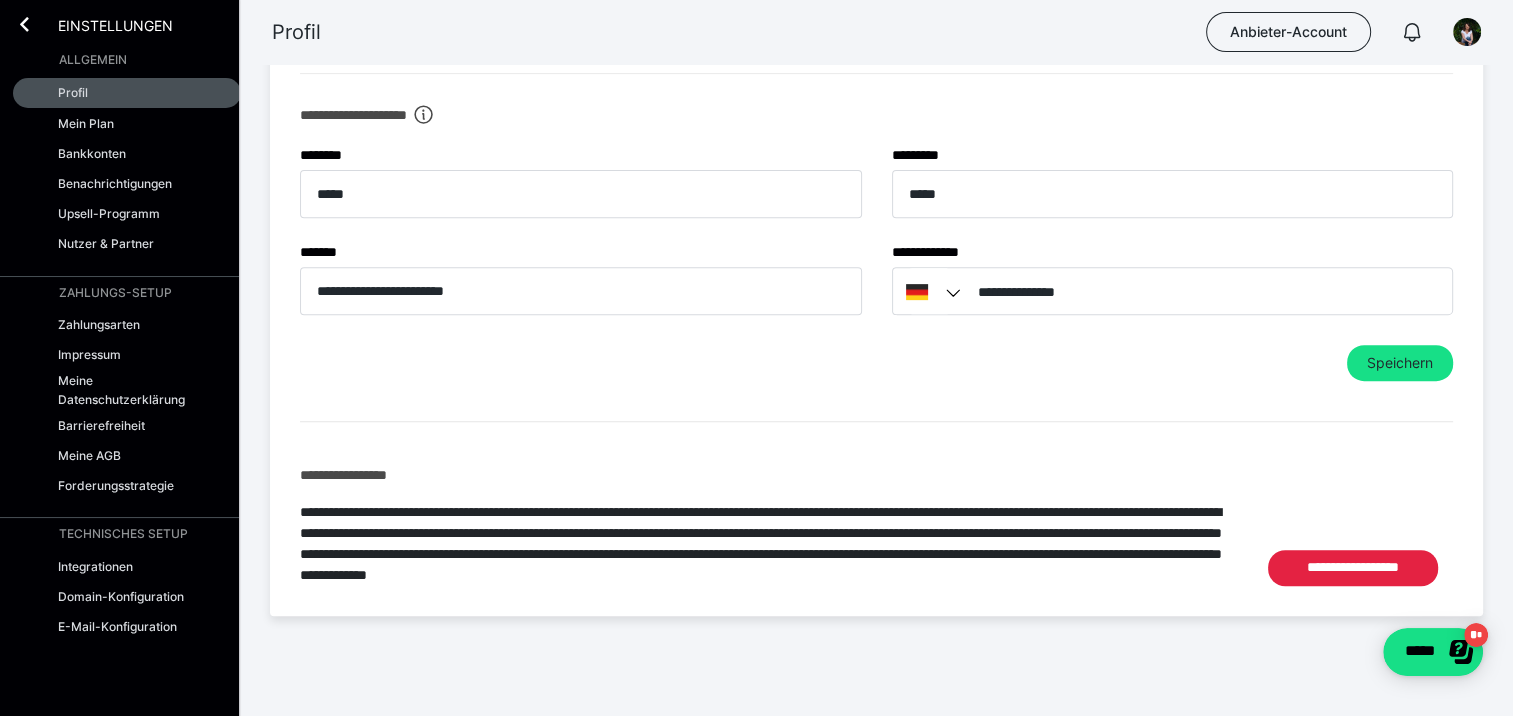 click on "Allgemein" at bounding box center [93, 60] 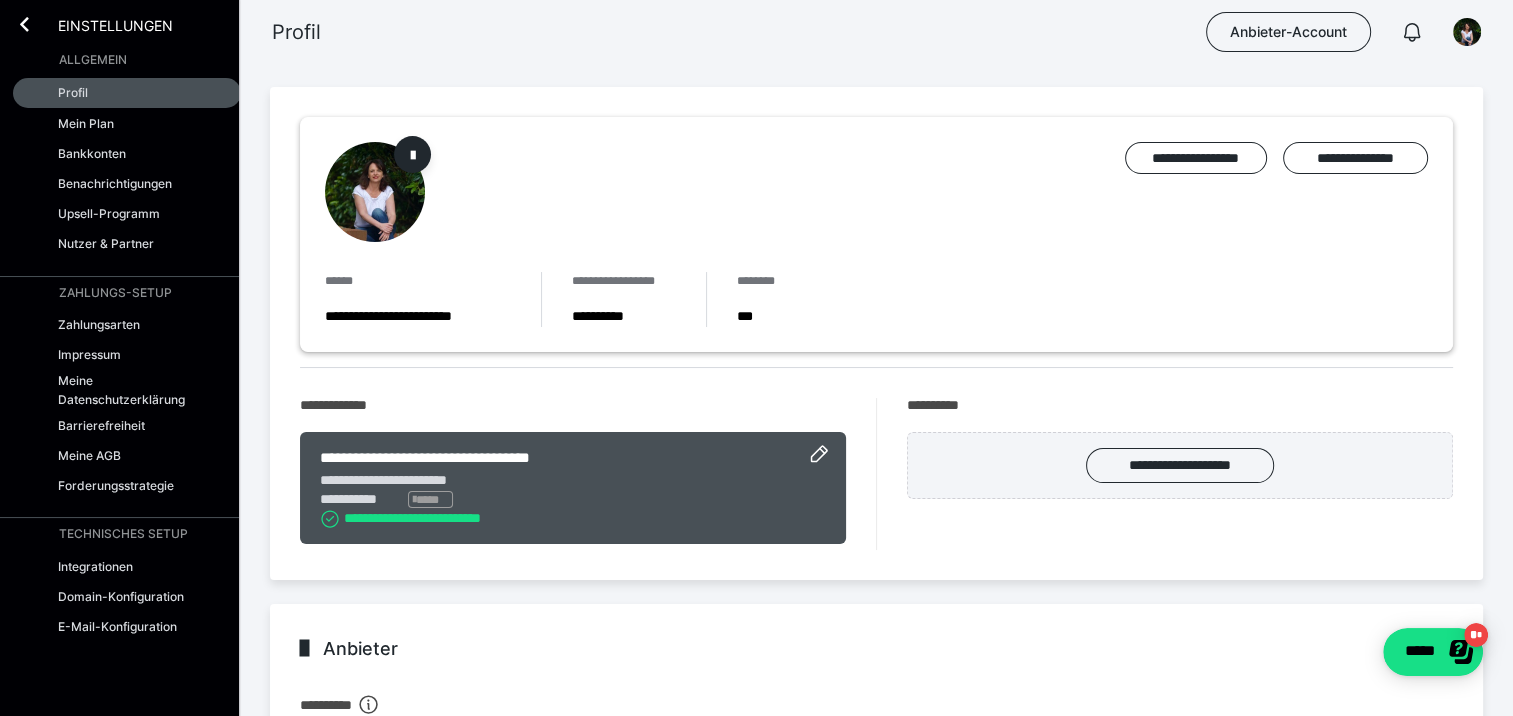 scroll, scrollTop: 0, scrollLeft: 0, axis: both 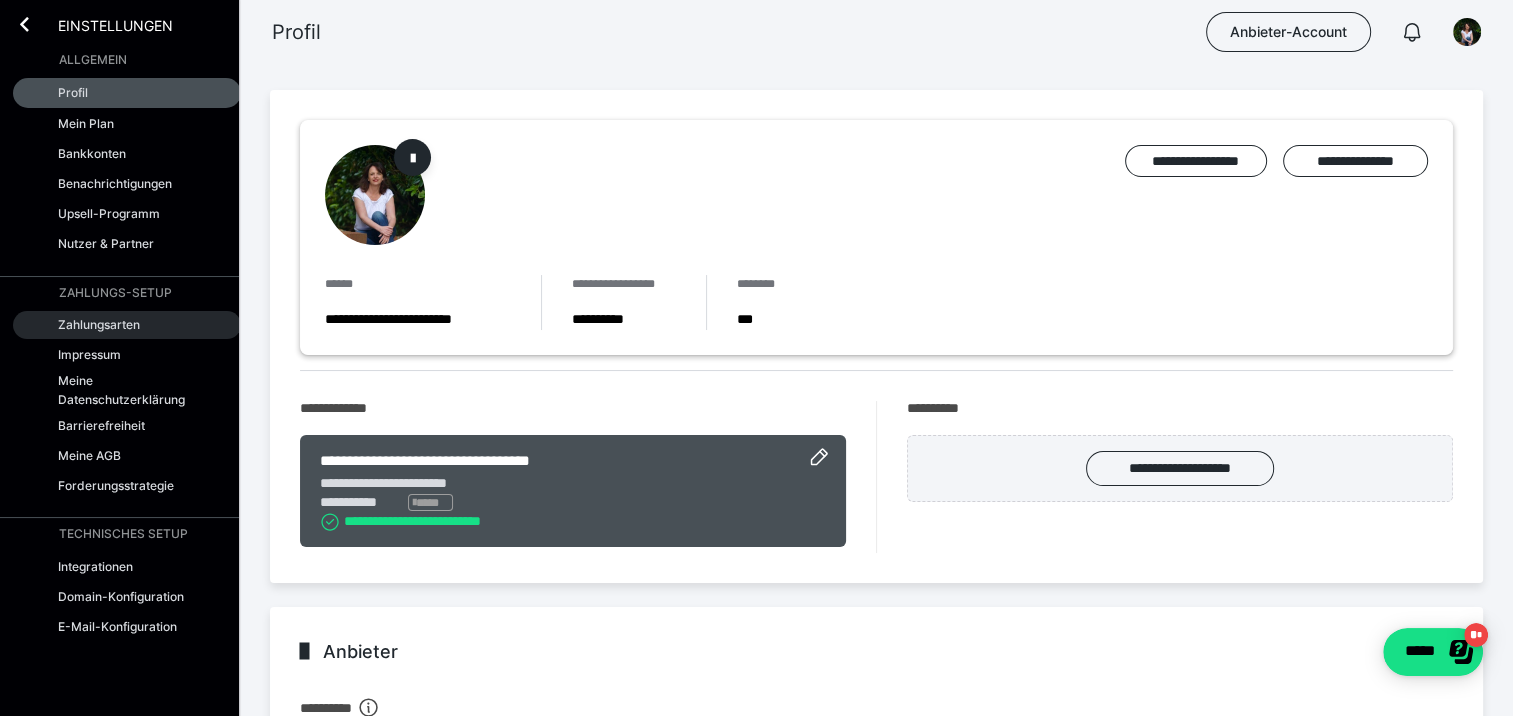 click on "Zahlungsarten" at bounding box center [99, 324] 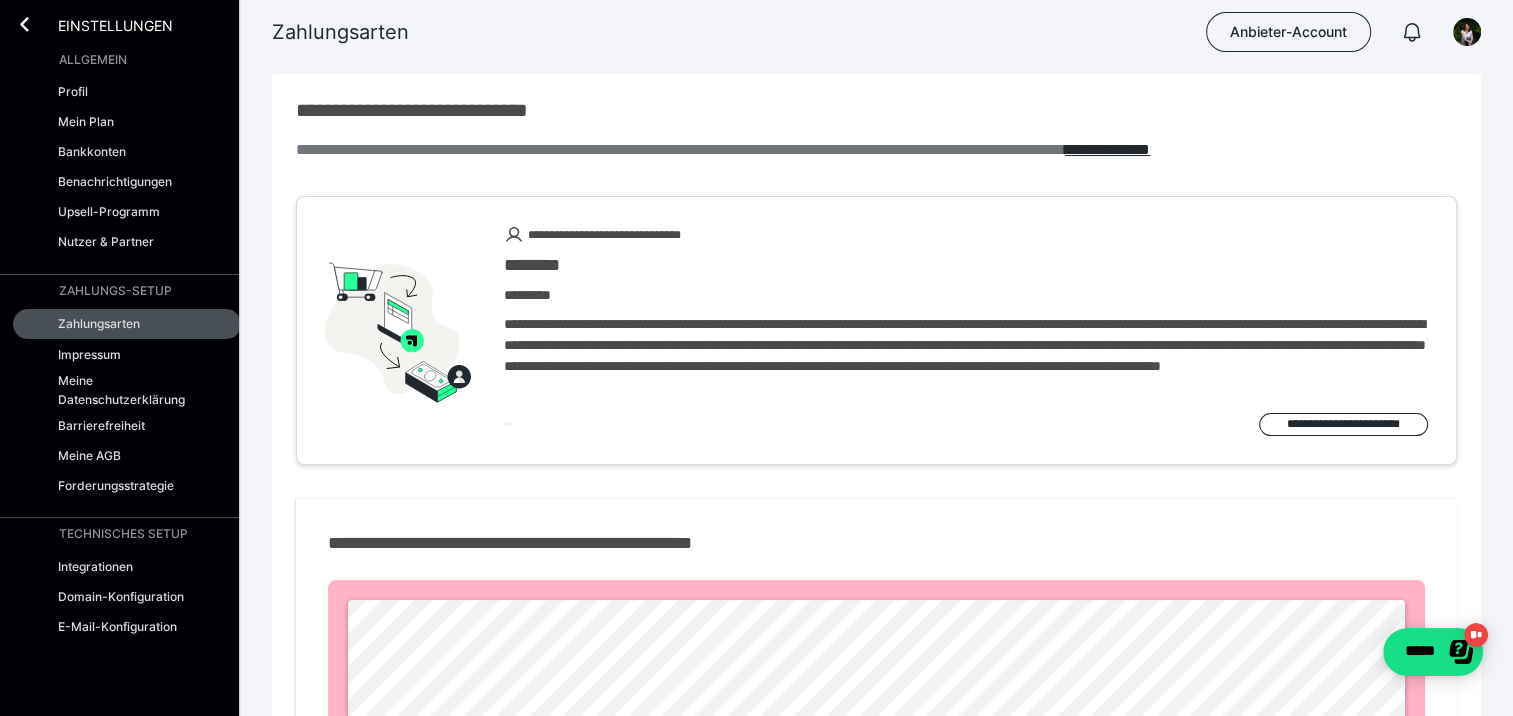 scroll, scrollTop: 0, scrollLeft: 0, axis: both 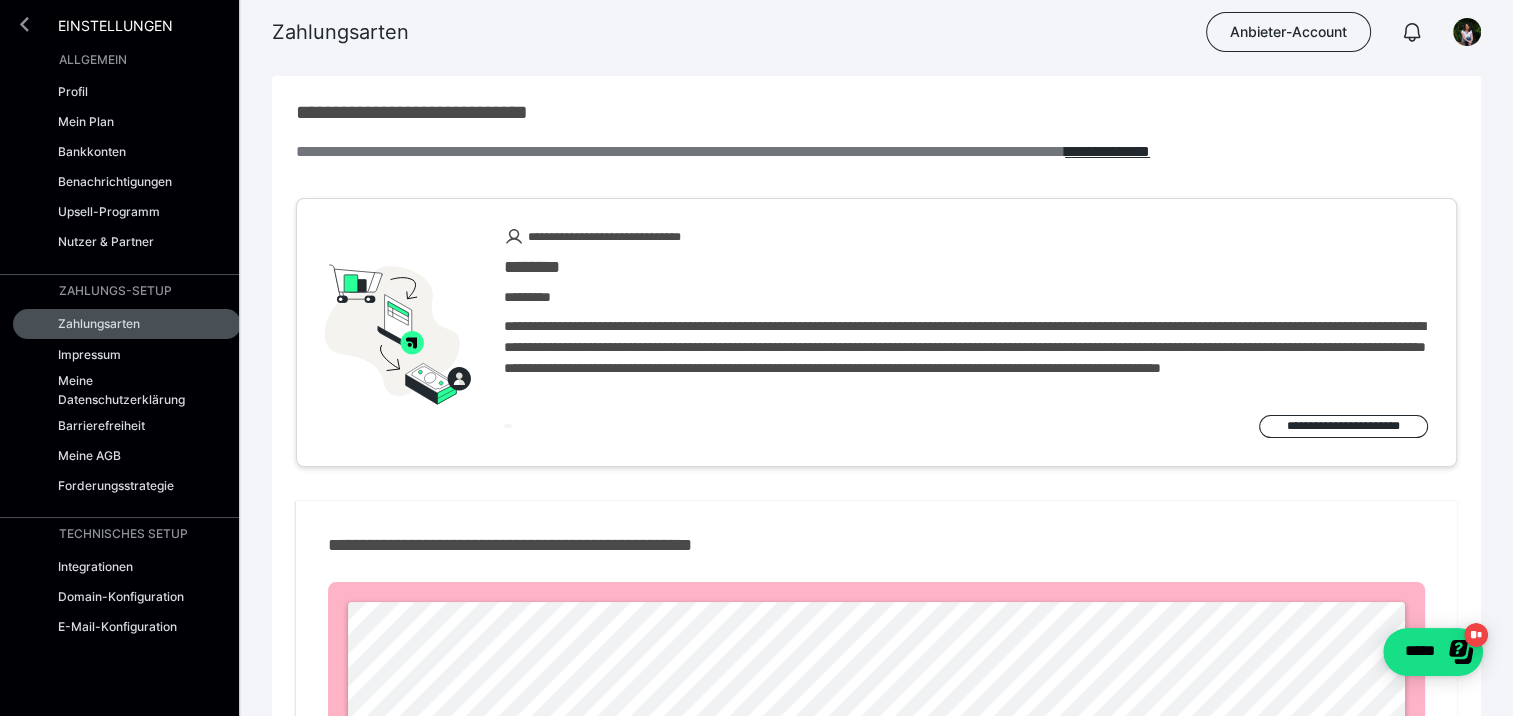 click at bounding box center [24, 24] 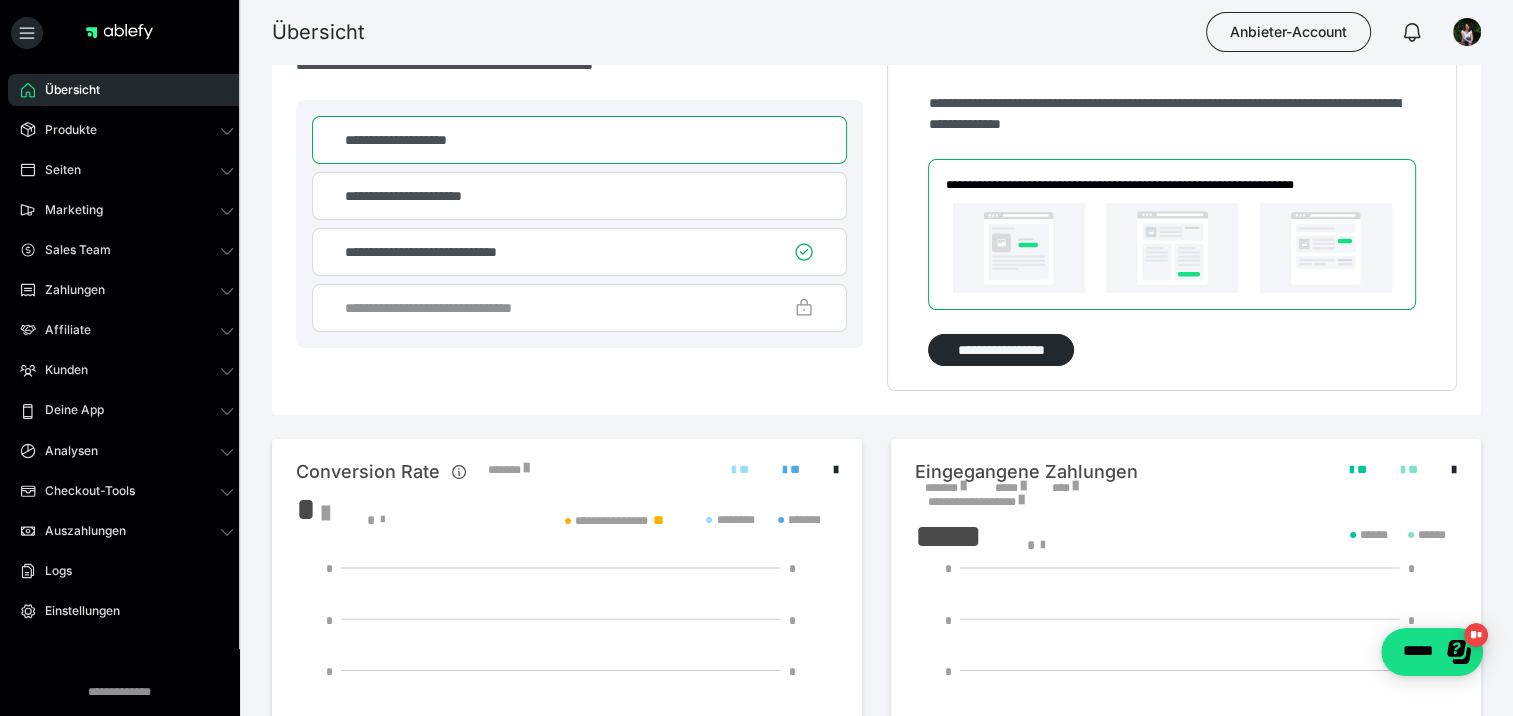 scroll, scrollTop: 0, scrollLeft: 0, axis: both 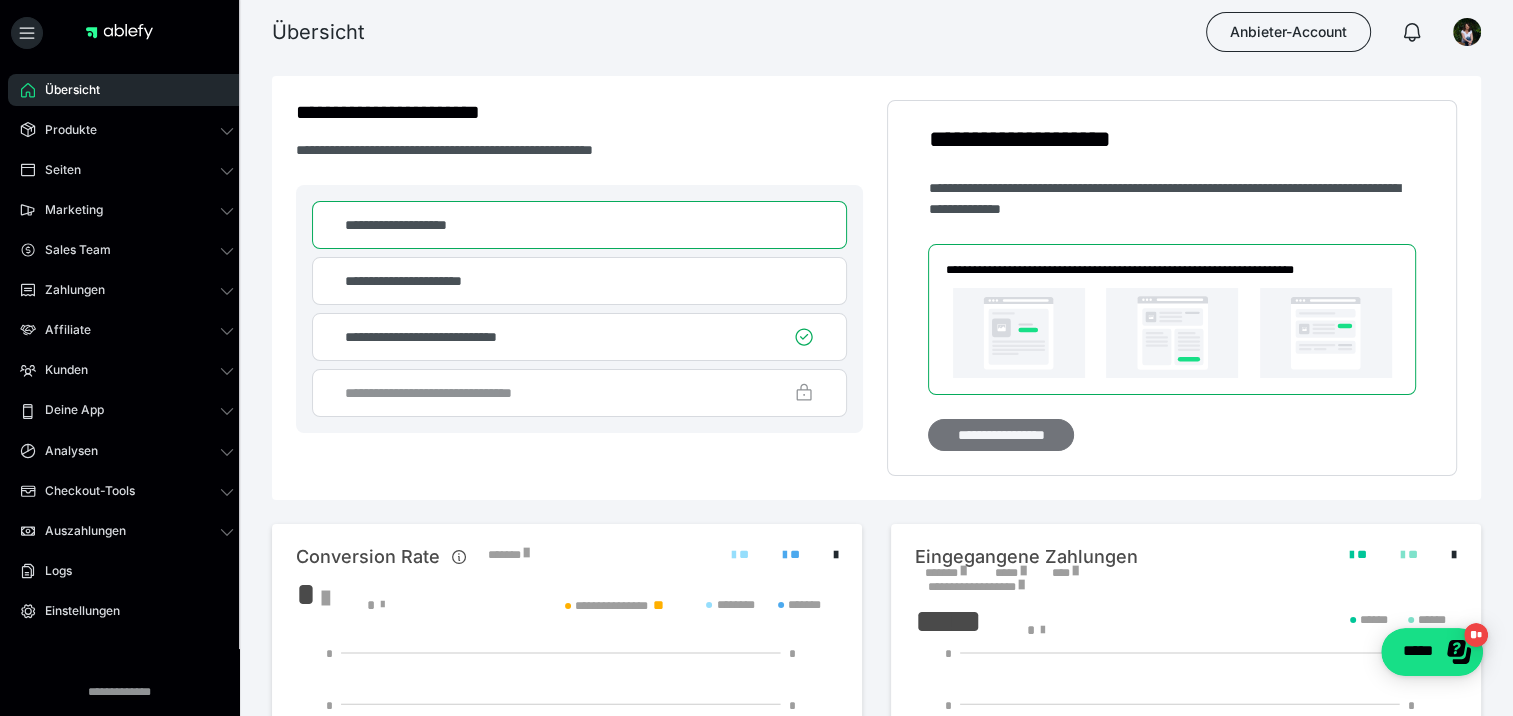 click on "**********" at bounding box center (1000, 435) 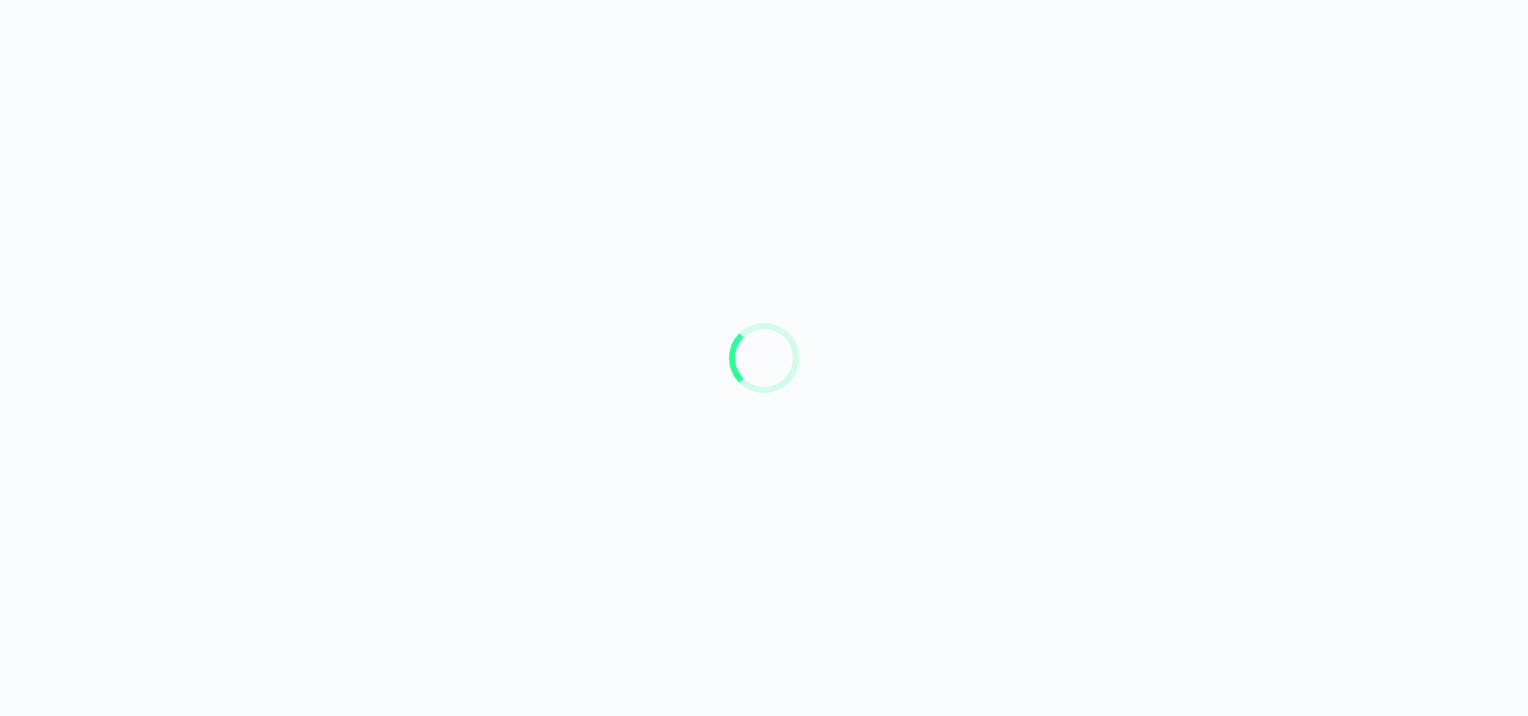 scroll, scrollTop: 0, scrollLeft: 0, axis: both 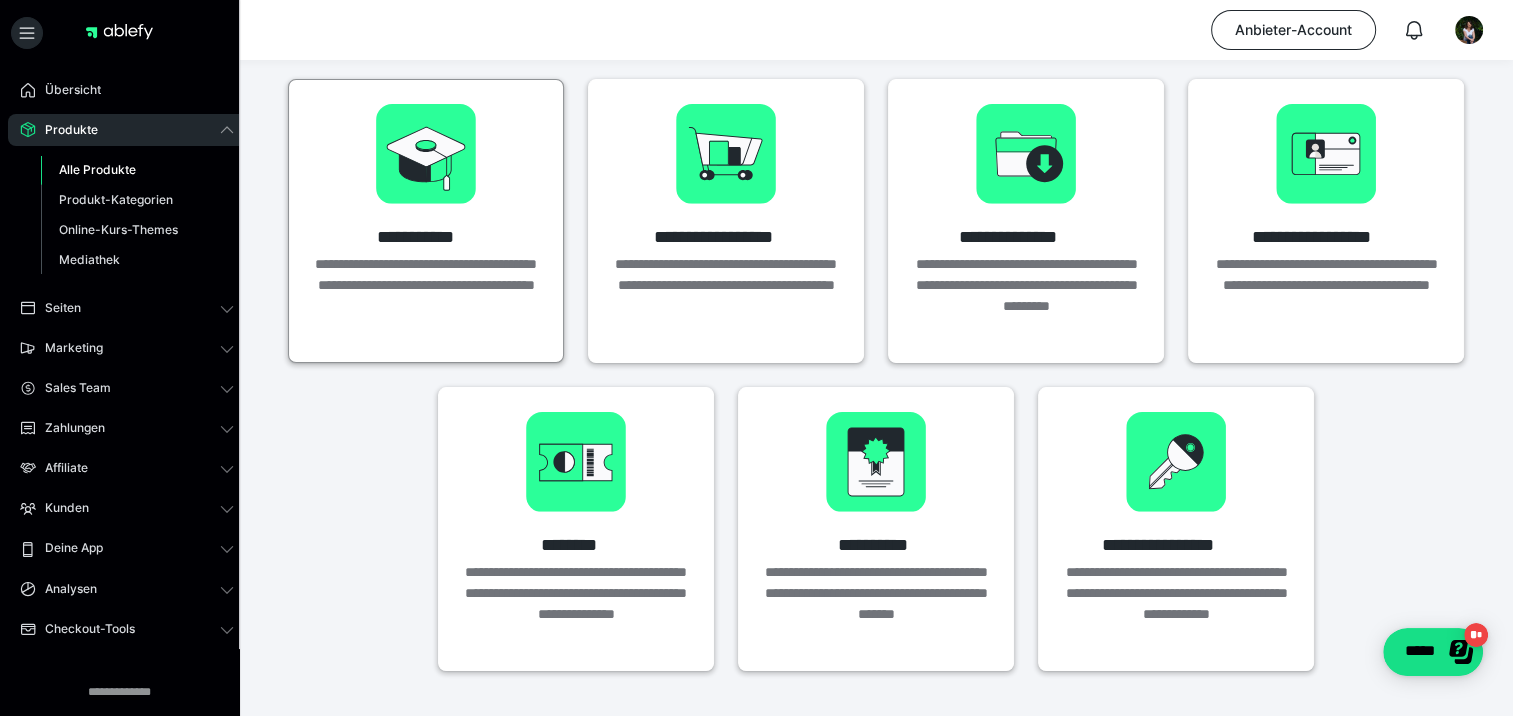 click on "**********" at bounding box center (426, 285) 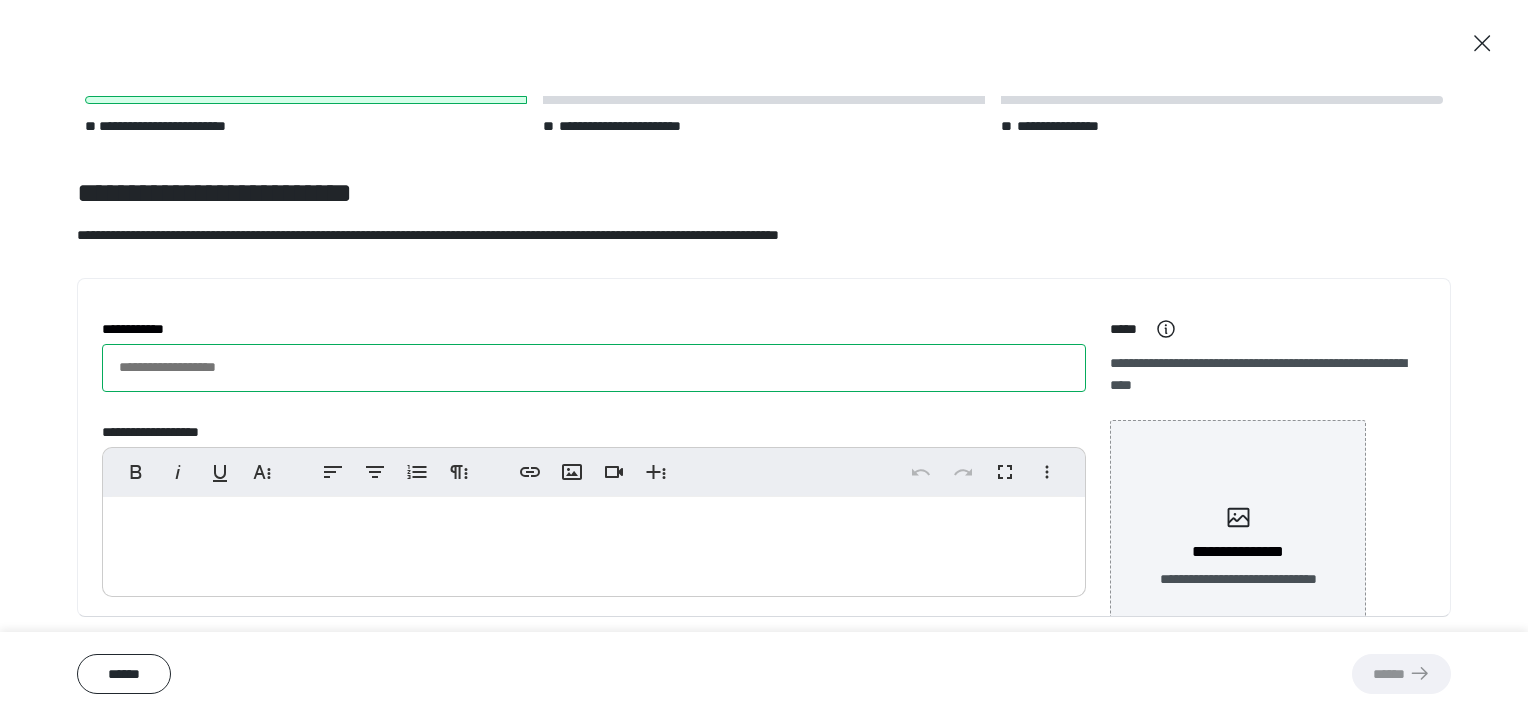 click on "**********" at bounding box center [594, 368] 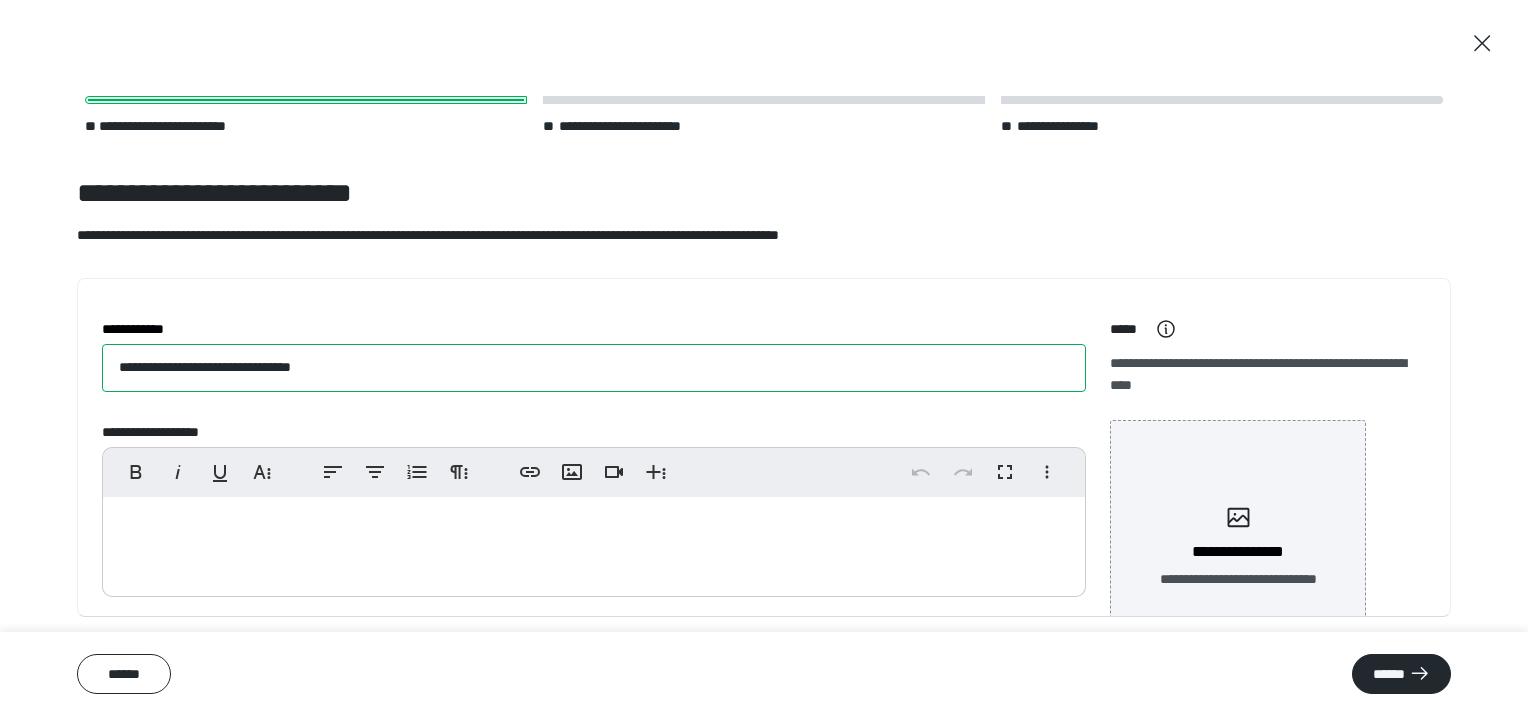 type on "**********" 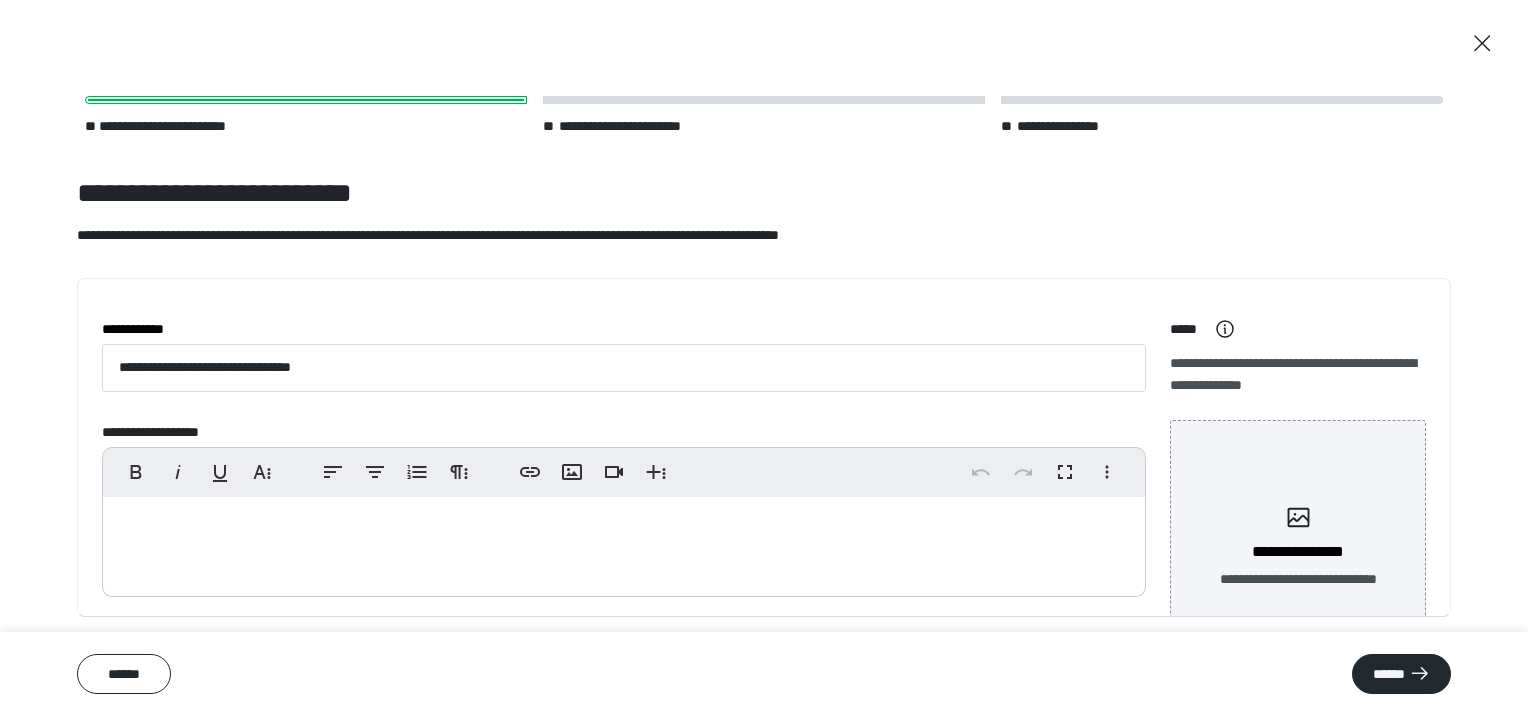 click at bounding box center [624, 542] 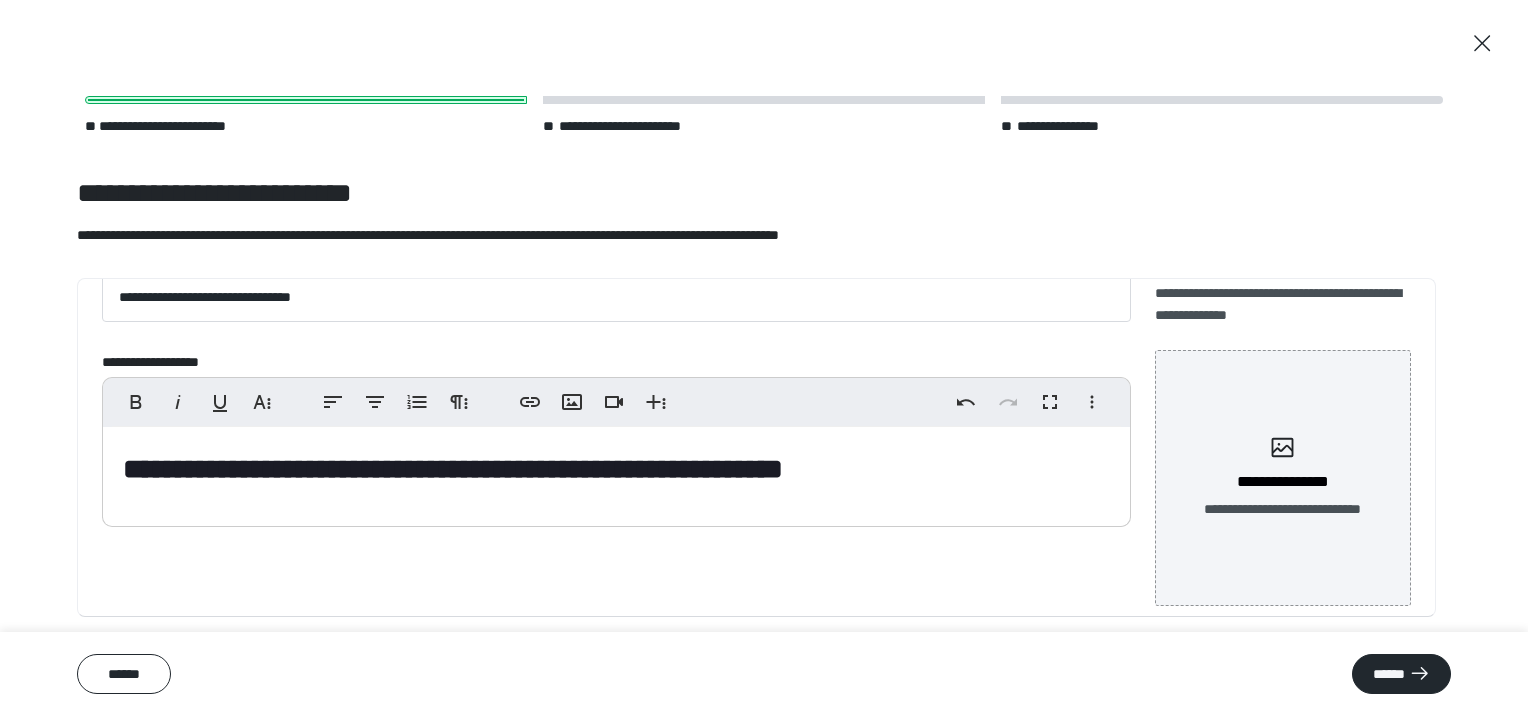scroll, scrollTop: 99, scrollLeft: 0, axis: vertical 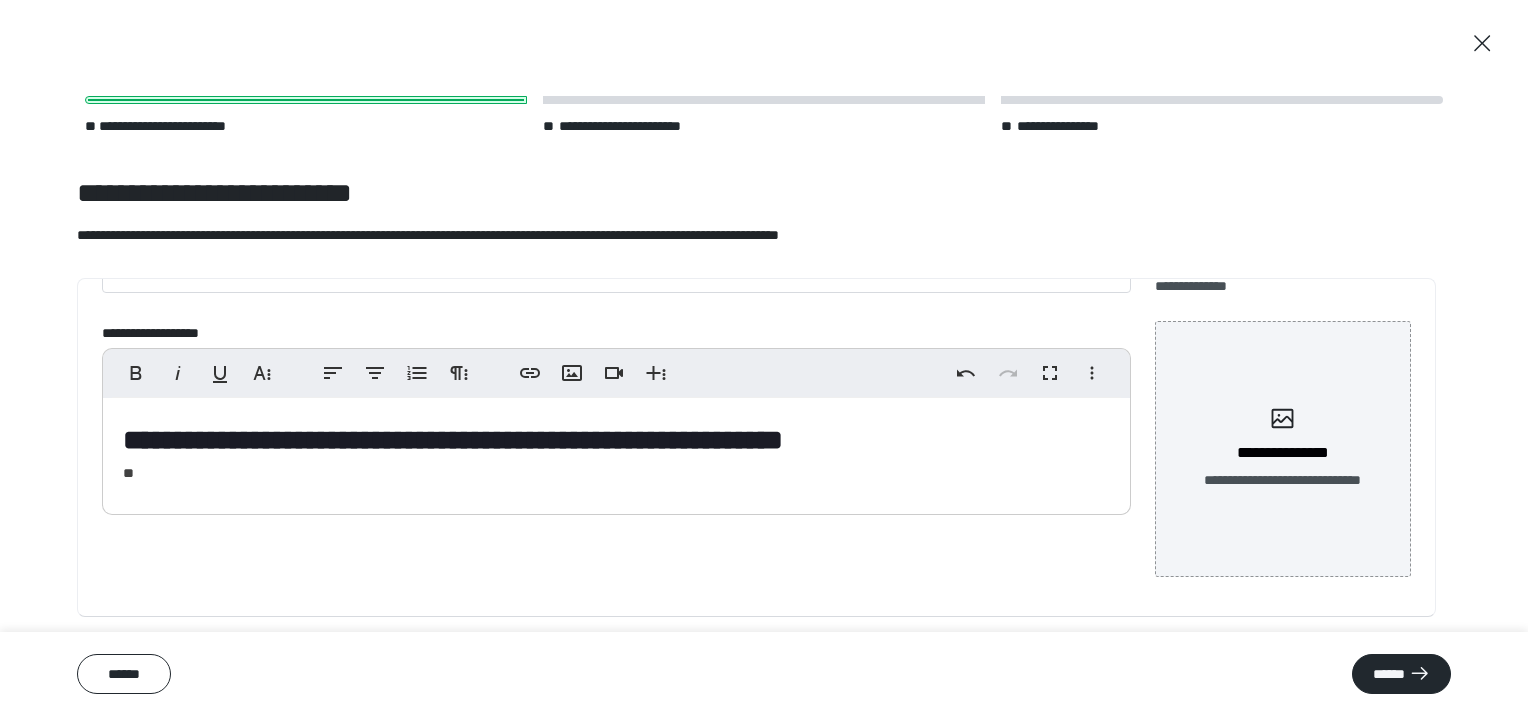 type 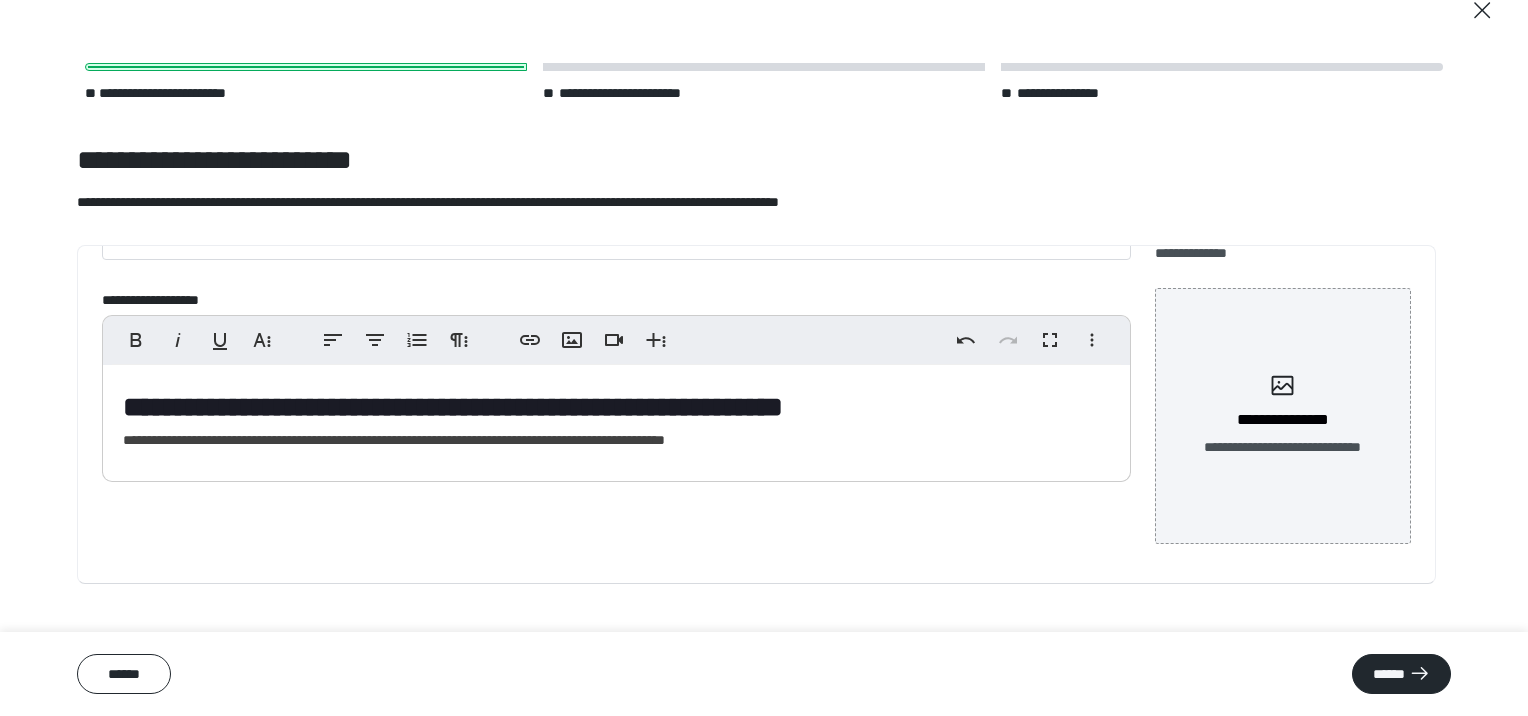 scroll, scrollTop: 64, scrollLeft: 0, axis: vertical 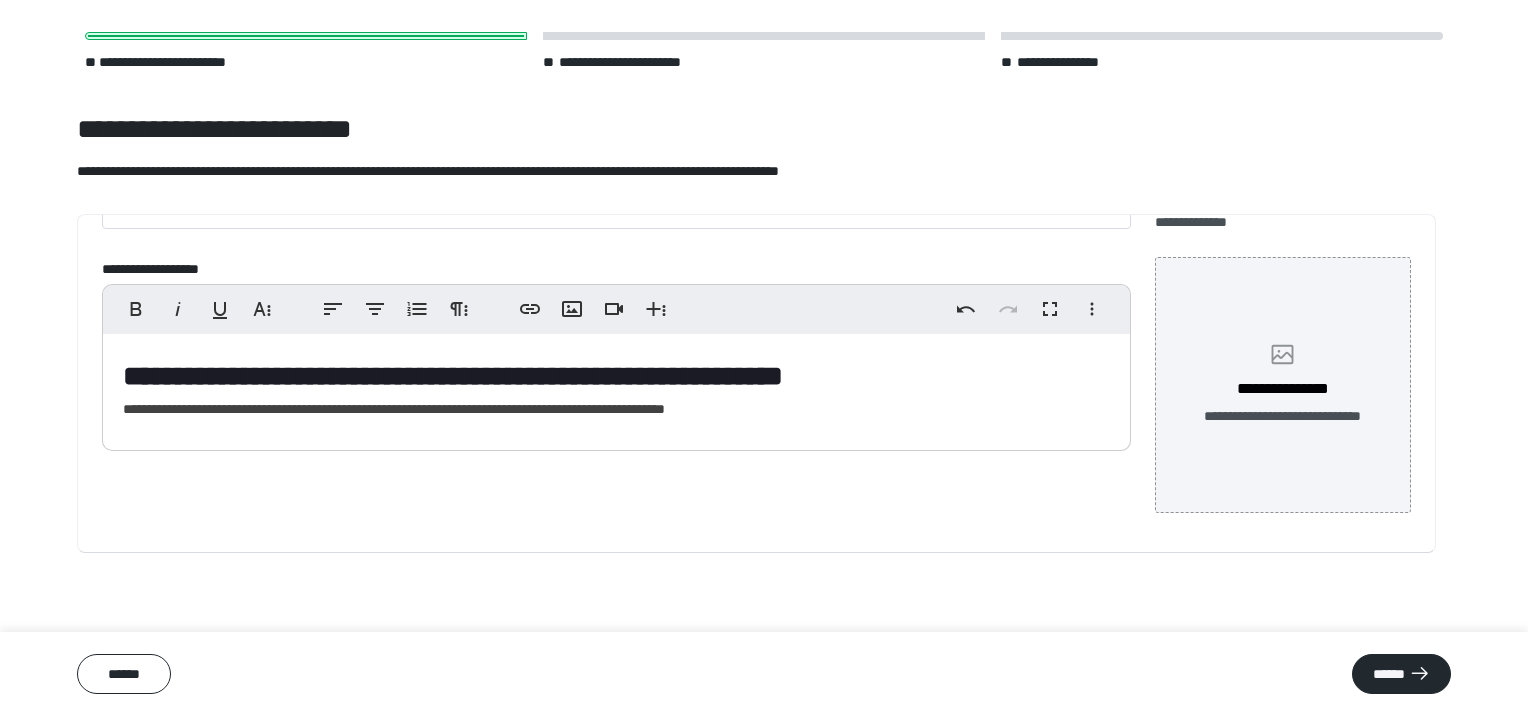 click on "**********" at bounding box center [1283, 416] 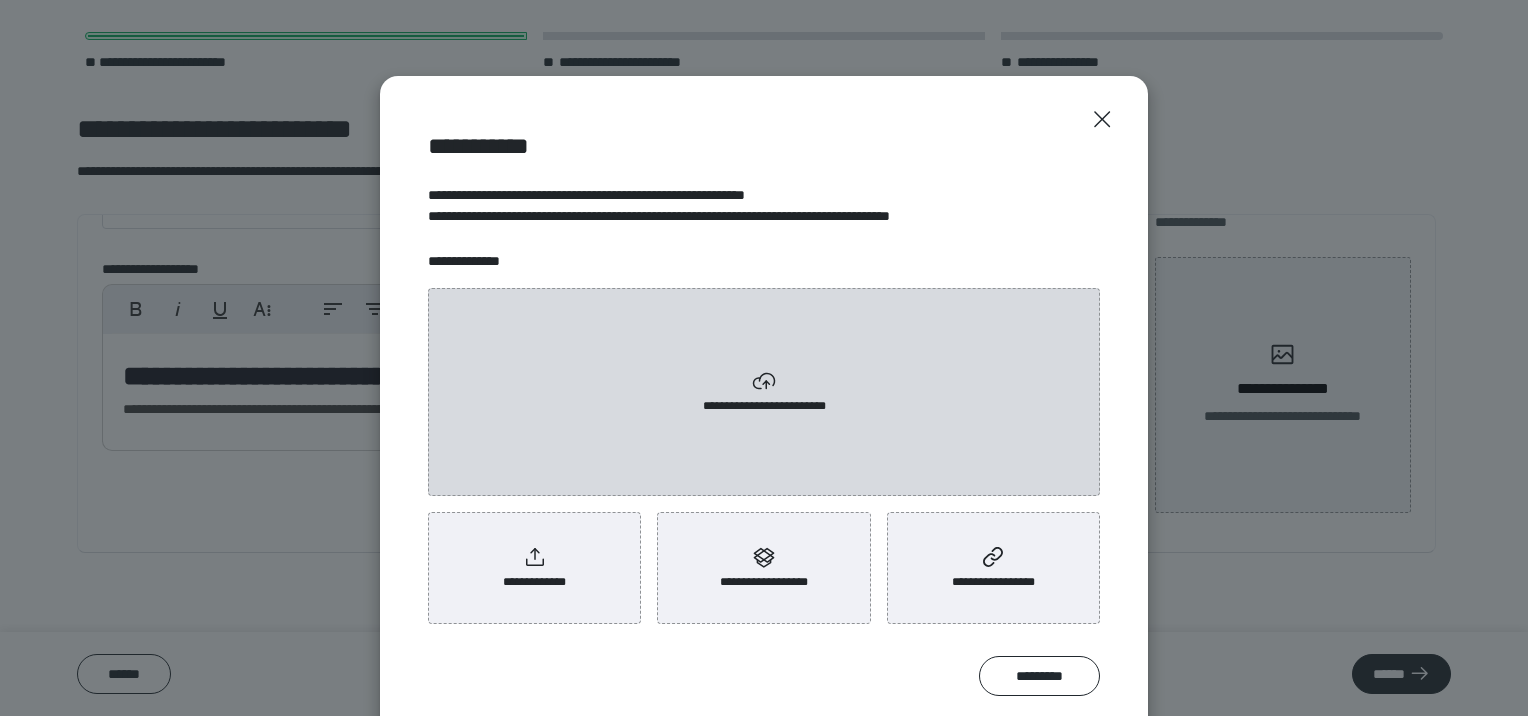 click on "**********" at bounding box center [764, 392] 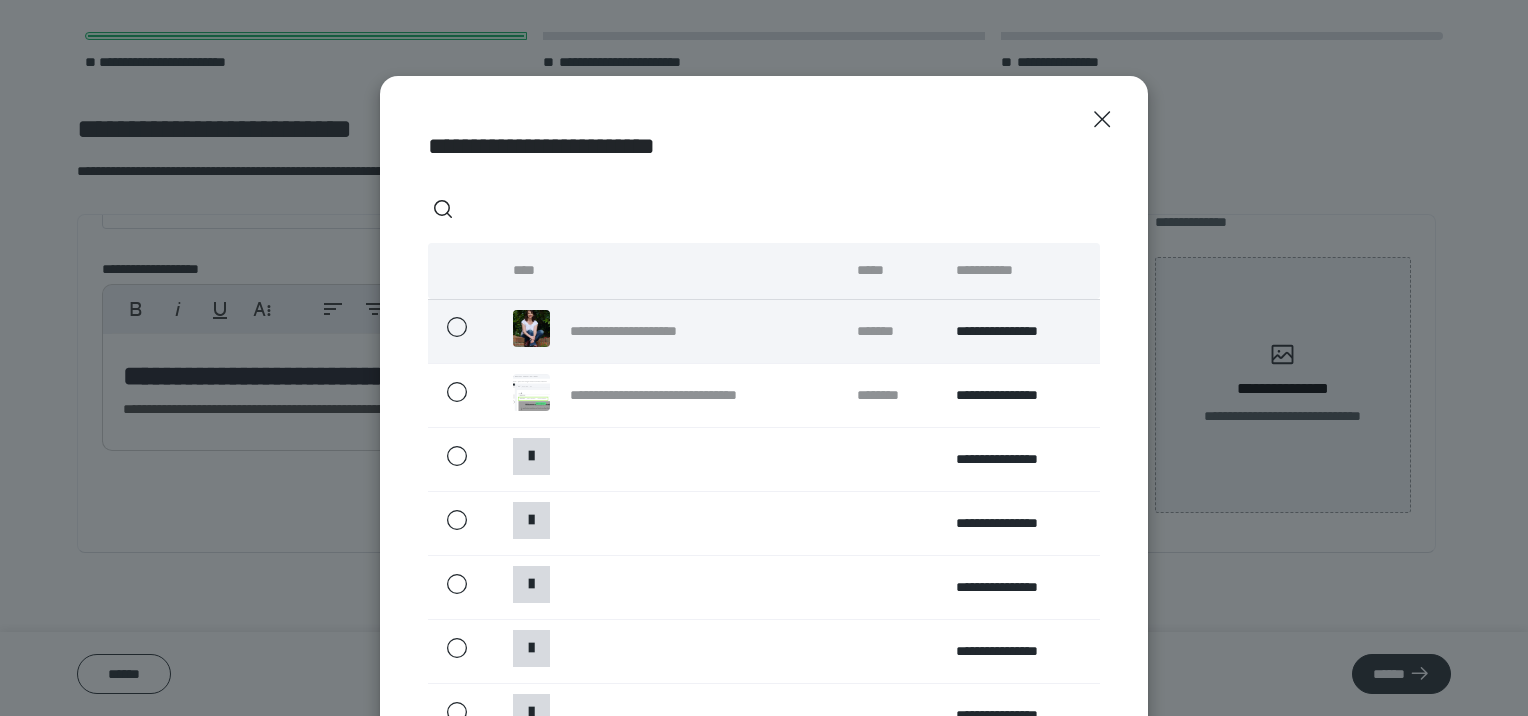 click 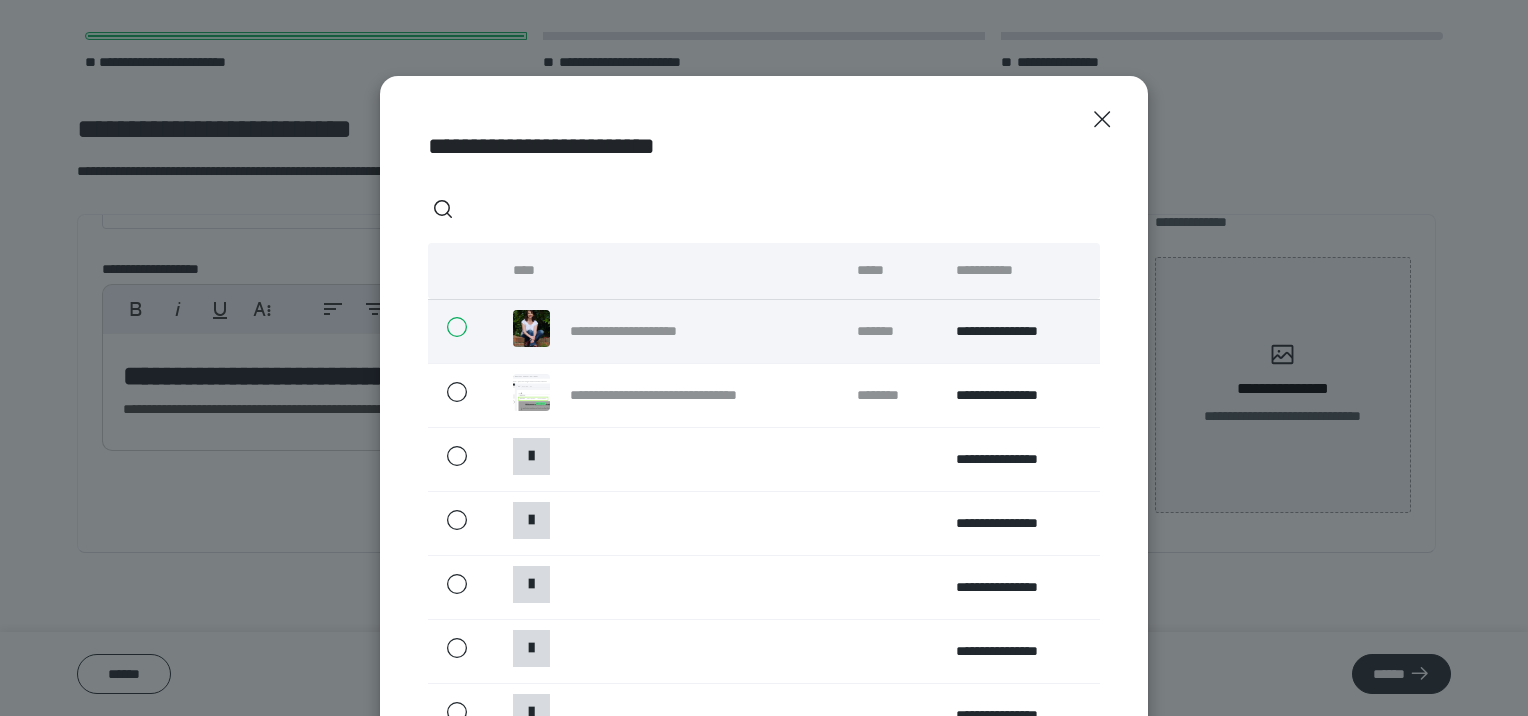 click at bounding box center (446, 327) 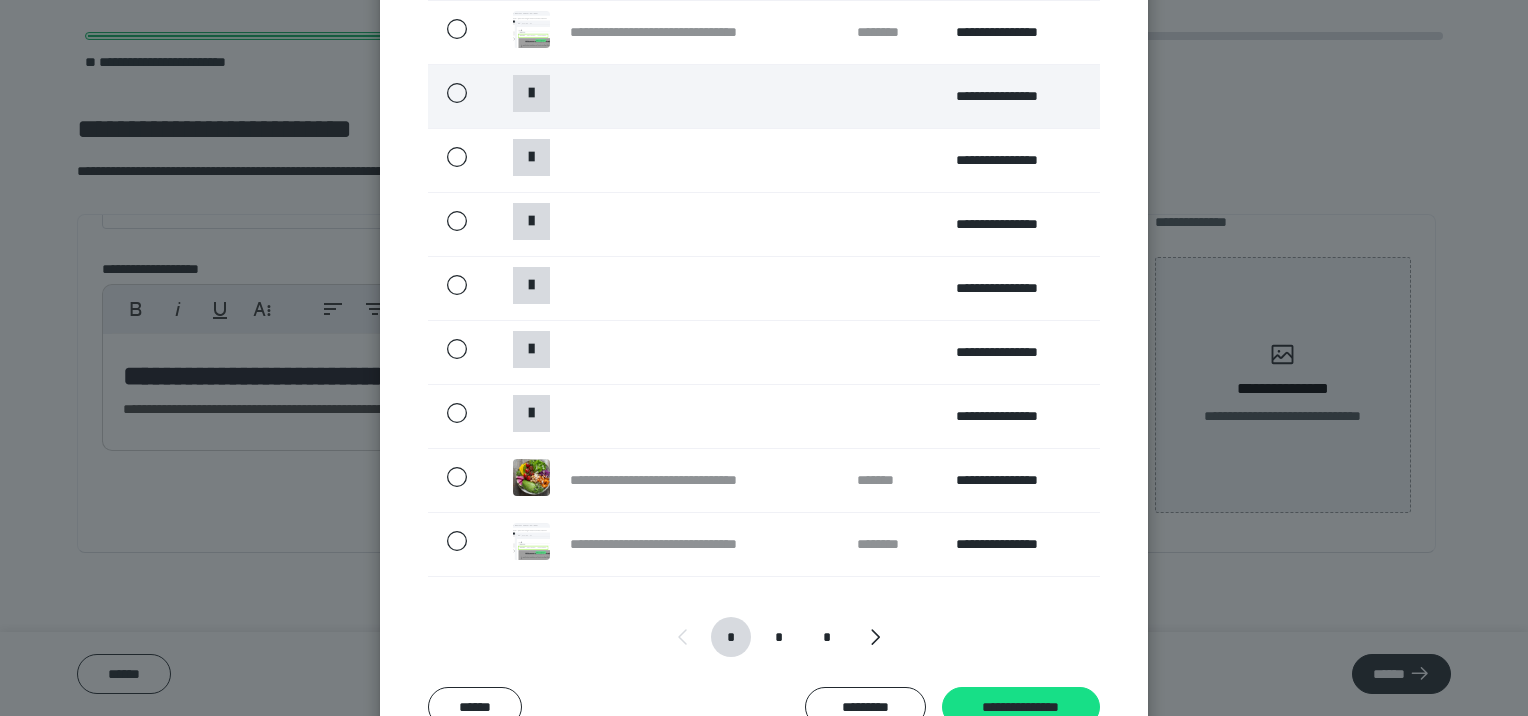 scroll, scrollTop: 428, scrollLeft: 0, axis: vertical 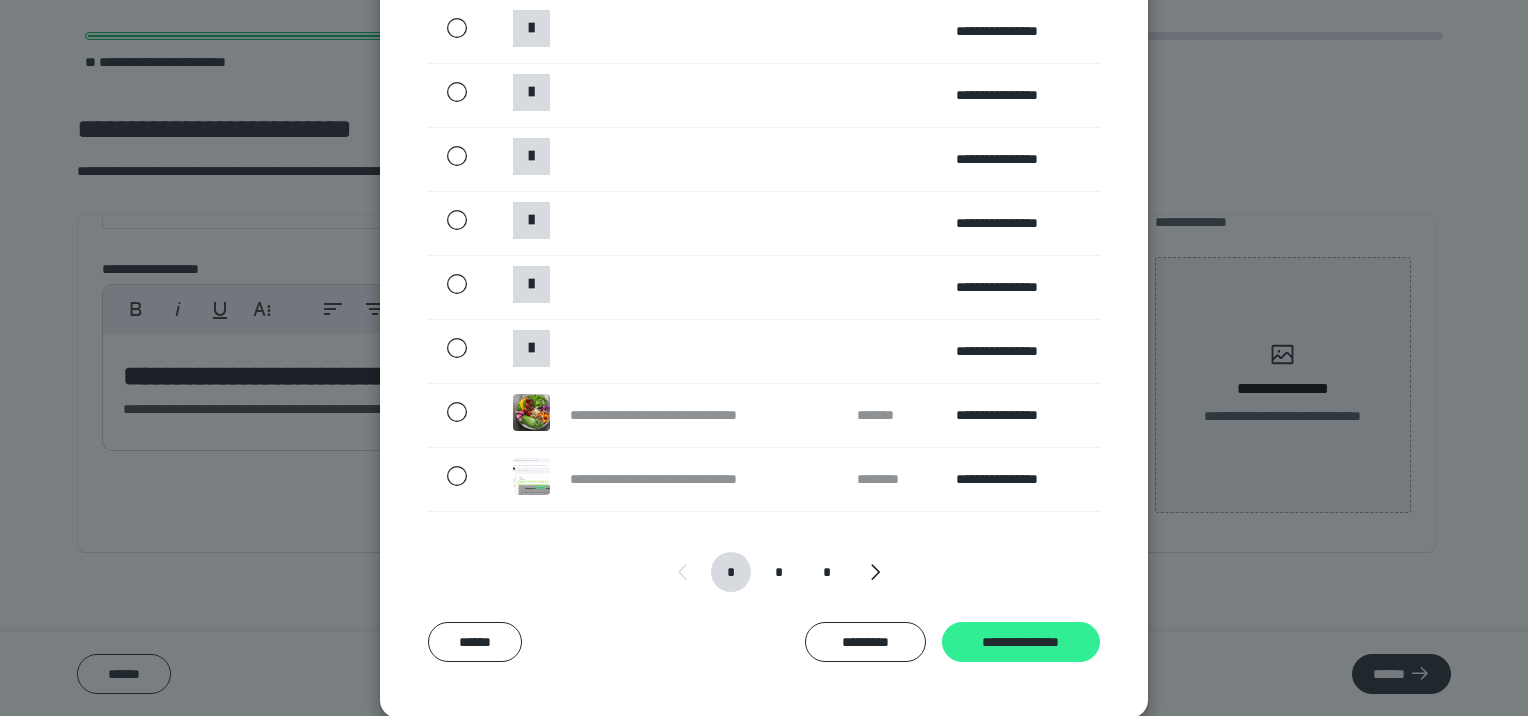 click on "**********" at bounding box center [1021, 642] 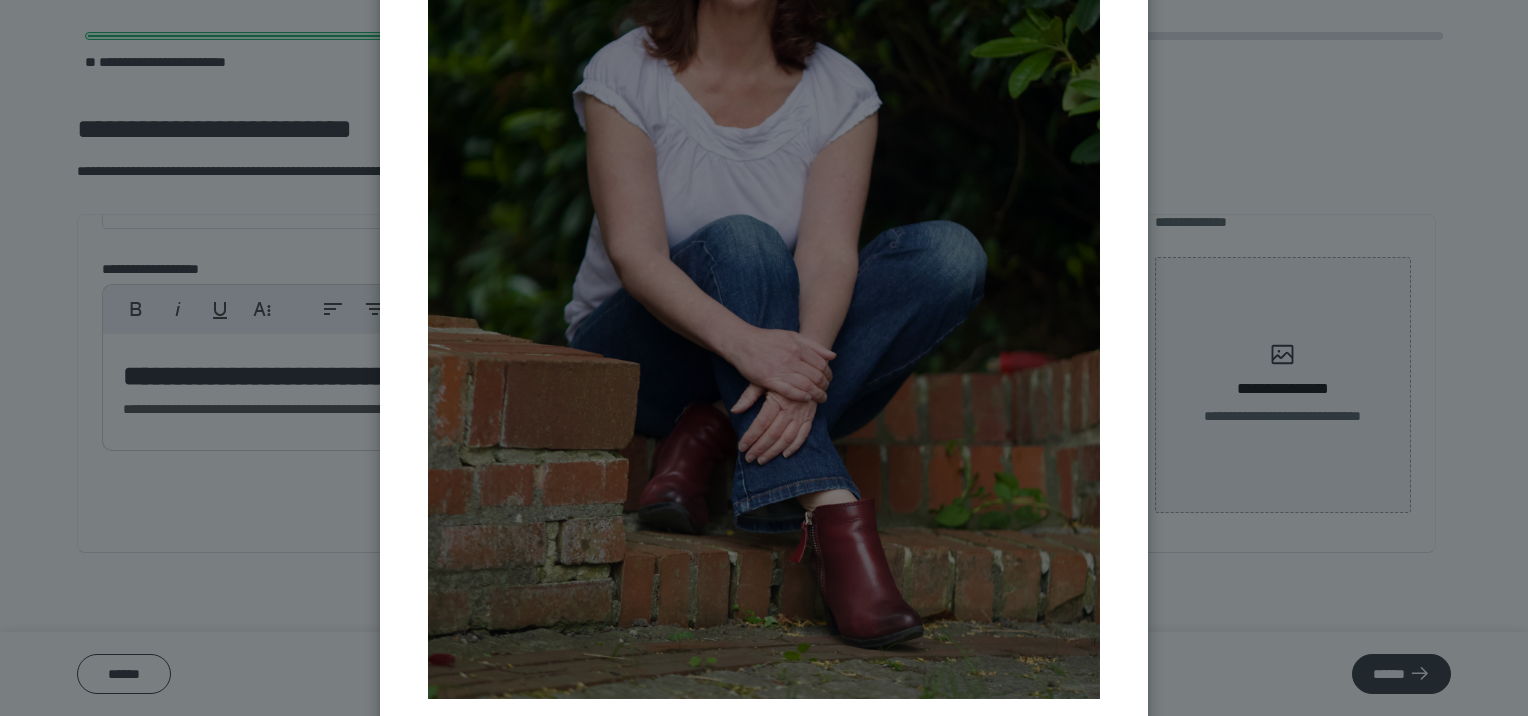 scroll, scrollTop: 647, scrollLeft: 0, axis: vertical 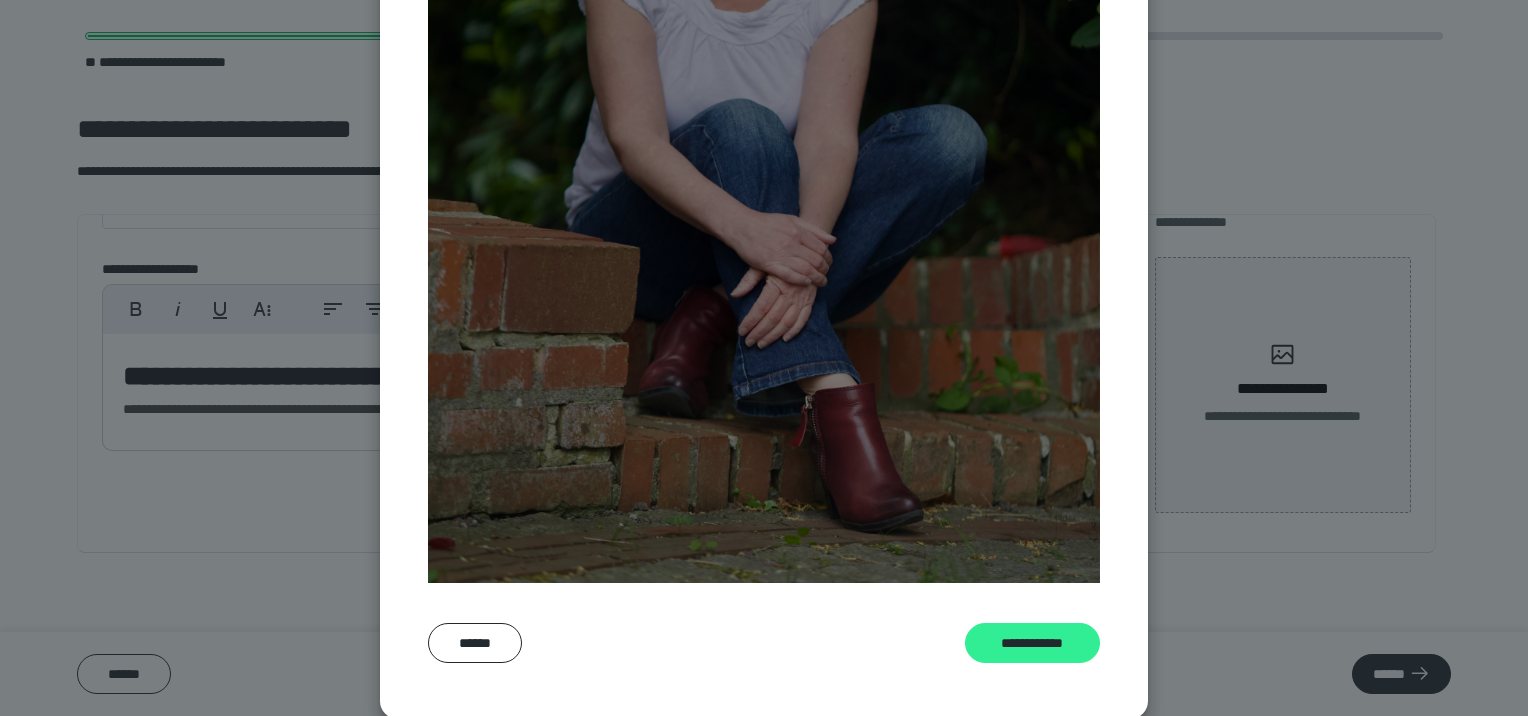 click on "**********" at bounding box center [1032, 643] 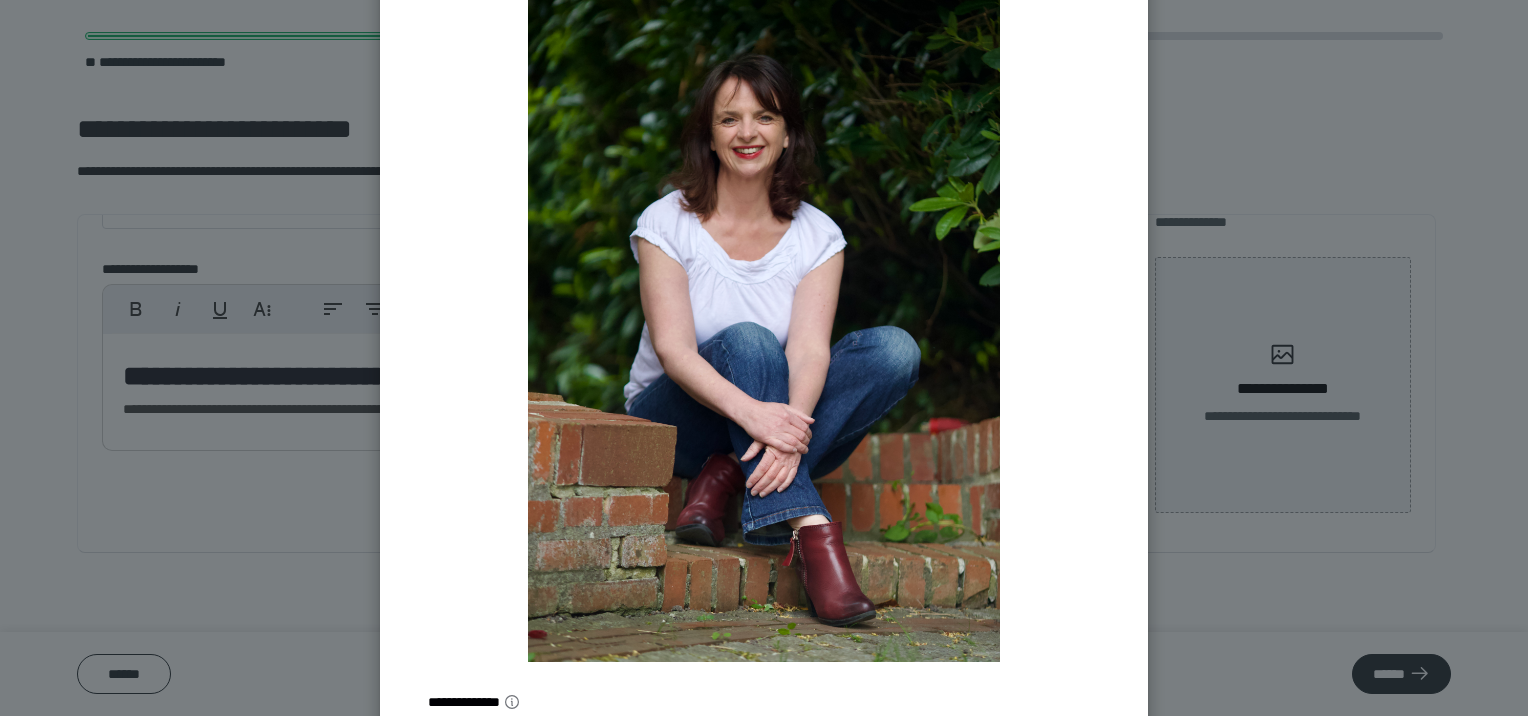 scroll, scrollTop: 442, scrollLeft: 0, axis: vertical 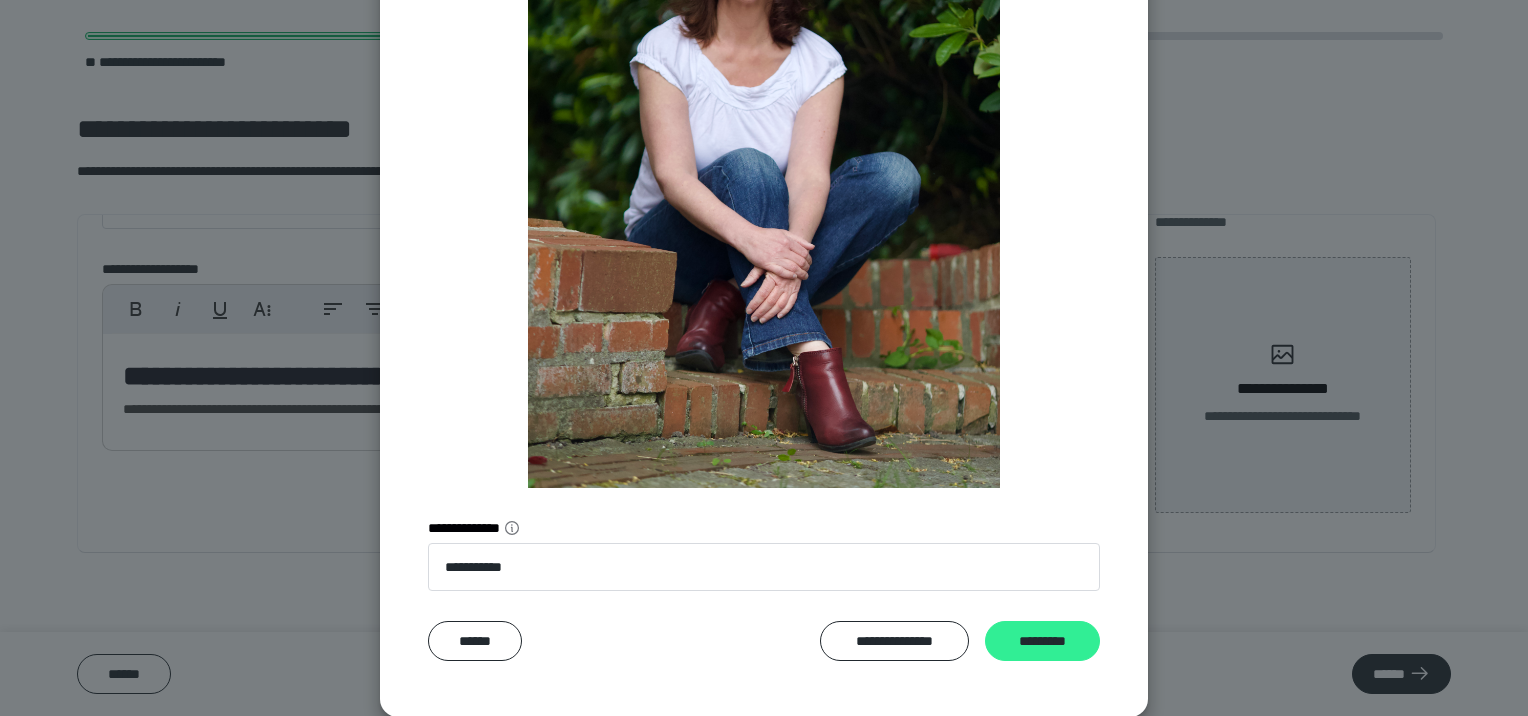 click on "*********" at bounding box center (1042, 641) 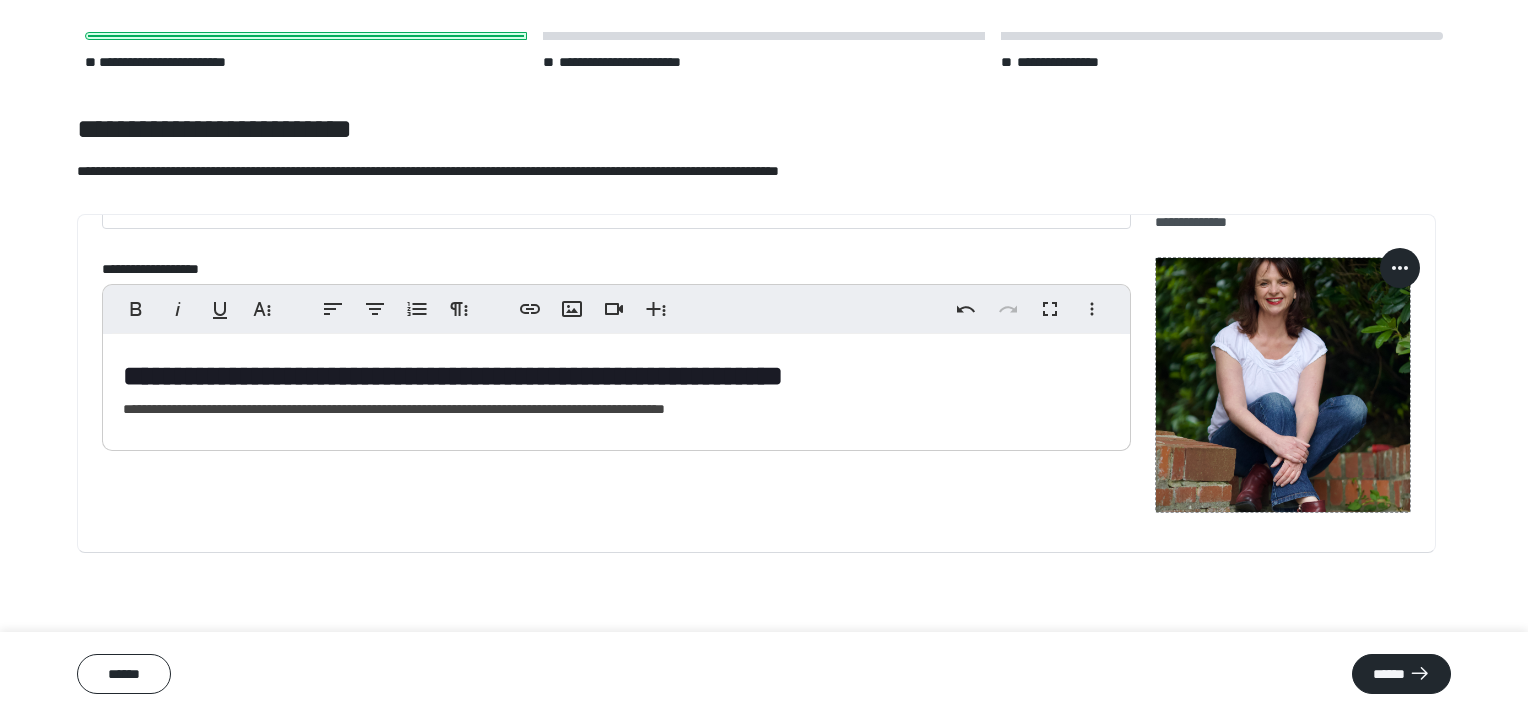 click 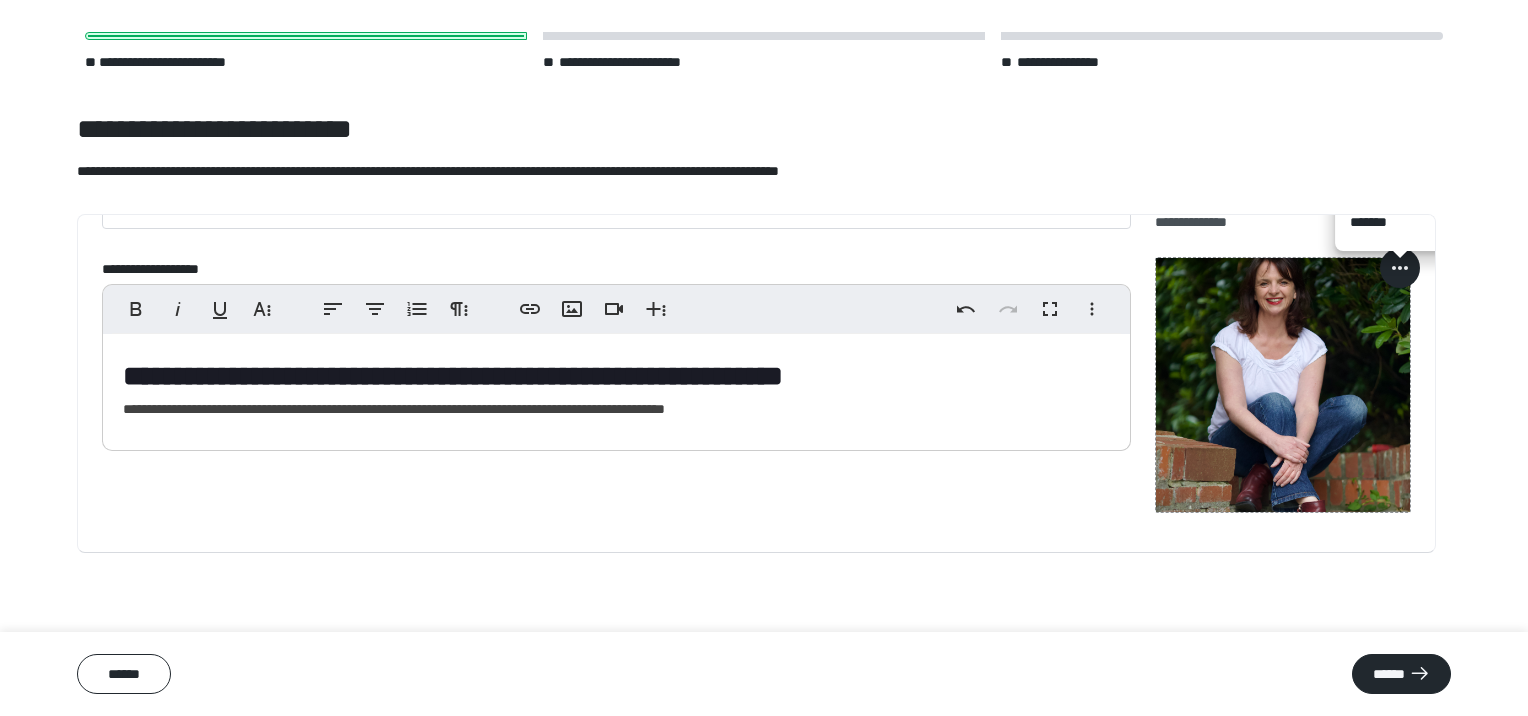 click at bounding box center [1283, 385] 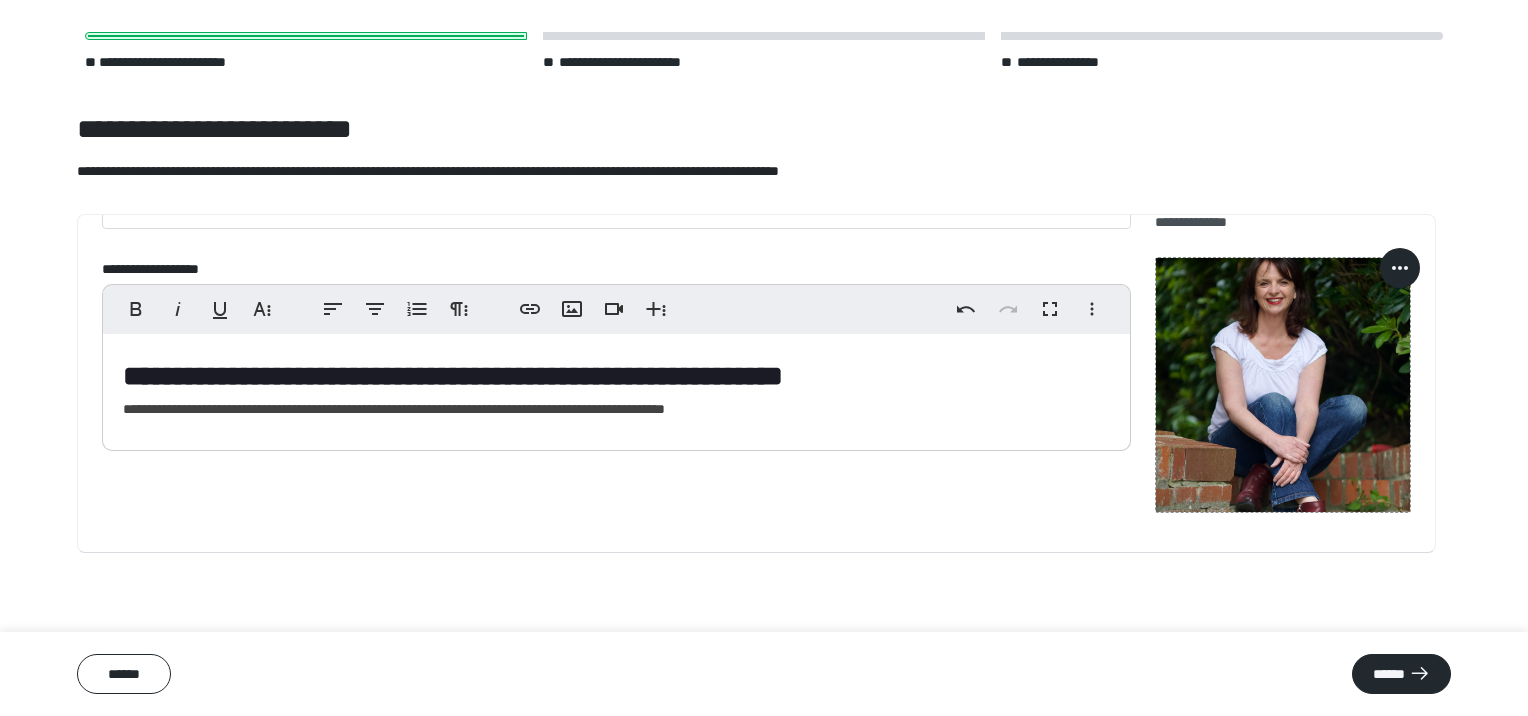 click at bounding box center [1283, 385] 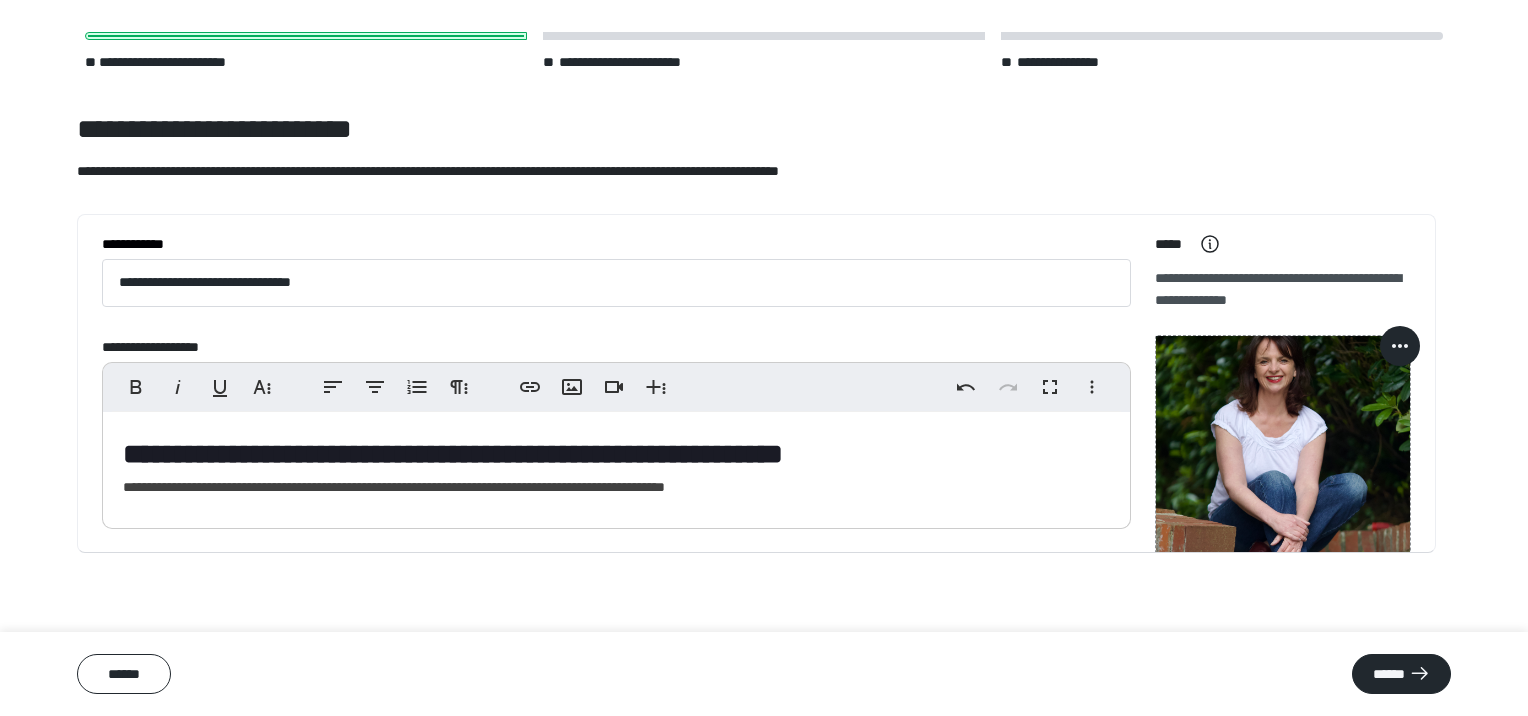 click 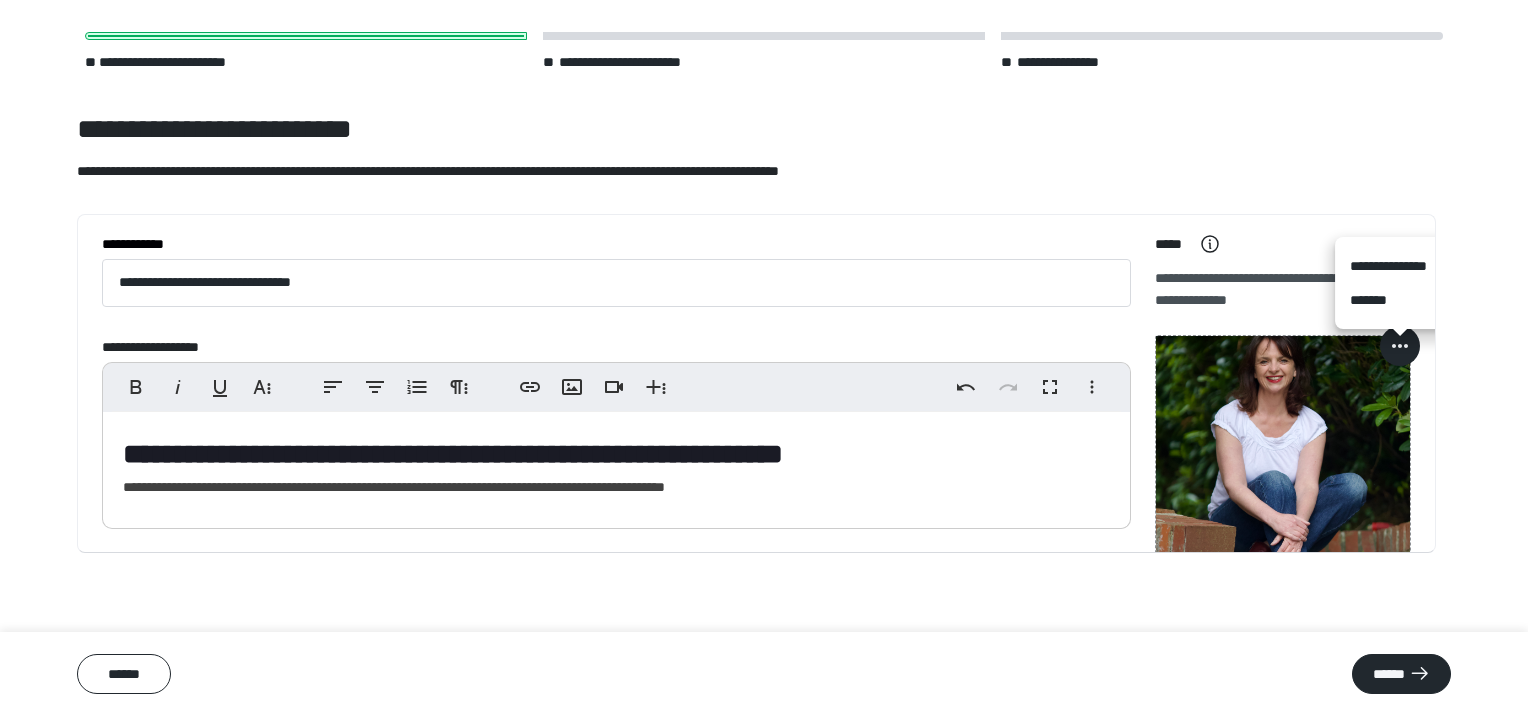 click on "**********" at bounding box center (1400, 266) 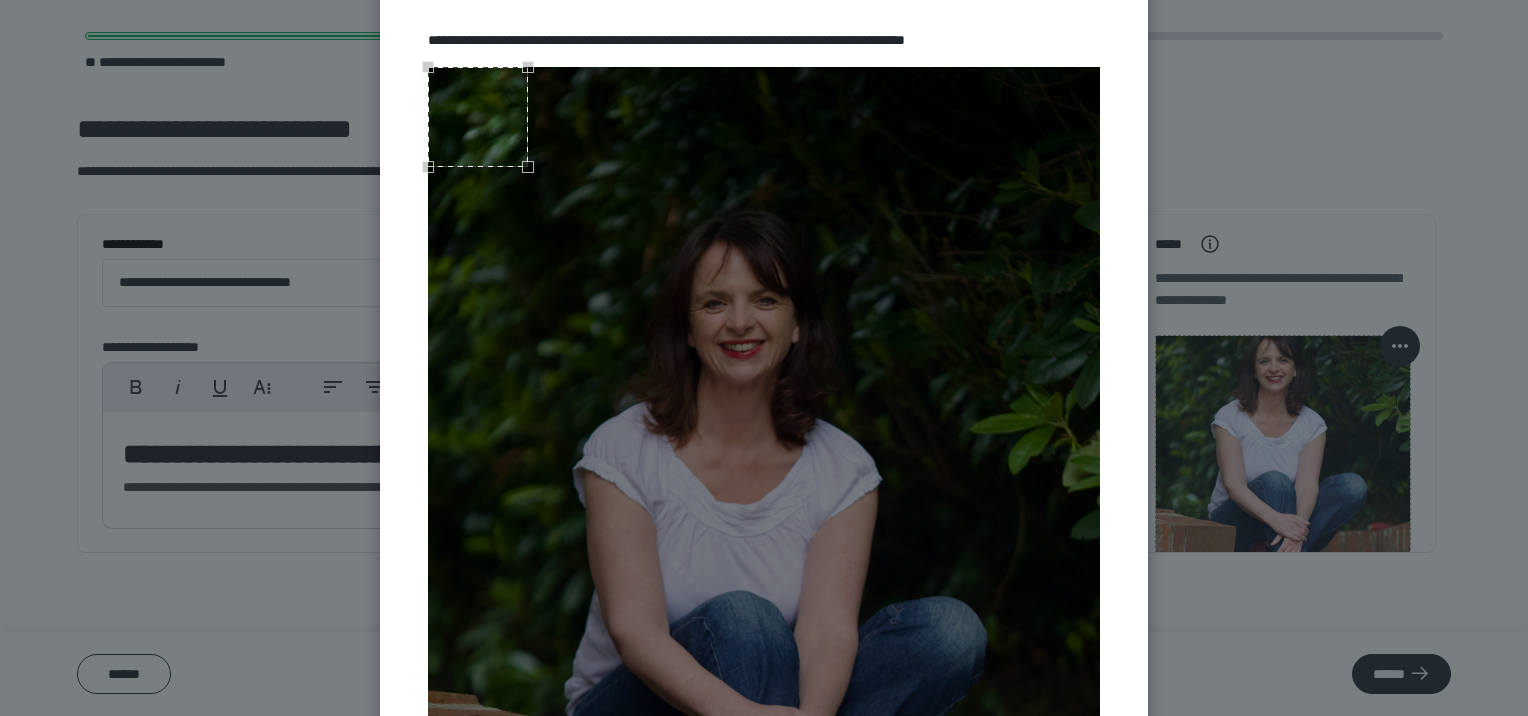 scroll, scrollTop: 47, scrollLeft: 0, axis: vertical 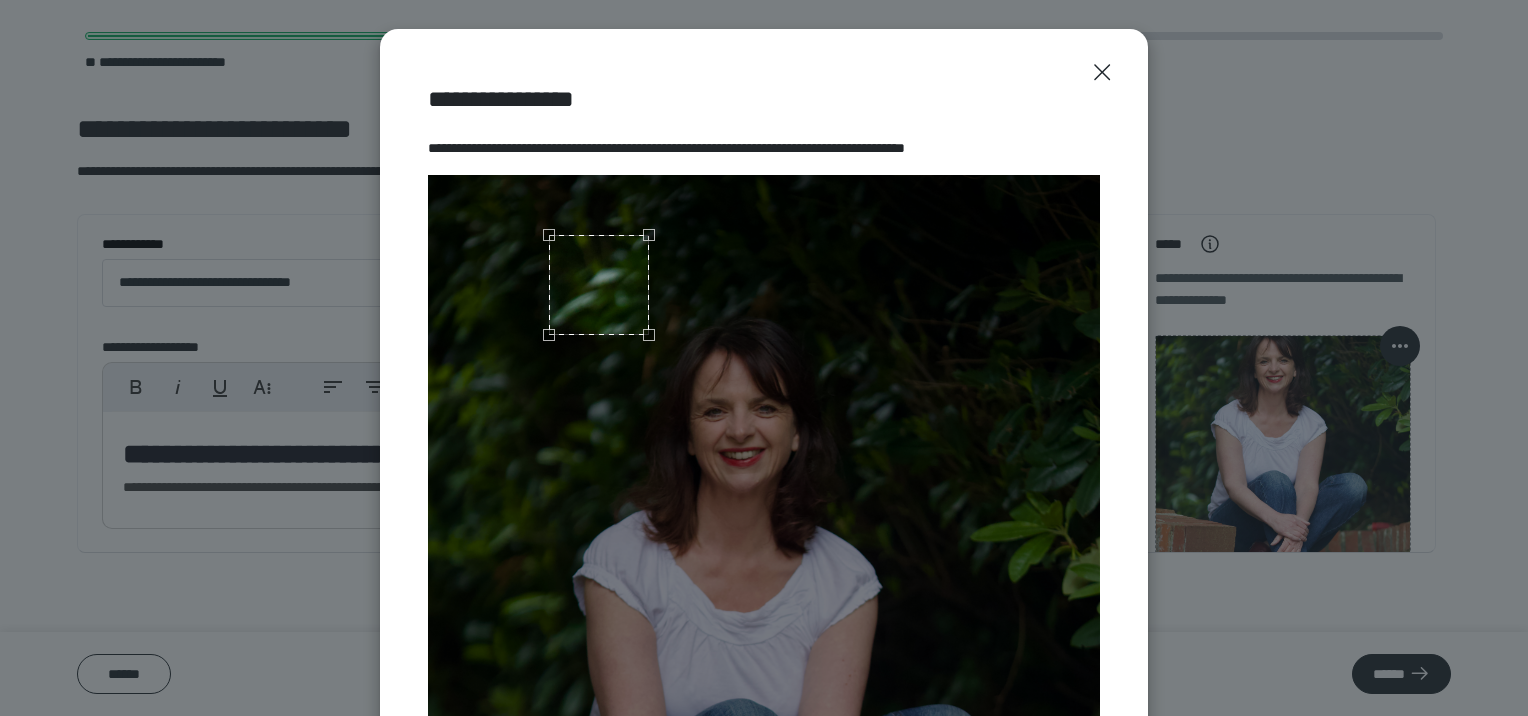 click at bounding box center (599, 285) 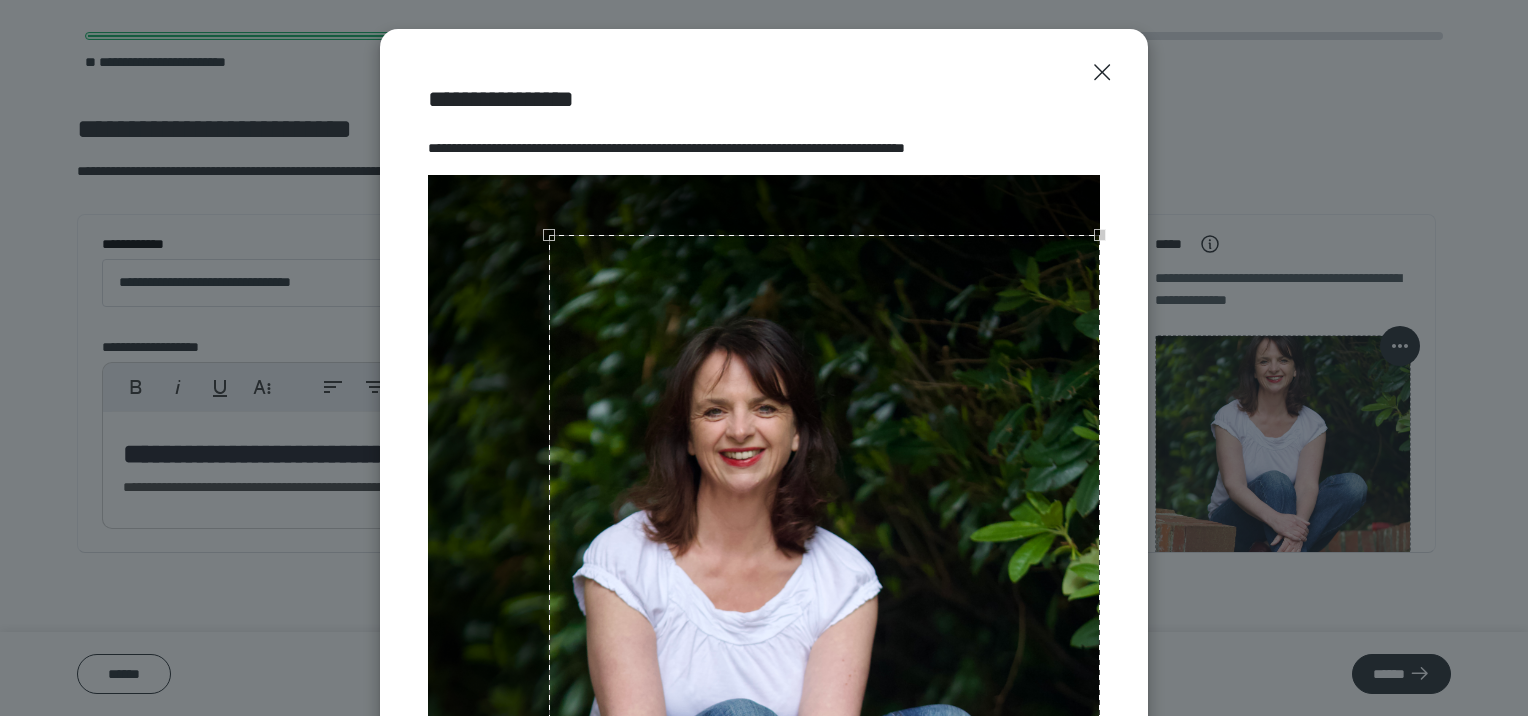 click on "**********" at bounding box center (764, 335) 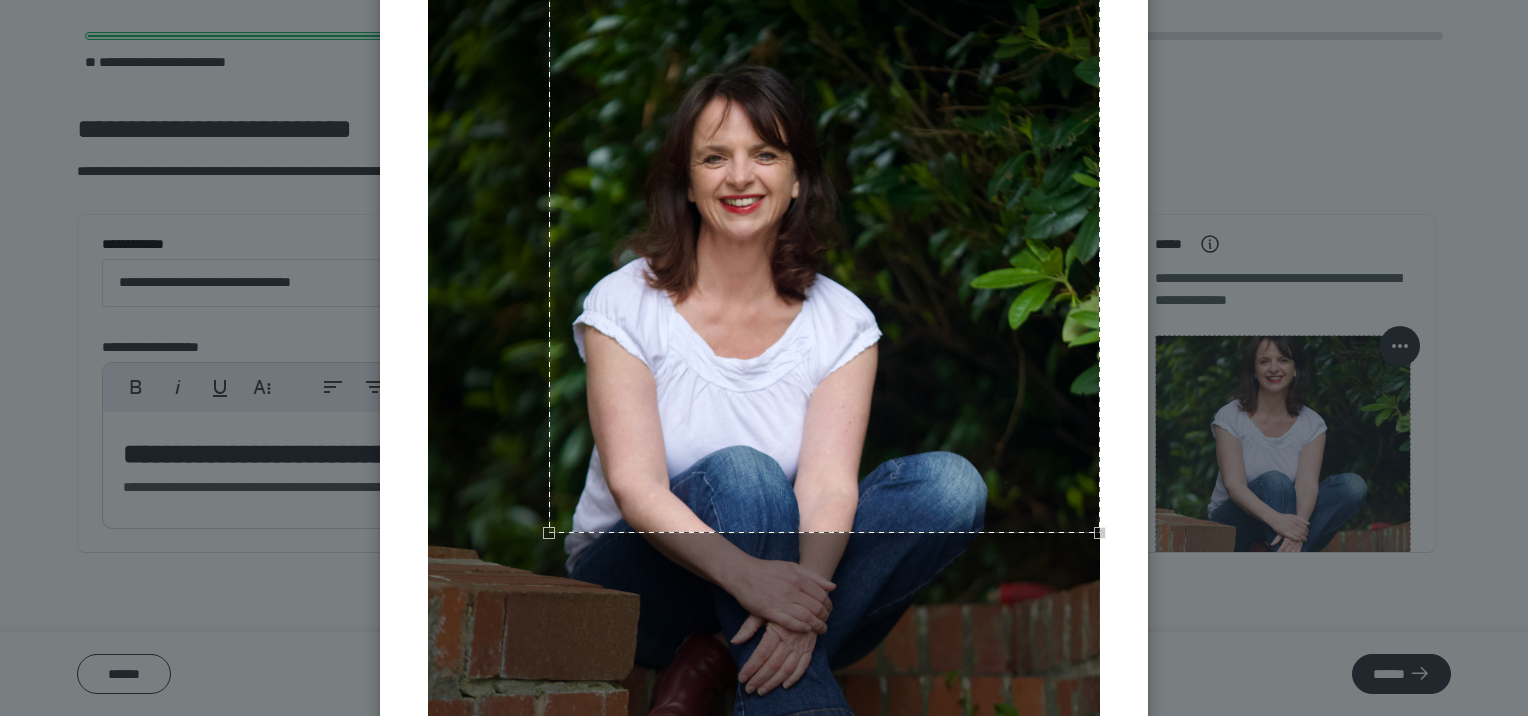 scroll, scrollTop: 500, scrollLeft: 0, axis: vertical 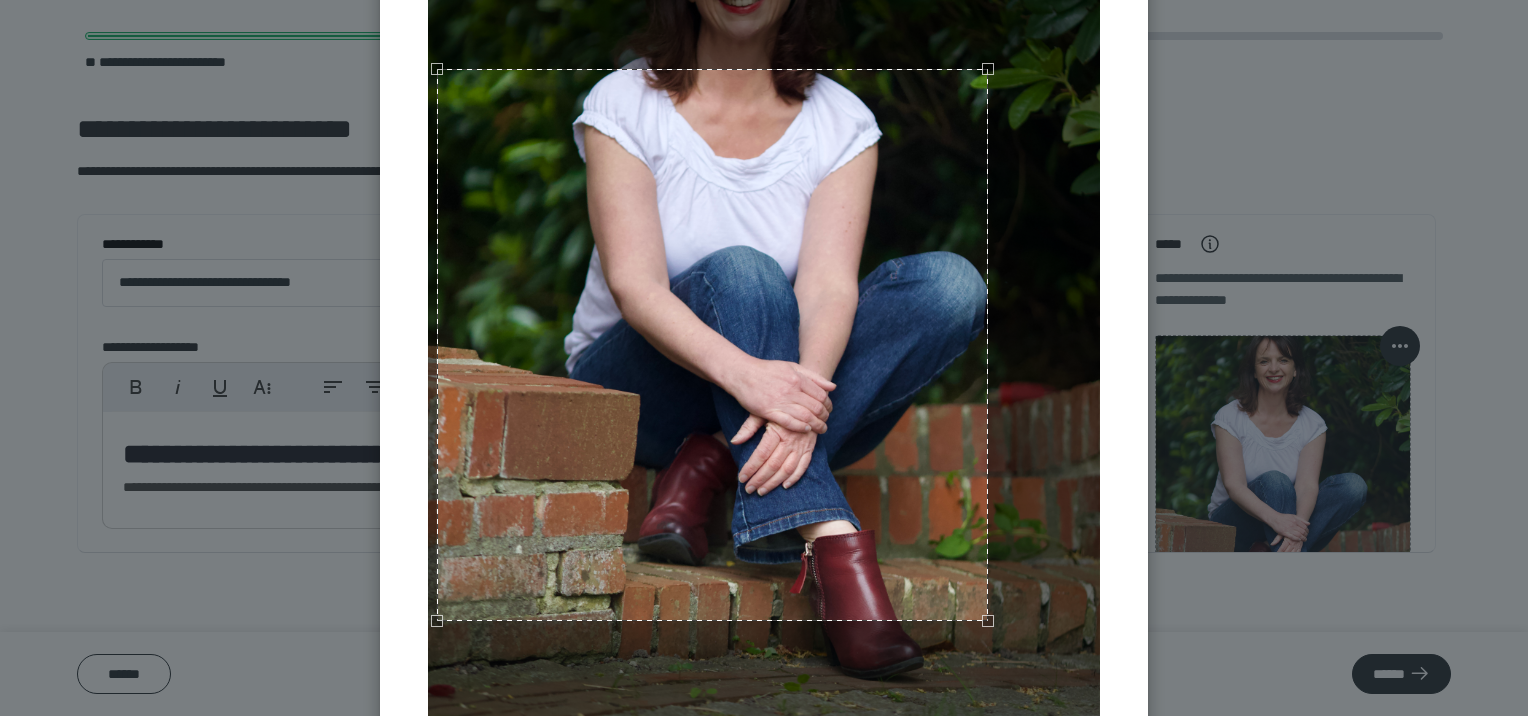 click at bounding box center [712, 344] 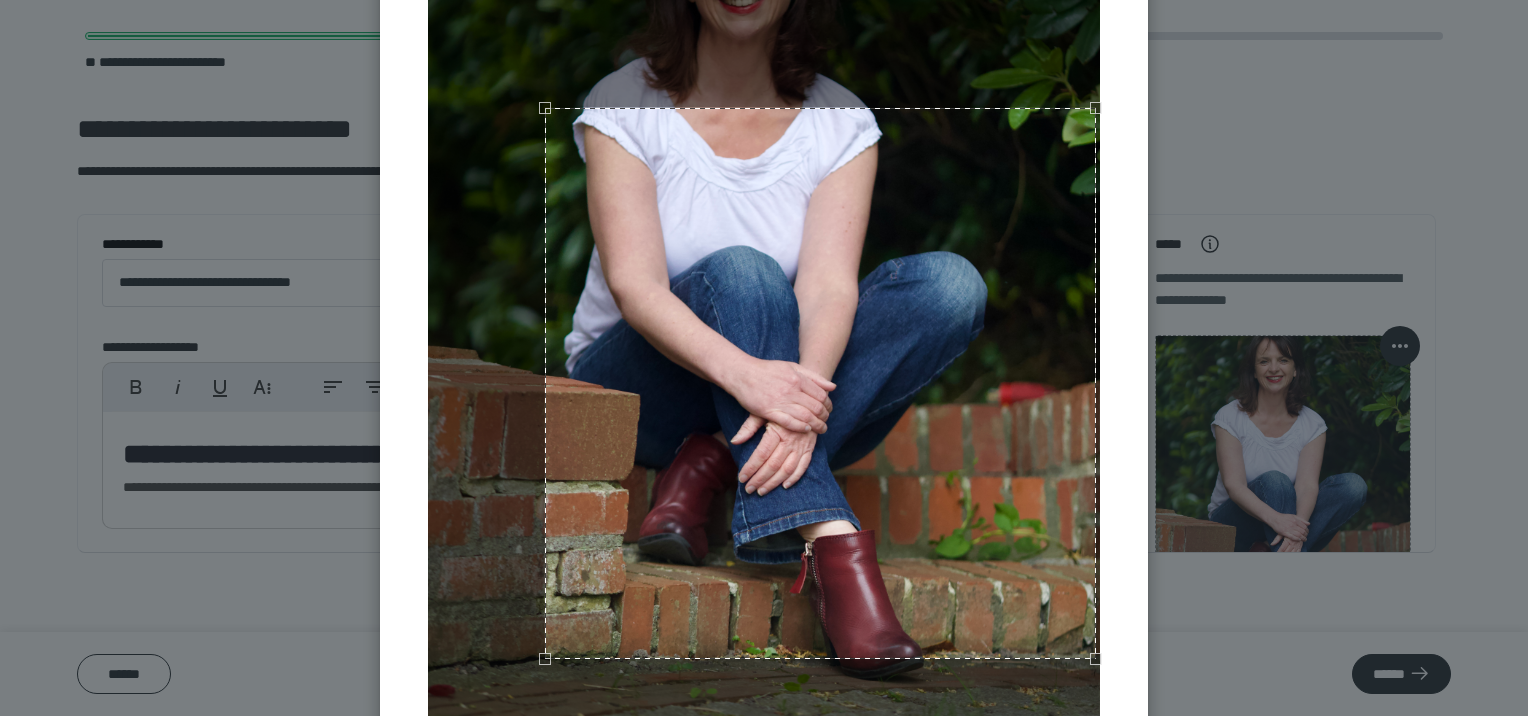 click at bounding box center (820, 383) 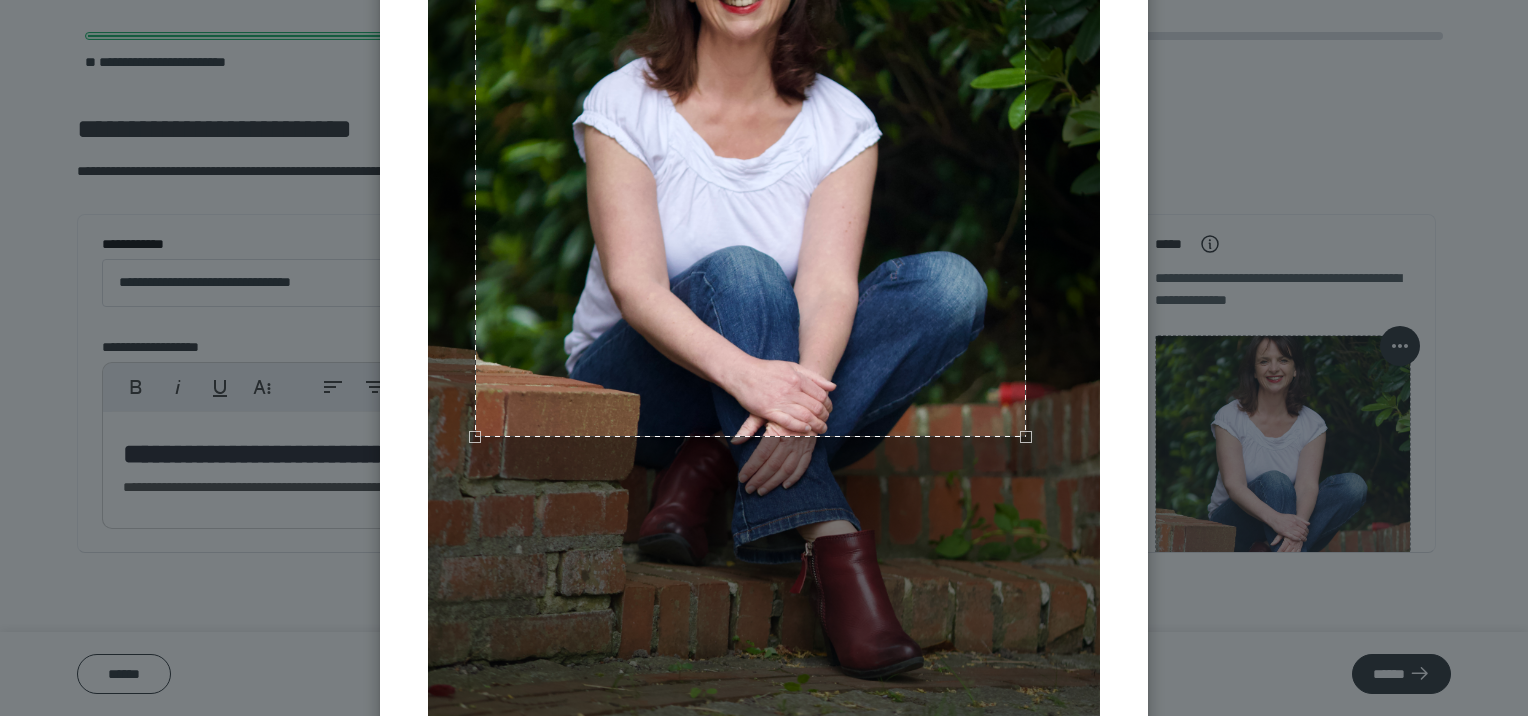 click at bounding box center [750, 160] 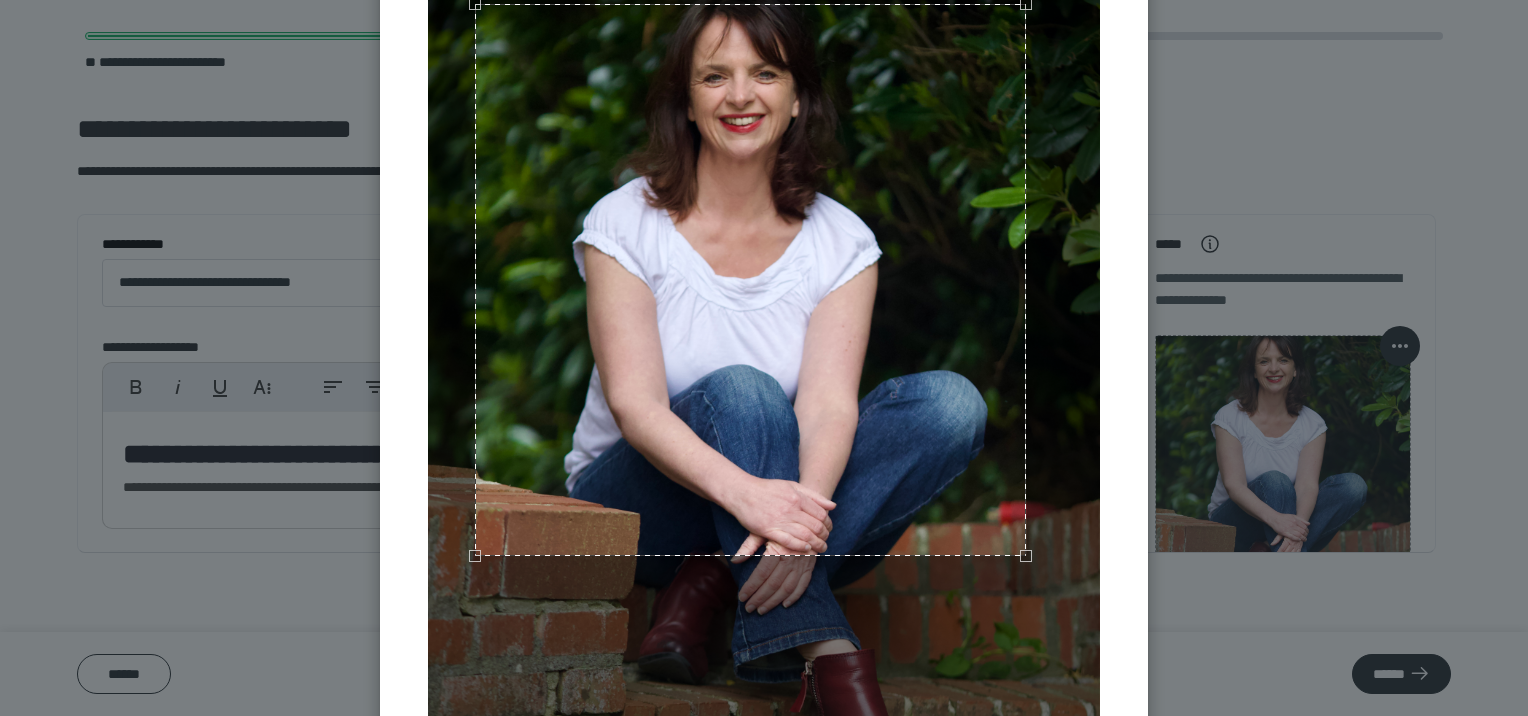 scroll, scrollTop: 200, scrollLeft: 0, axis: vertical 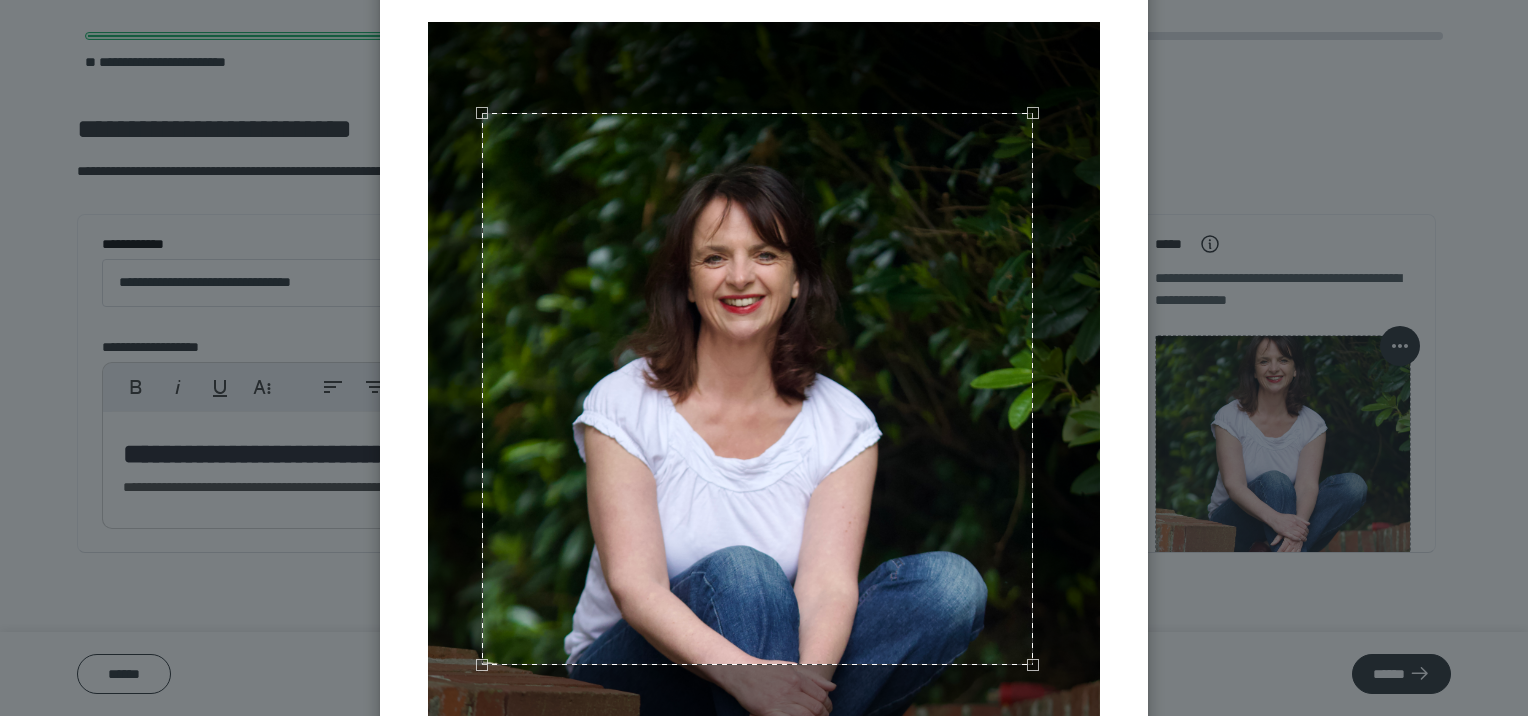 click at bounding box center [757, 388] 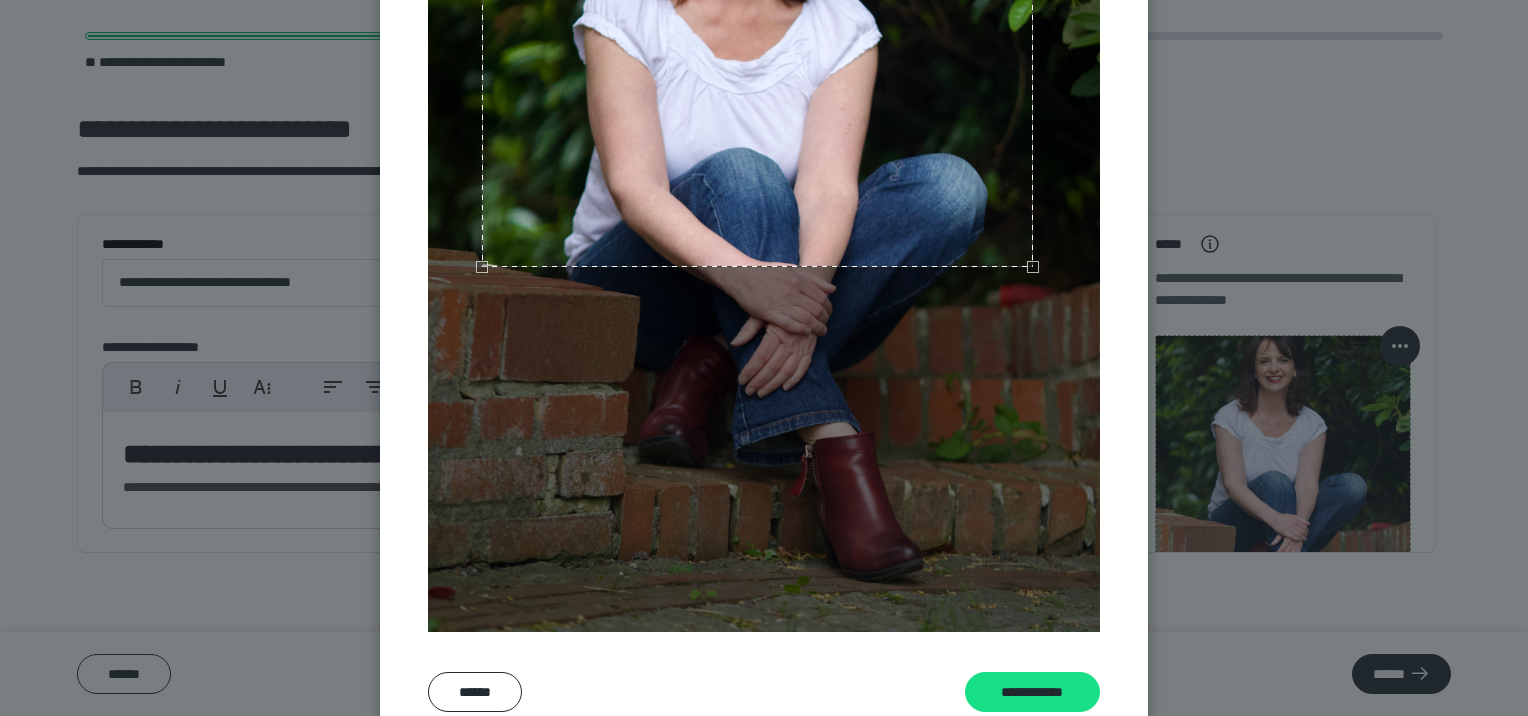 scroll, scrollTop: 600, scrollLeft: 0, axis: vertical 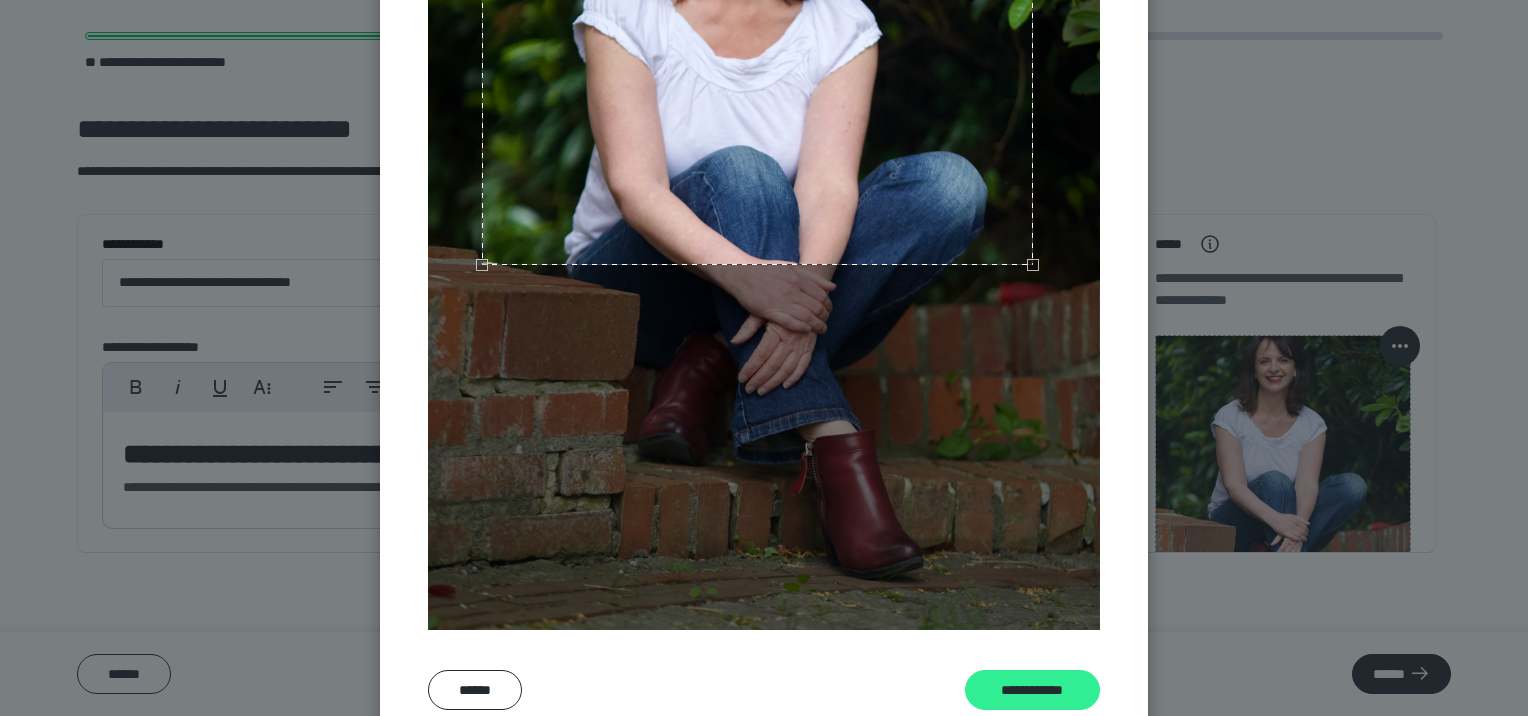 click on "**********" at bounding box center (1032, 690) 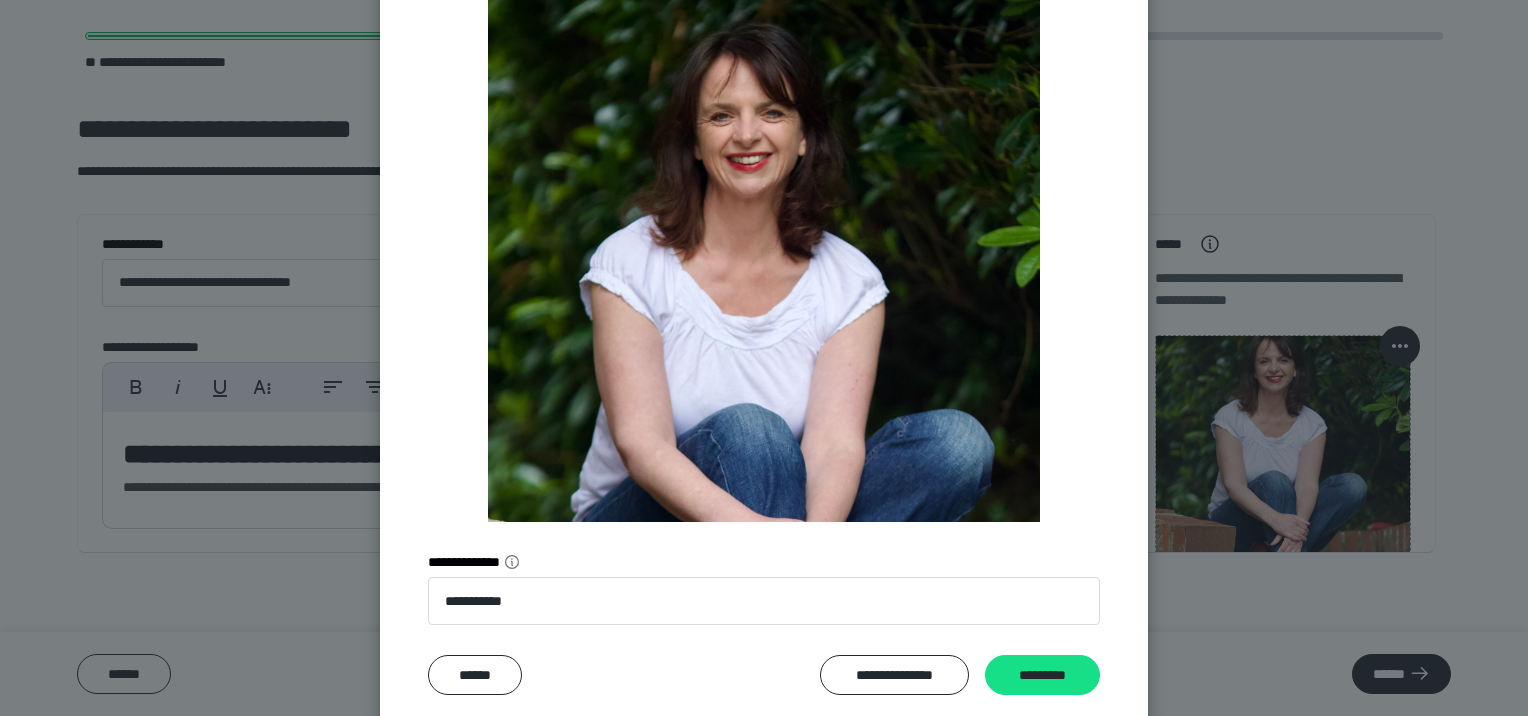 scroll, scrollTop: 285, scrollLeft: 0, axis: vertical 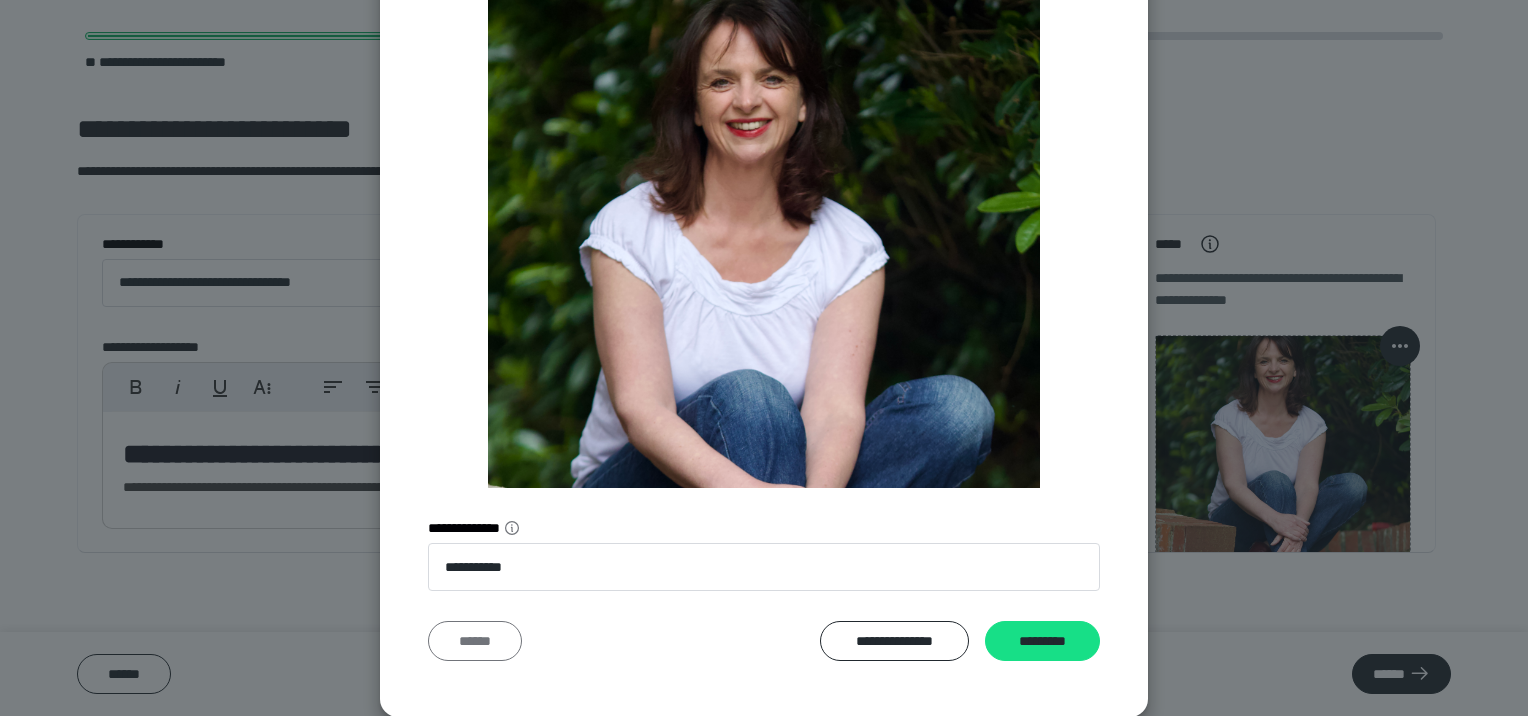 click on "******" at bounding box center (475, 641) 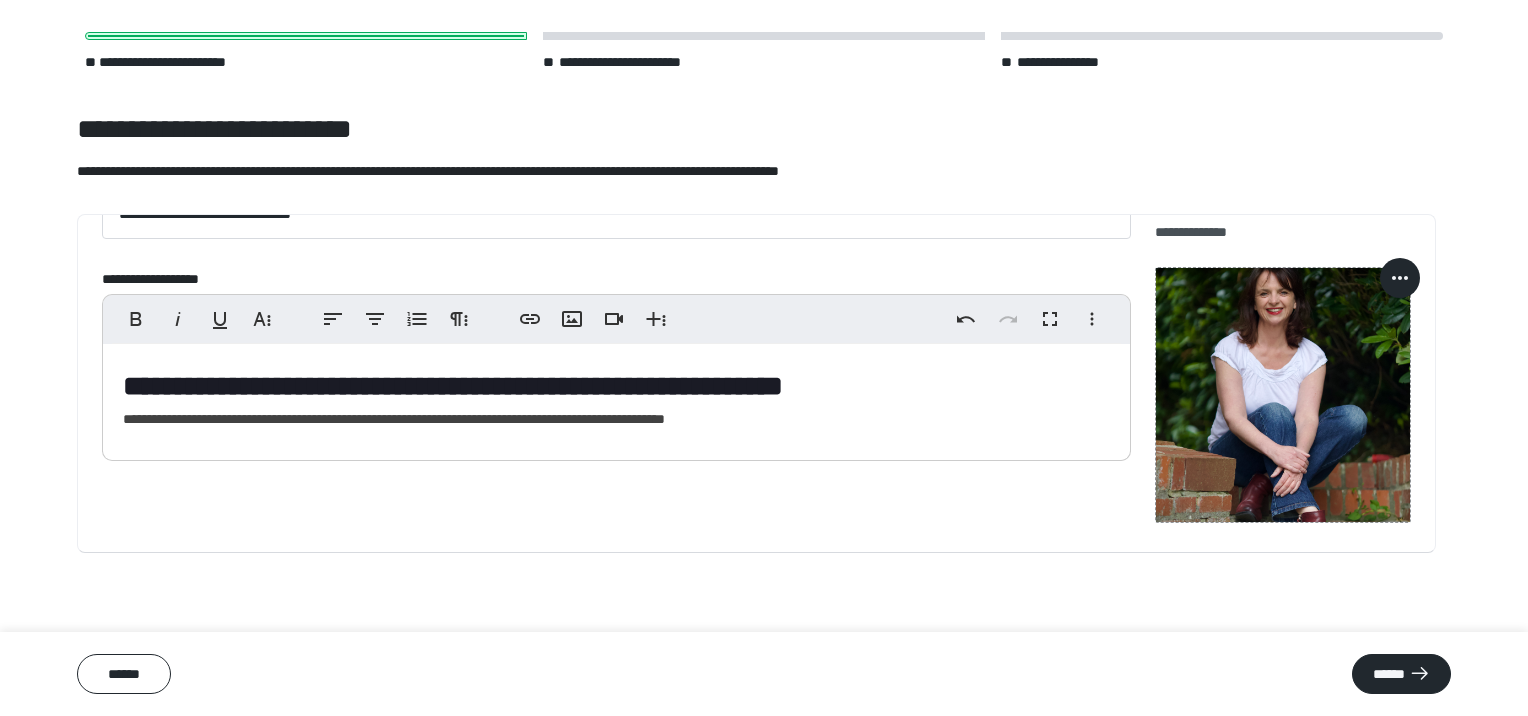 scroll, scrollTop: 99, scrollLeft: 0, axis: vertical 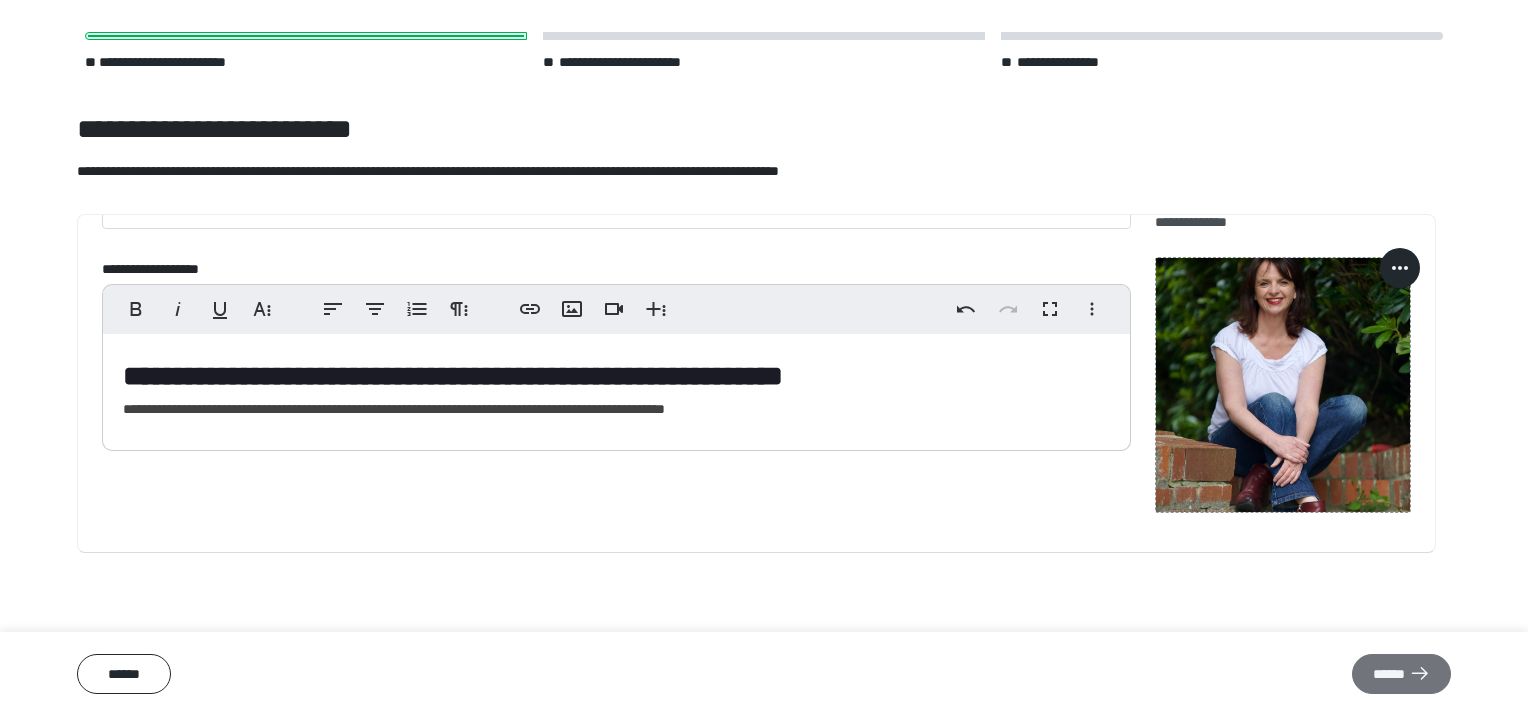 click on "******" at bounding box center [1401, 674] 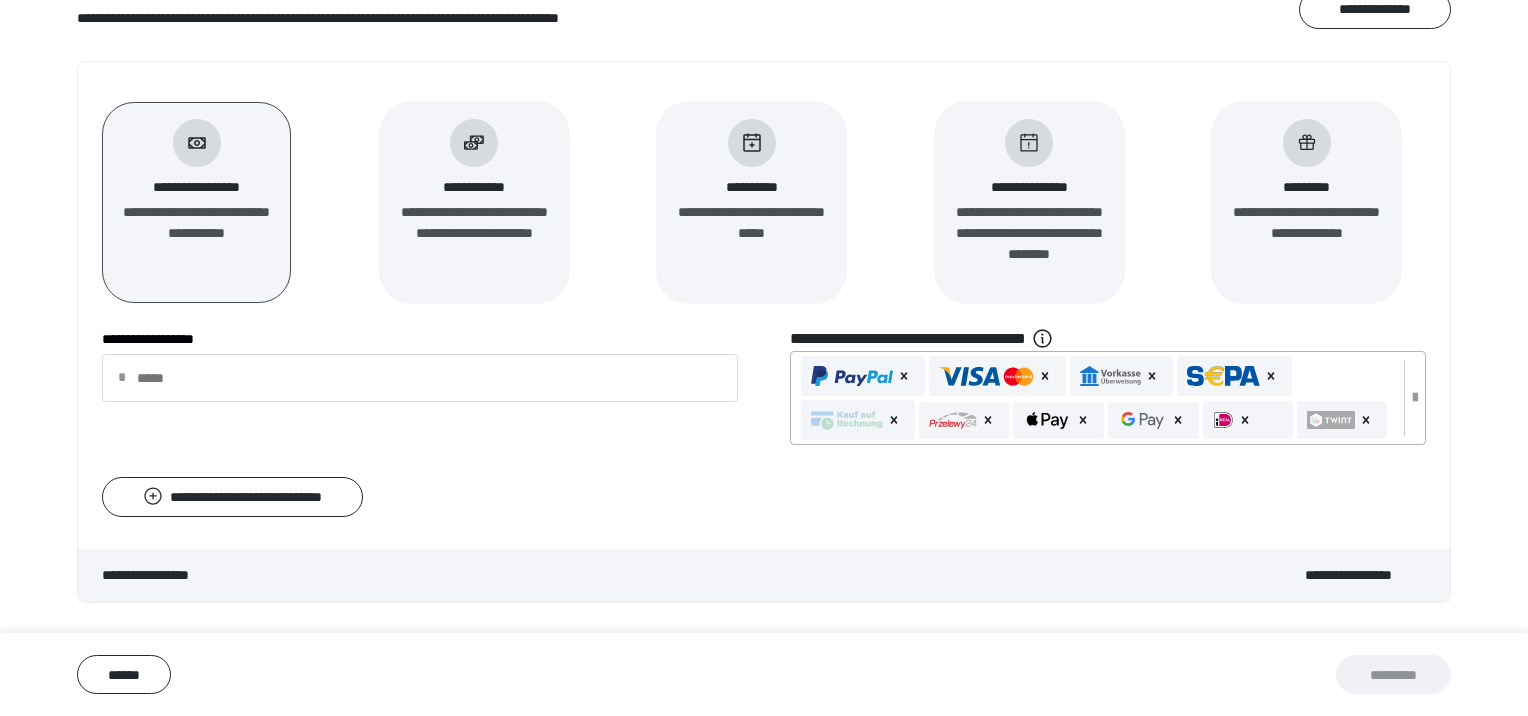 scroll, scrollTop: 262, scrollLeft: 0, axis: vertical 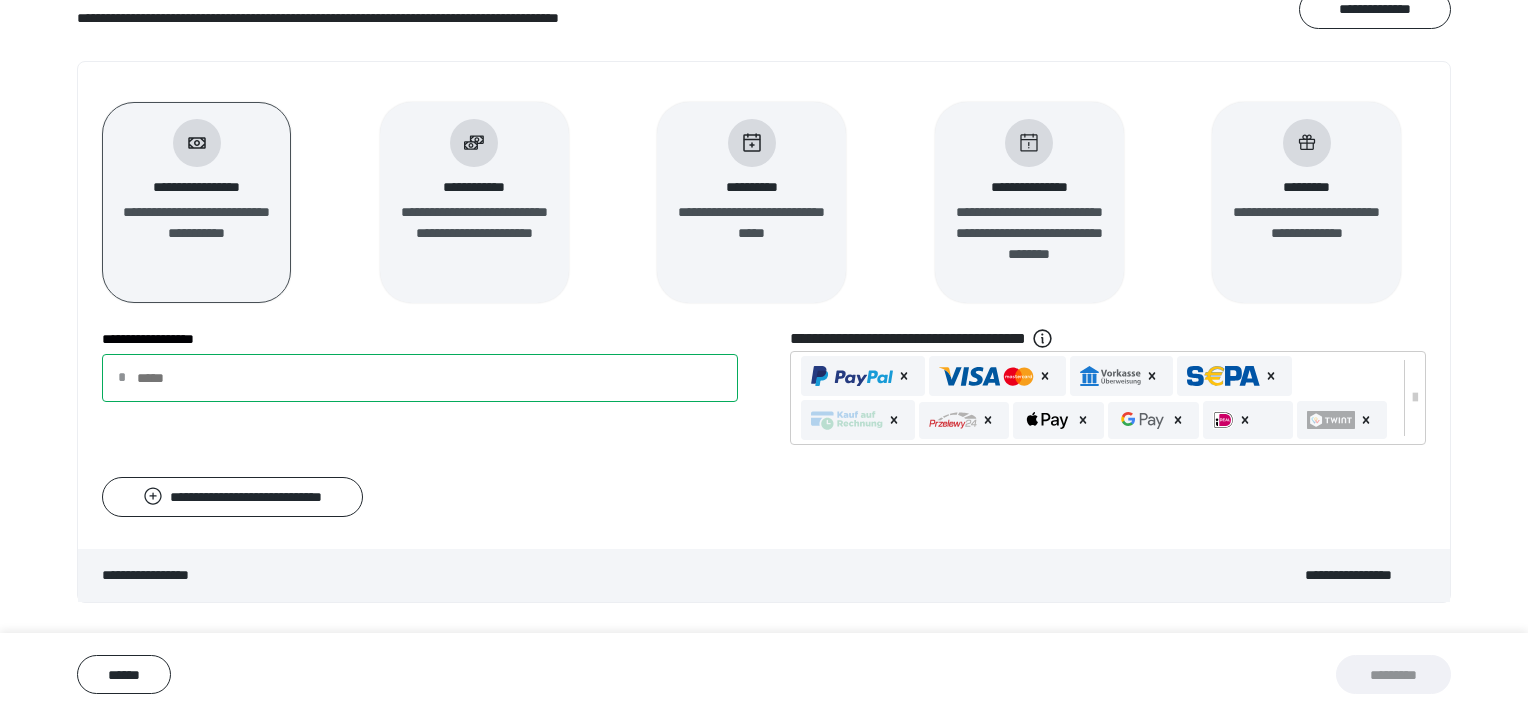 click on "**********" at bounding box center (420, 378) 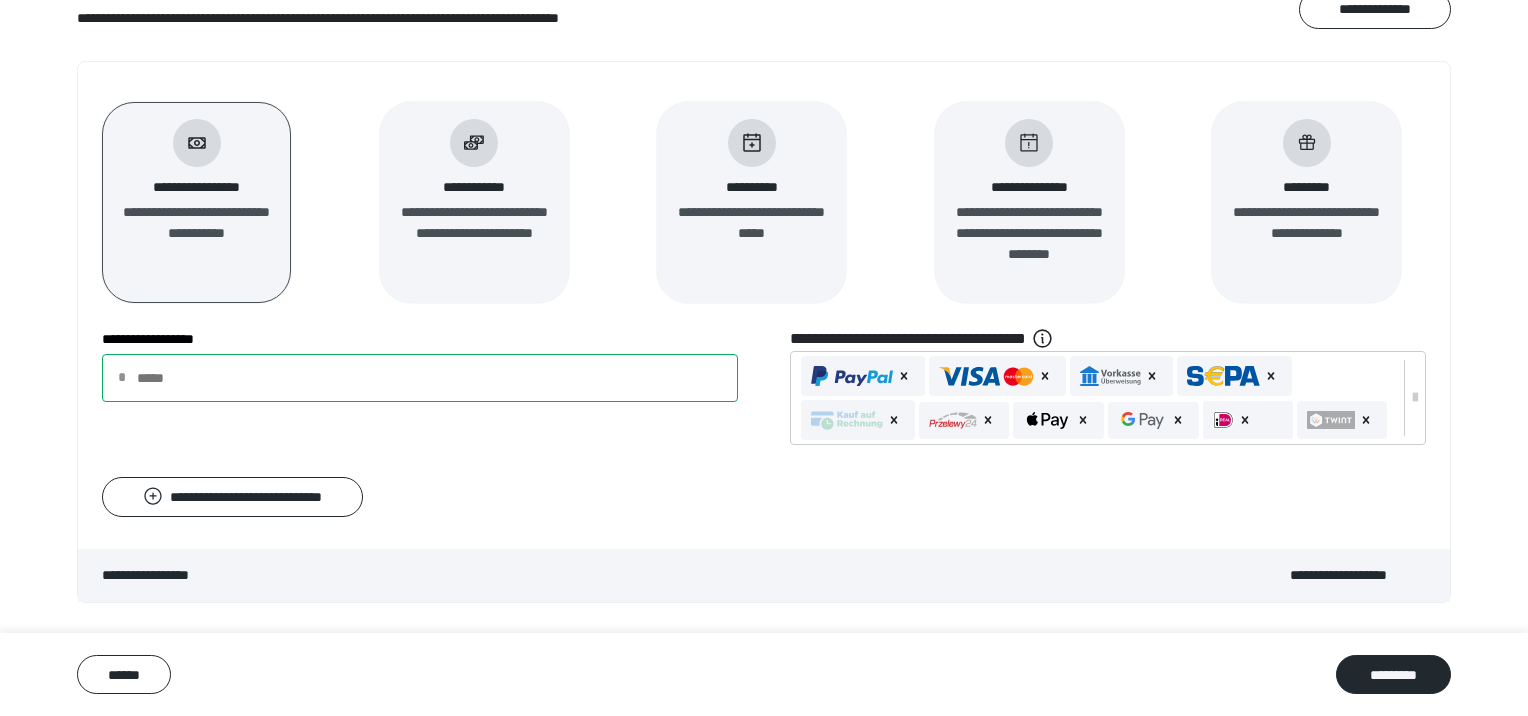 scroll, scrollTop: 262, scrollLeft: 0, axis: vertical 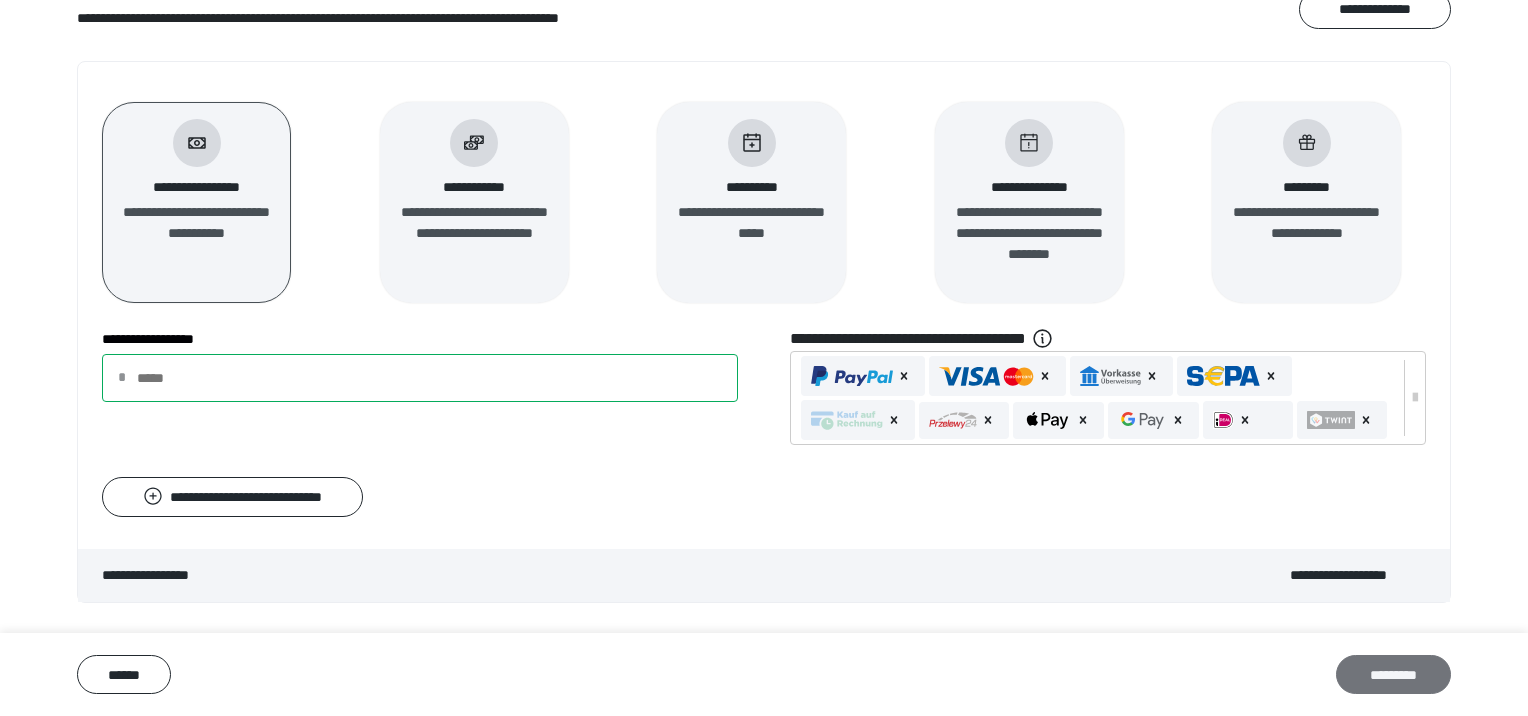 type on "***" 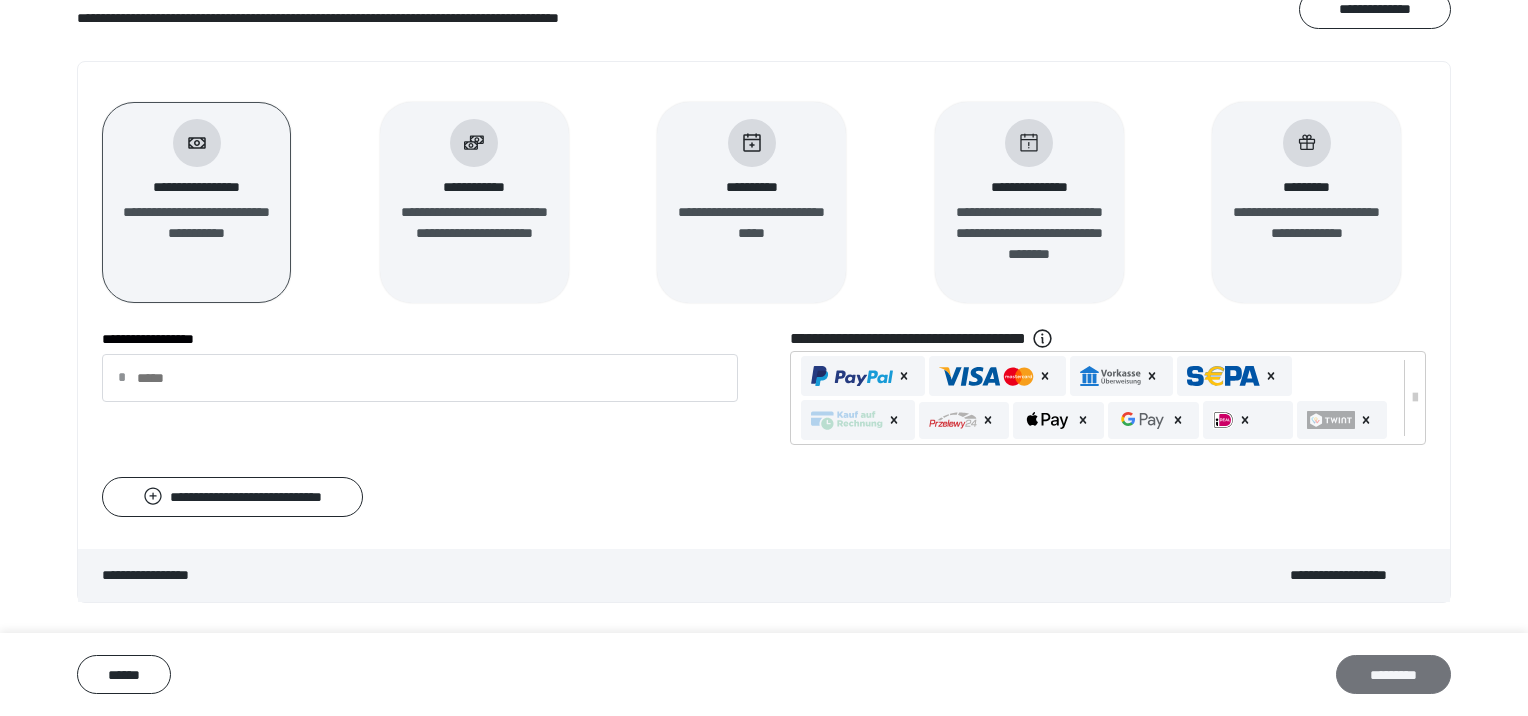 click on "*********" at bounding box center [1393, 674] 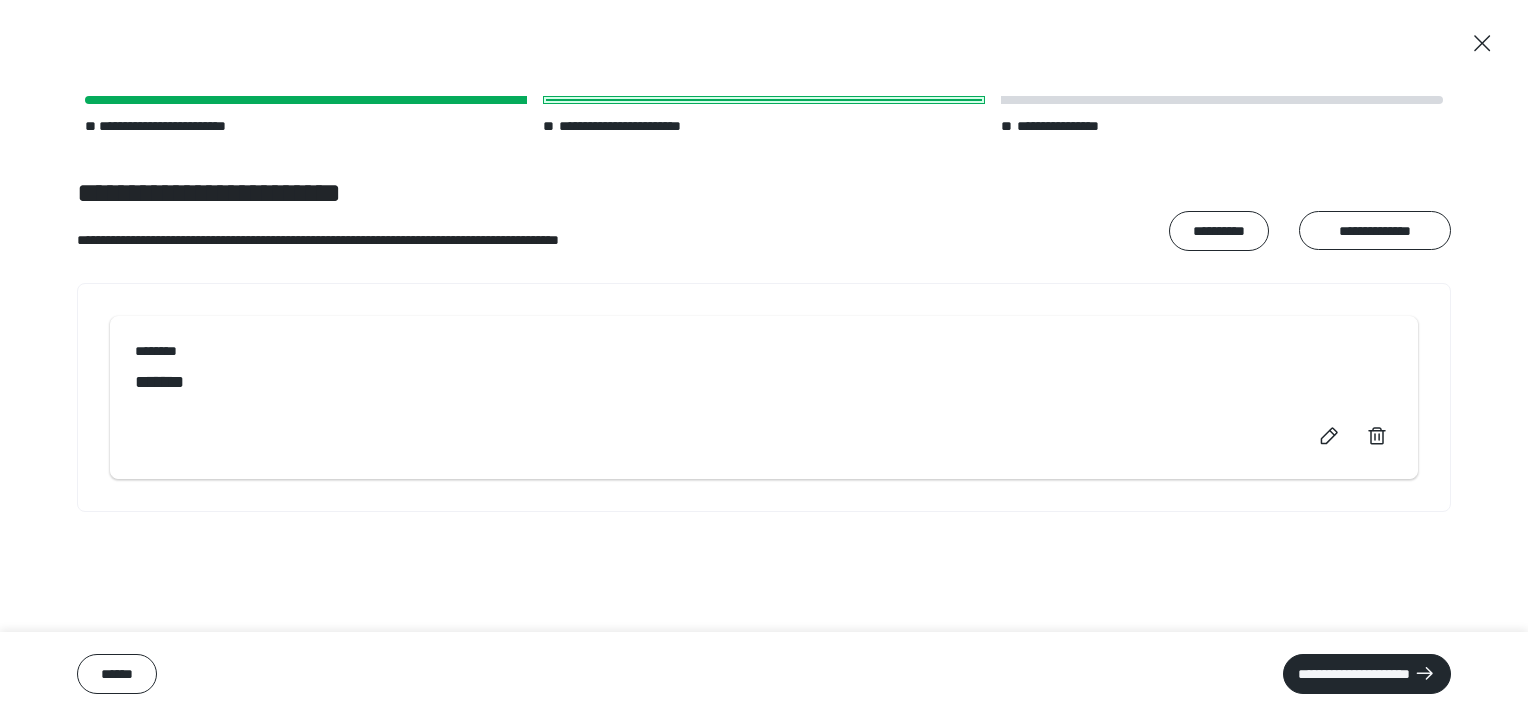 scroll, scrollTop: 0, scrollLeft: 0, axis: both 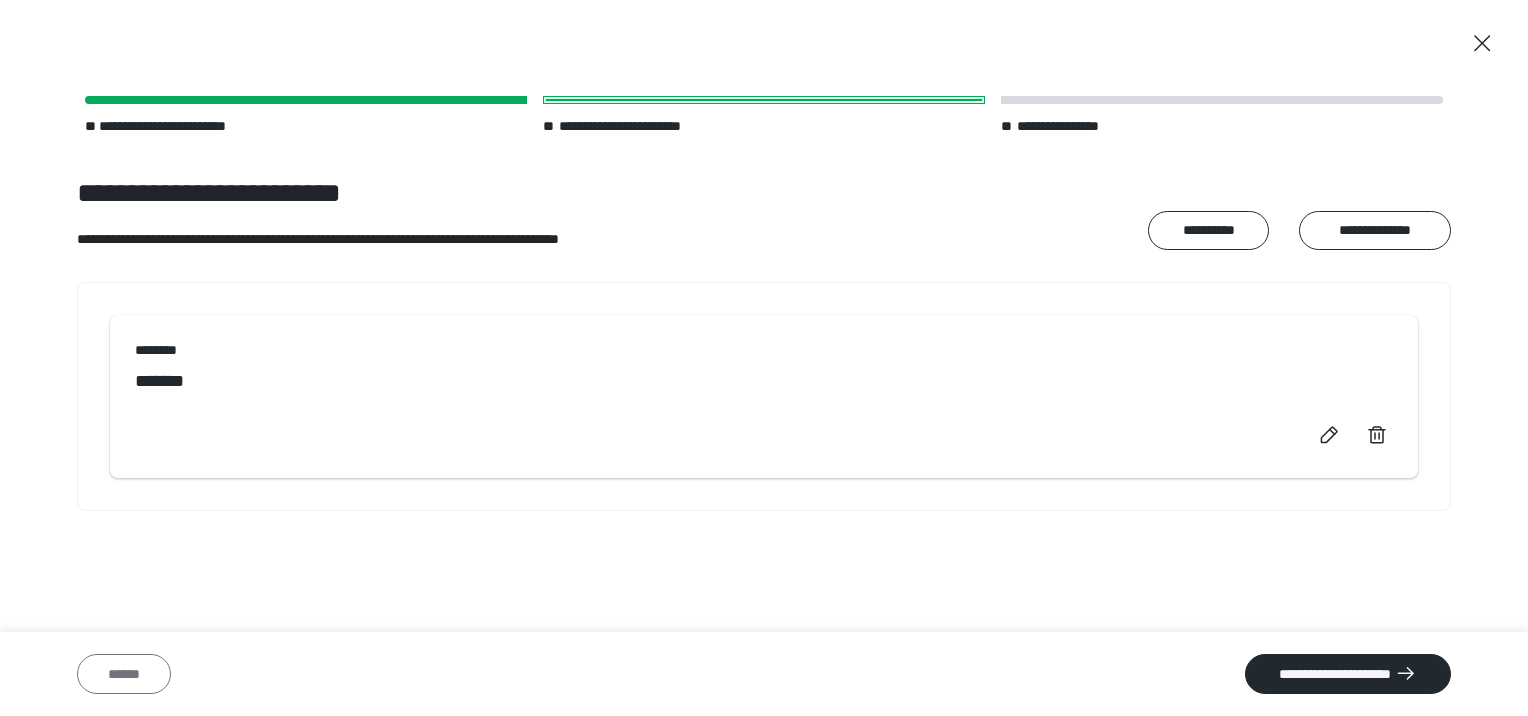 click on "******" at bounding box center (124, 674) 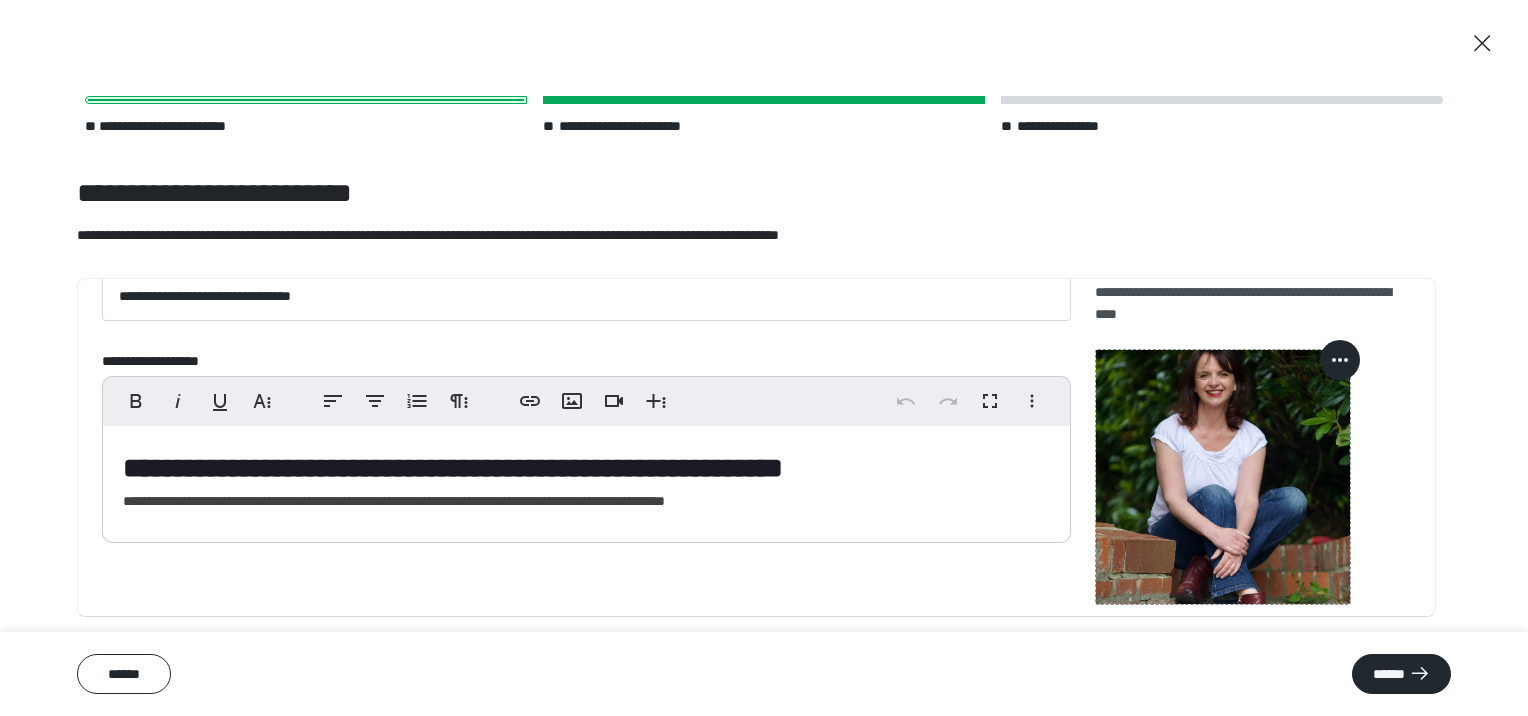 scroll, scrollTop: 99, scrollLeft: 0, axis: vertical 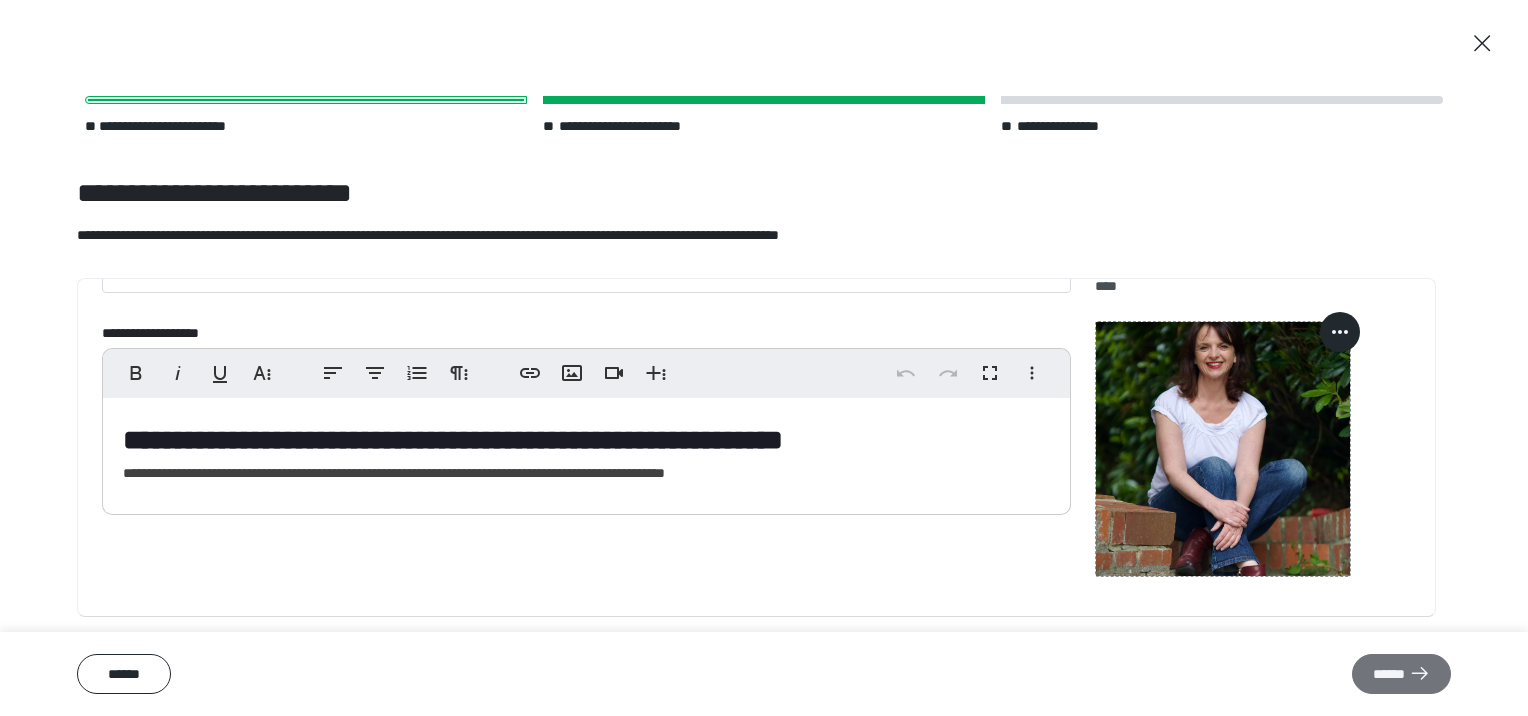 click on "******" at bounding box center (1401, 674) 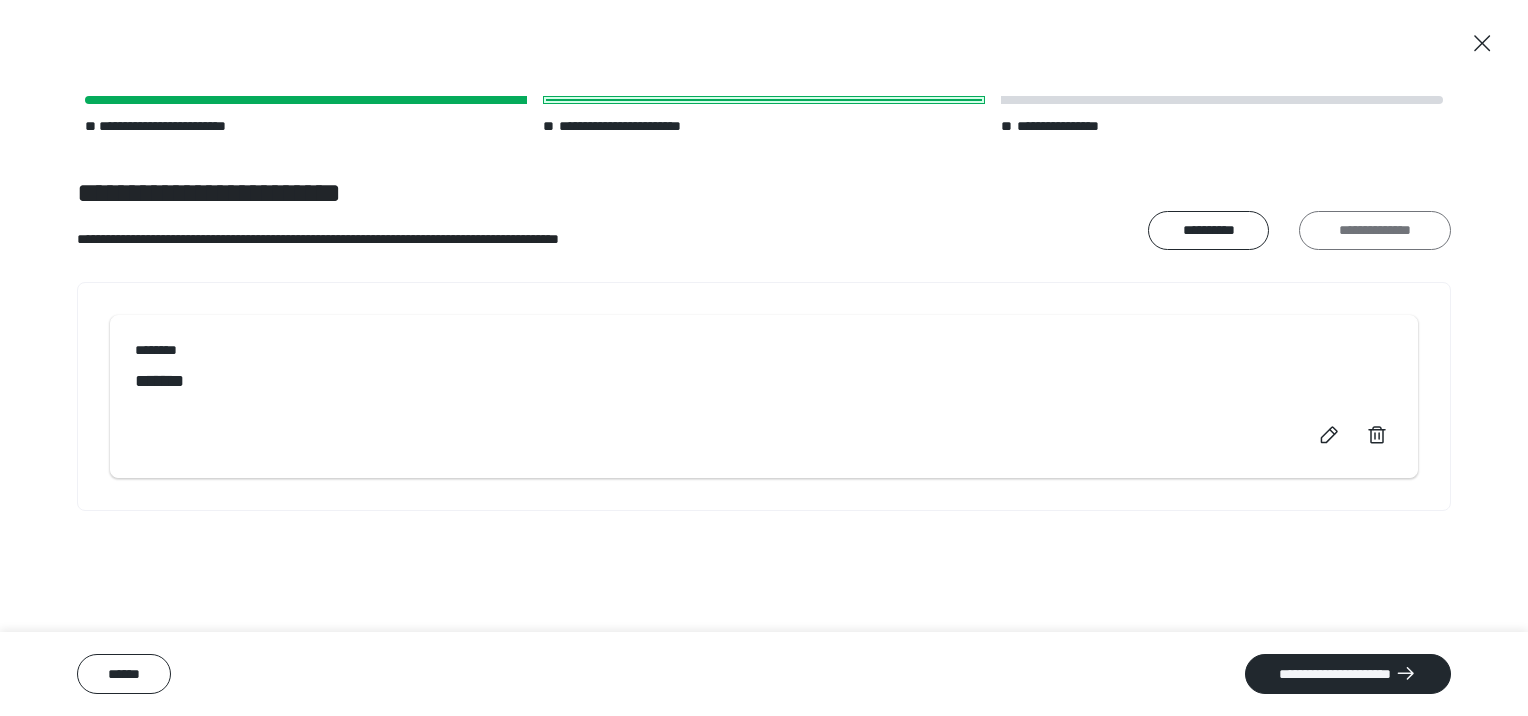 click on "**********" at bounding box center [1375, 231] 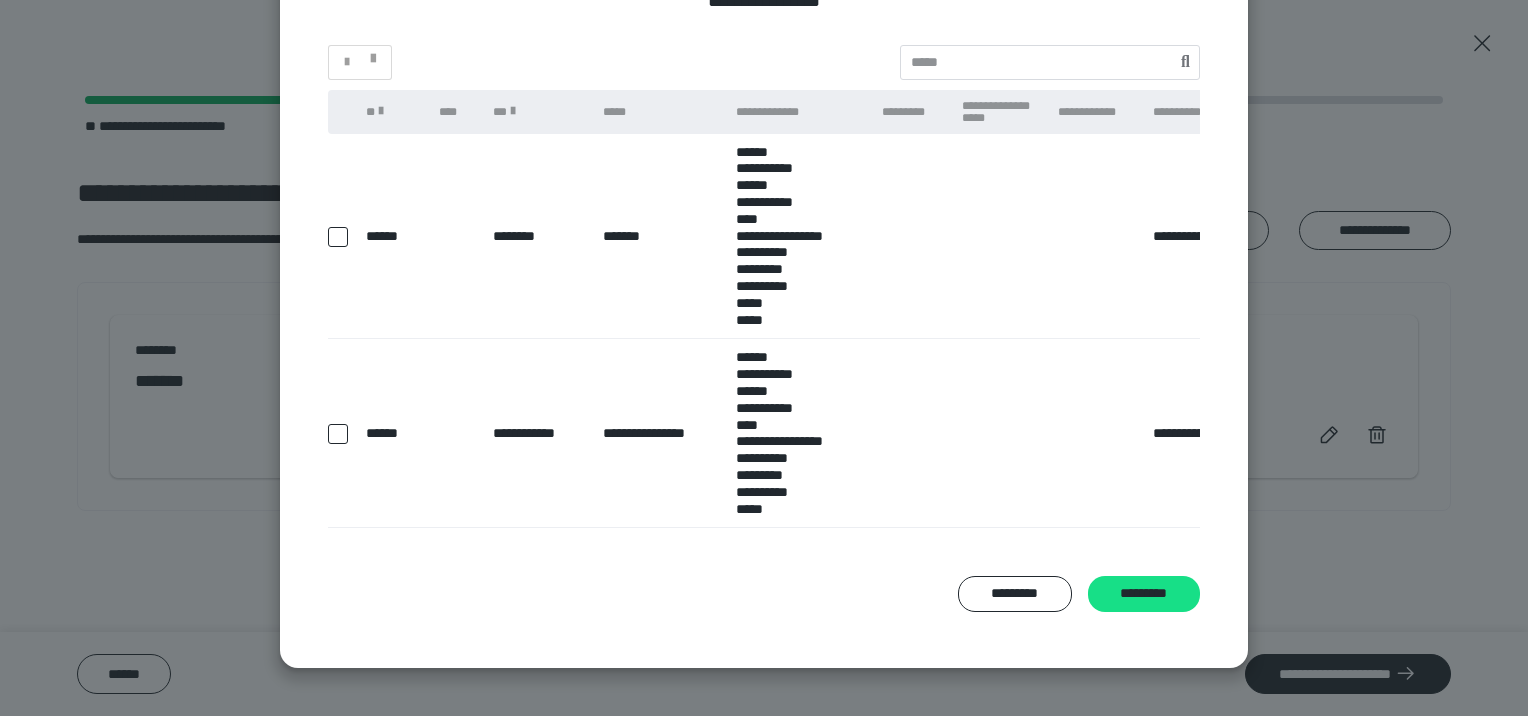 scroll, scrollTop: 151, scrollLeft: 0, axis: vertical 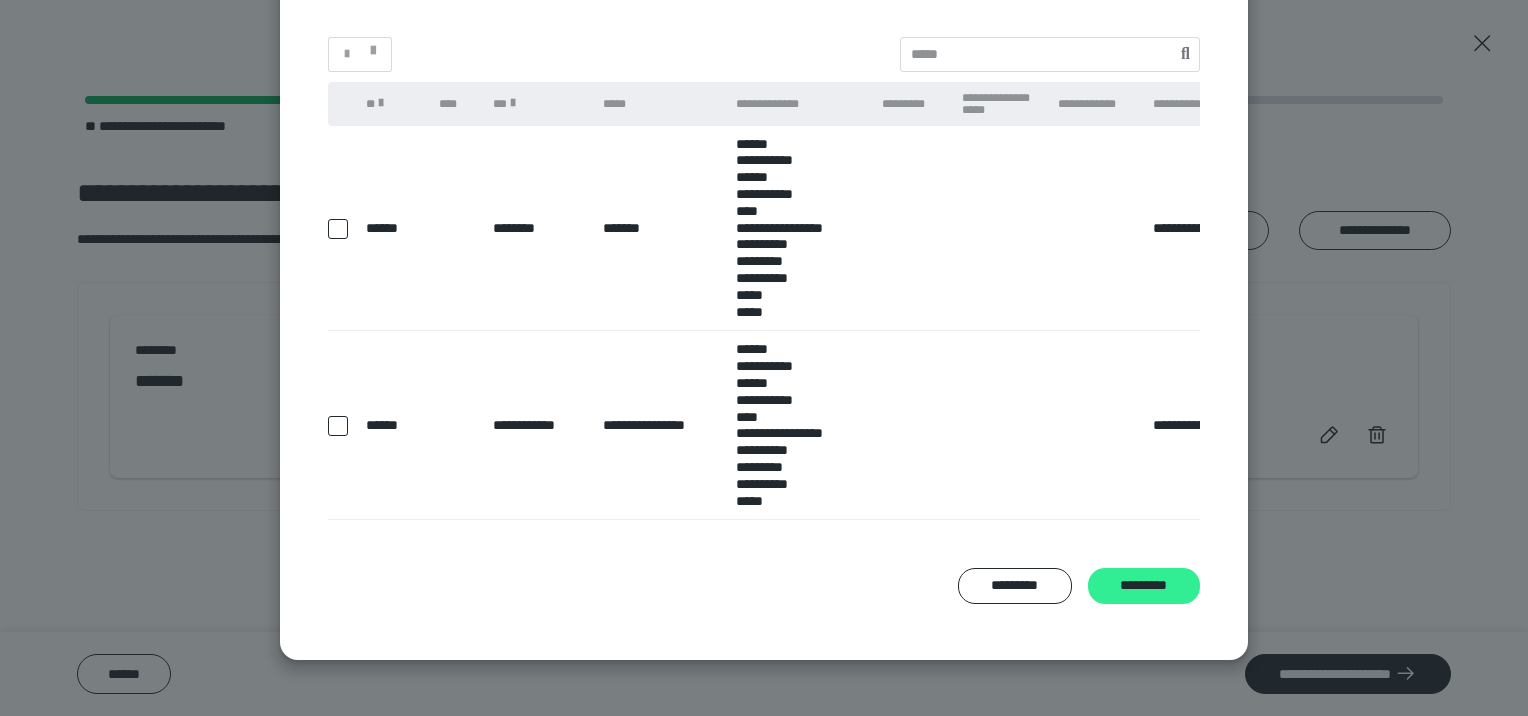 click on "*********" at bounding box center (1144, 586) 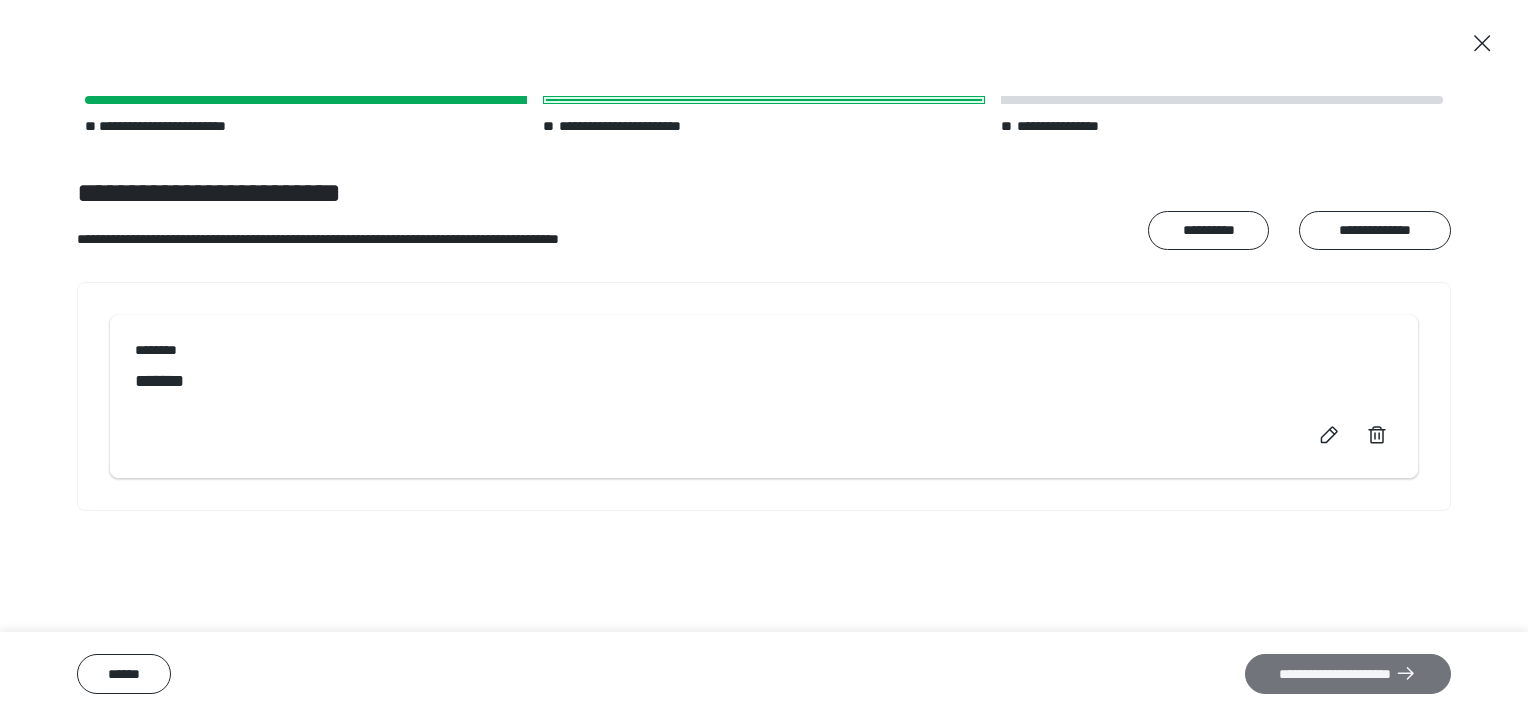 click on "**********" at bounding box center (1348, 674) 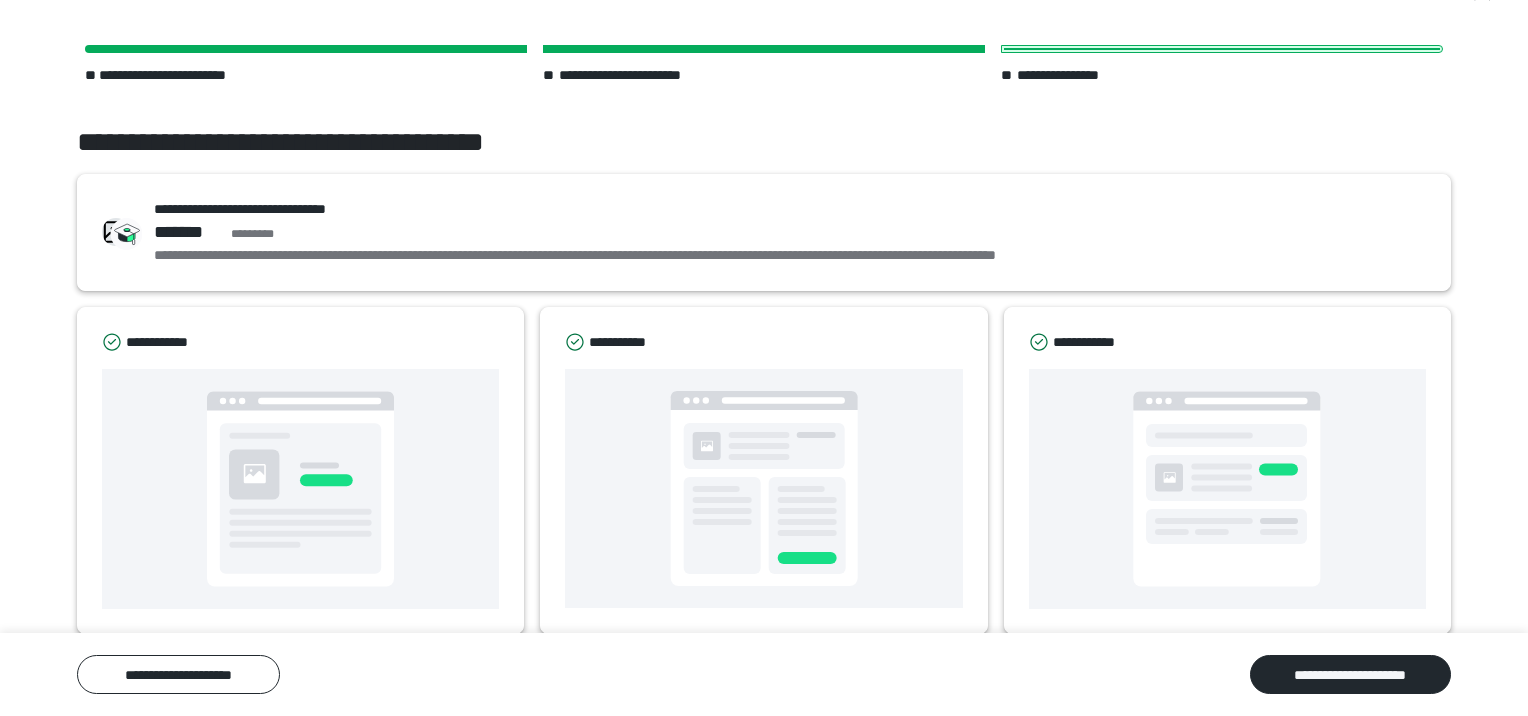scroll, scrollTop: 76, scrollLeft: 0, axis: vertical 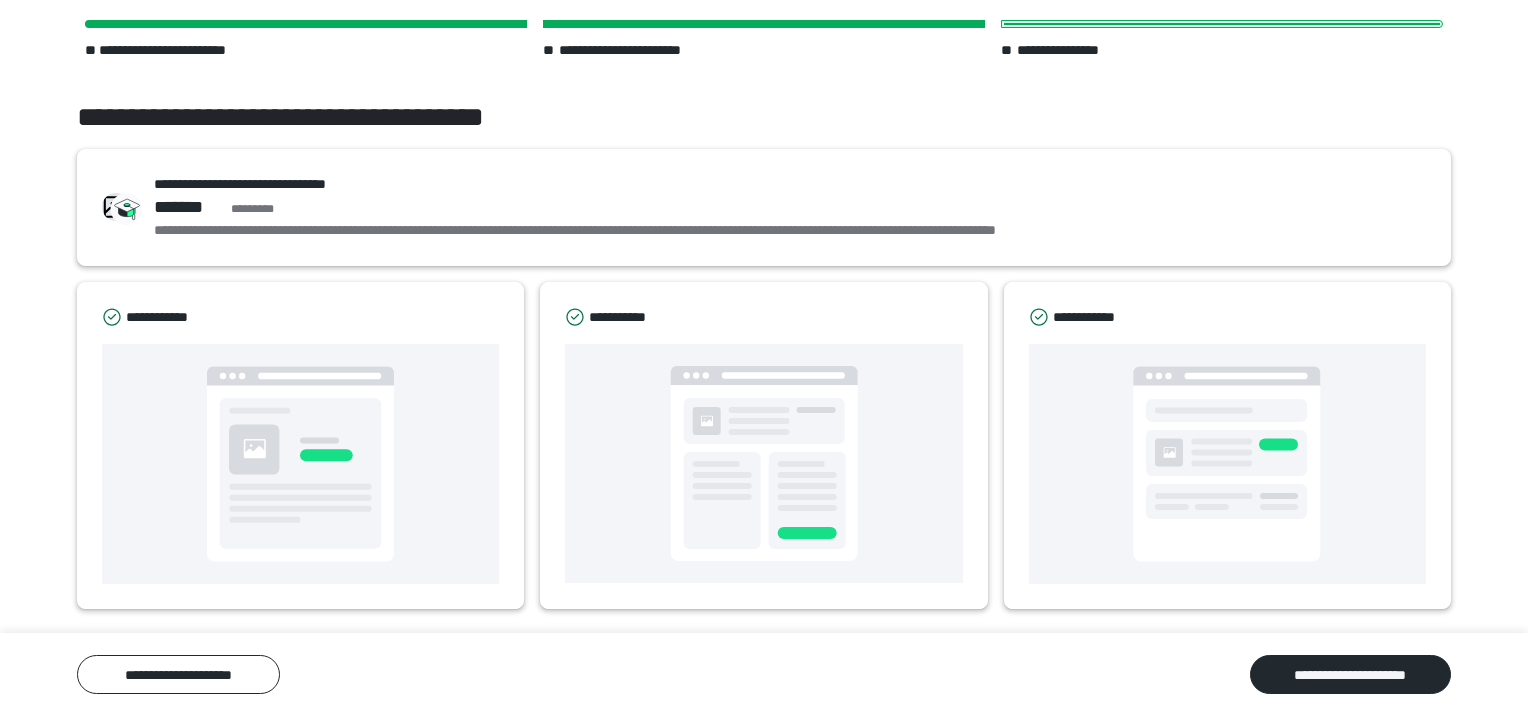 click on "**********" at bounding box center [741, 230] 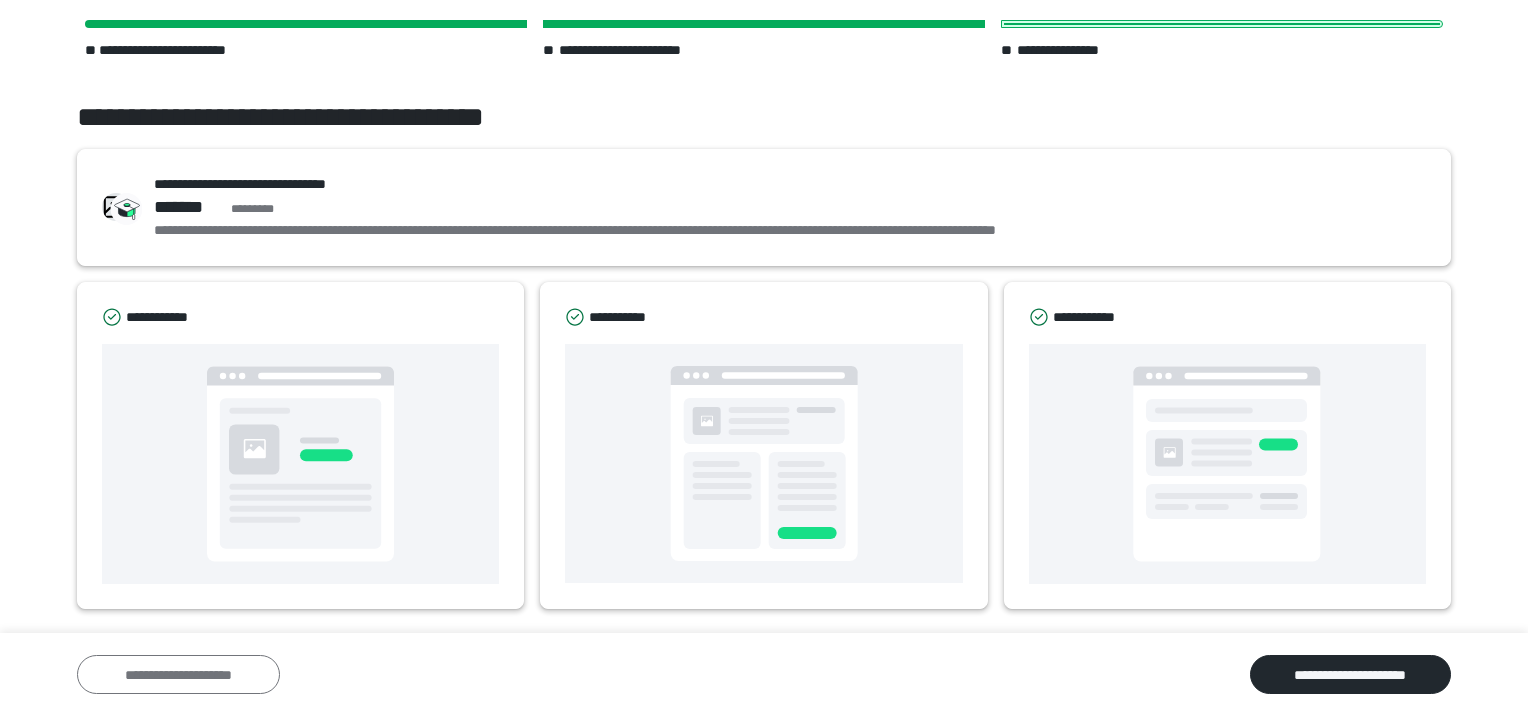 click on "**********" at bounding box center (178, 674) 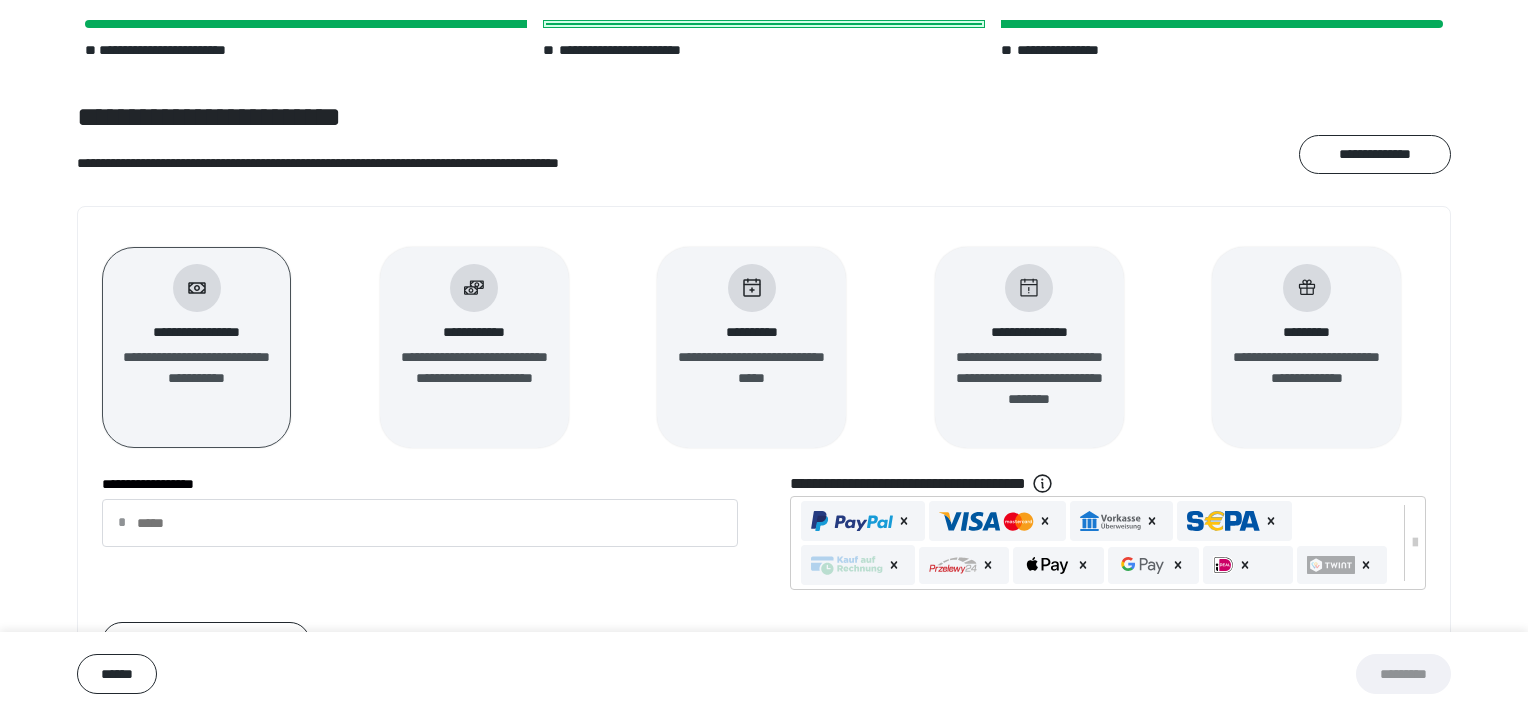scroll, scrollTop: 0, scrollLeft: 0, axis: both 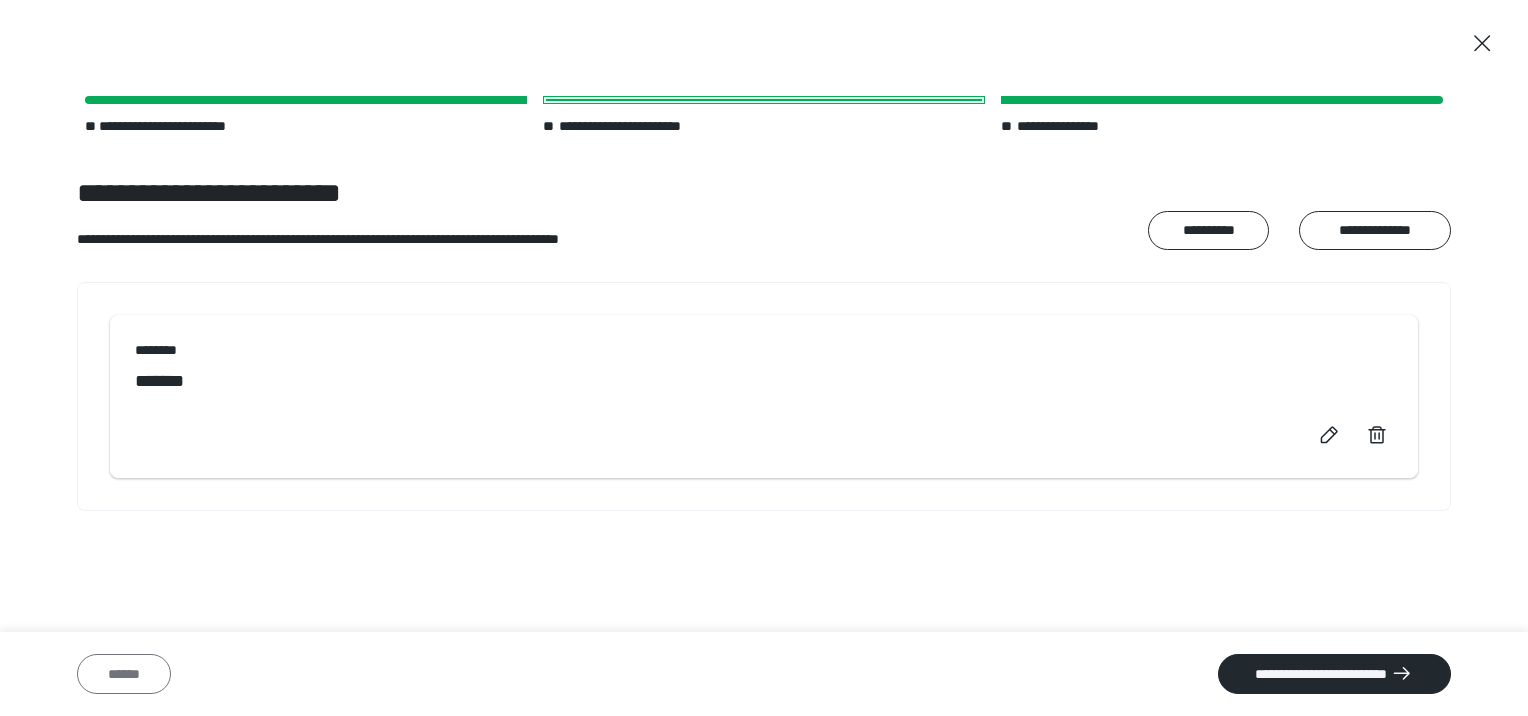 click on "******" at bounding box center (124, 674) 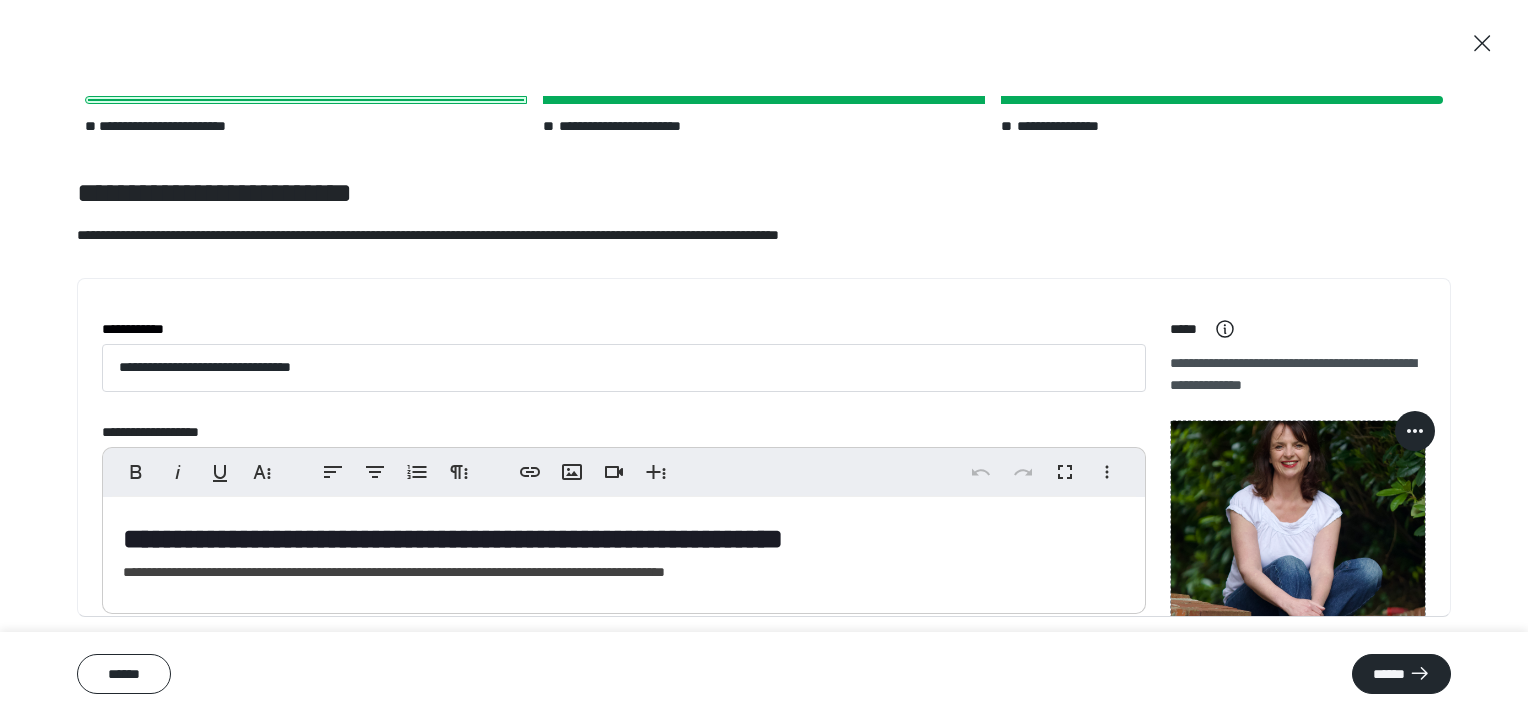 click on "**********" at bounding box center (624, 550) 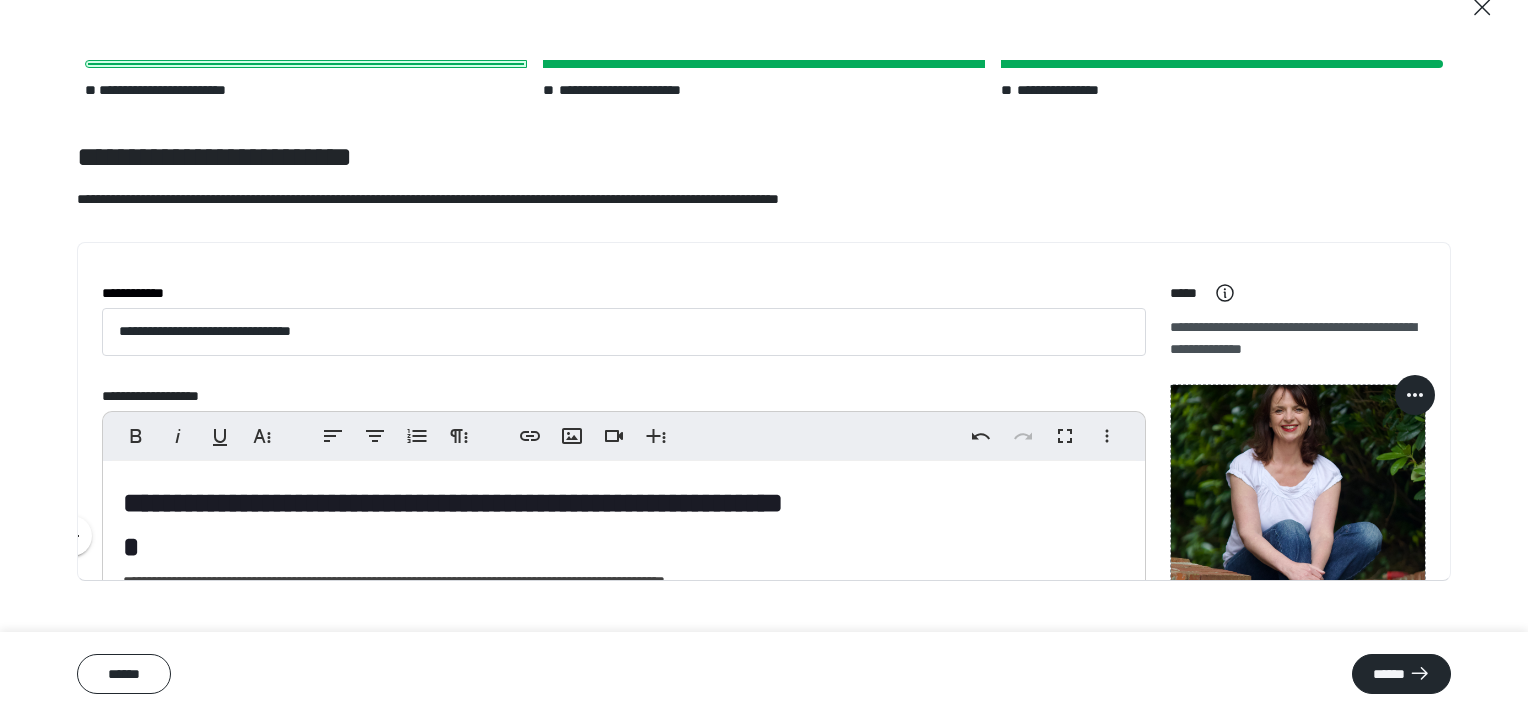 scroll, scrollTop: 64, scrollLeft: 0, axis: vertical 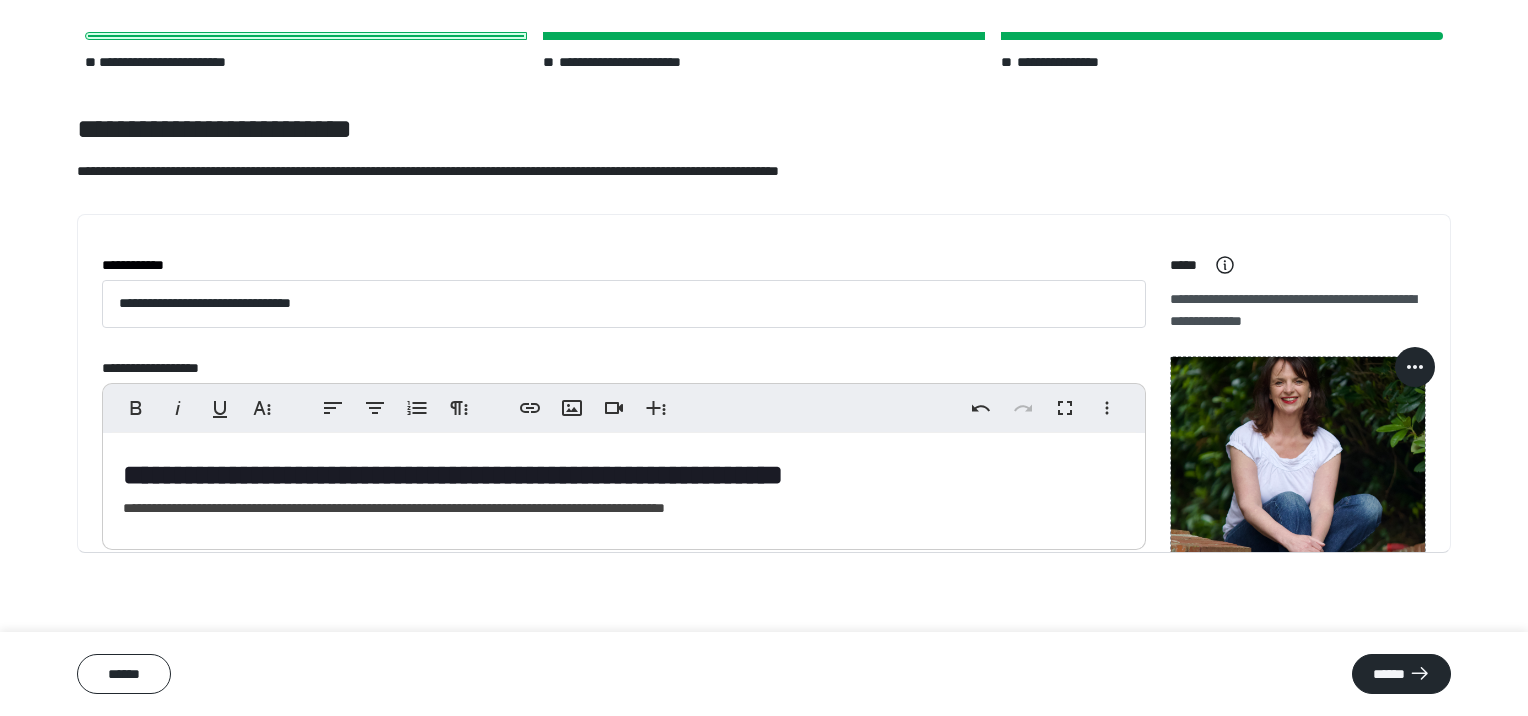 type 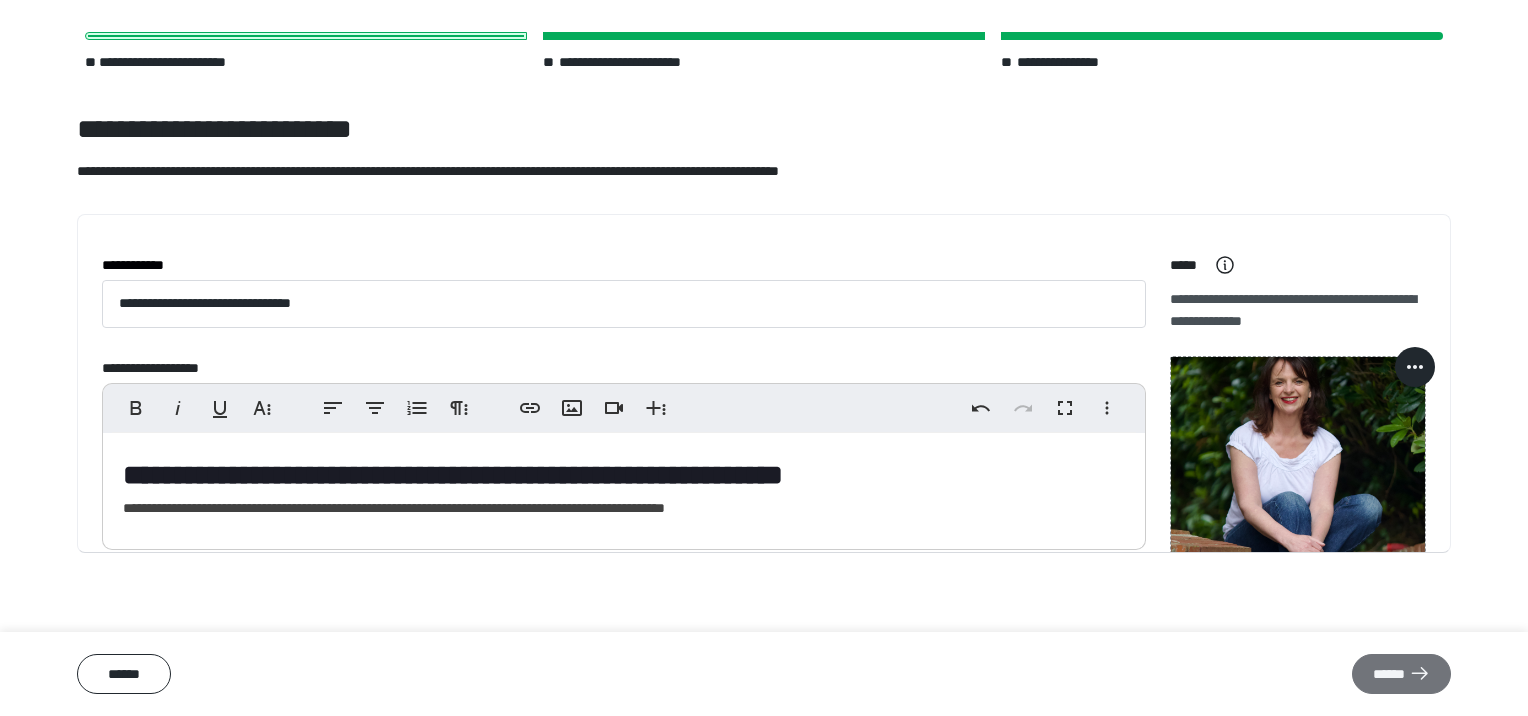 click on "******" at bounding box center [1401, 674] 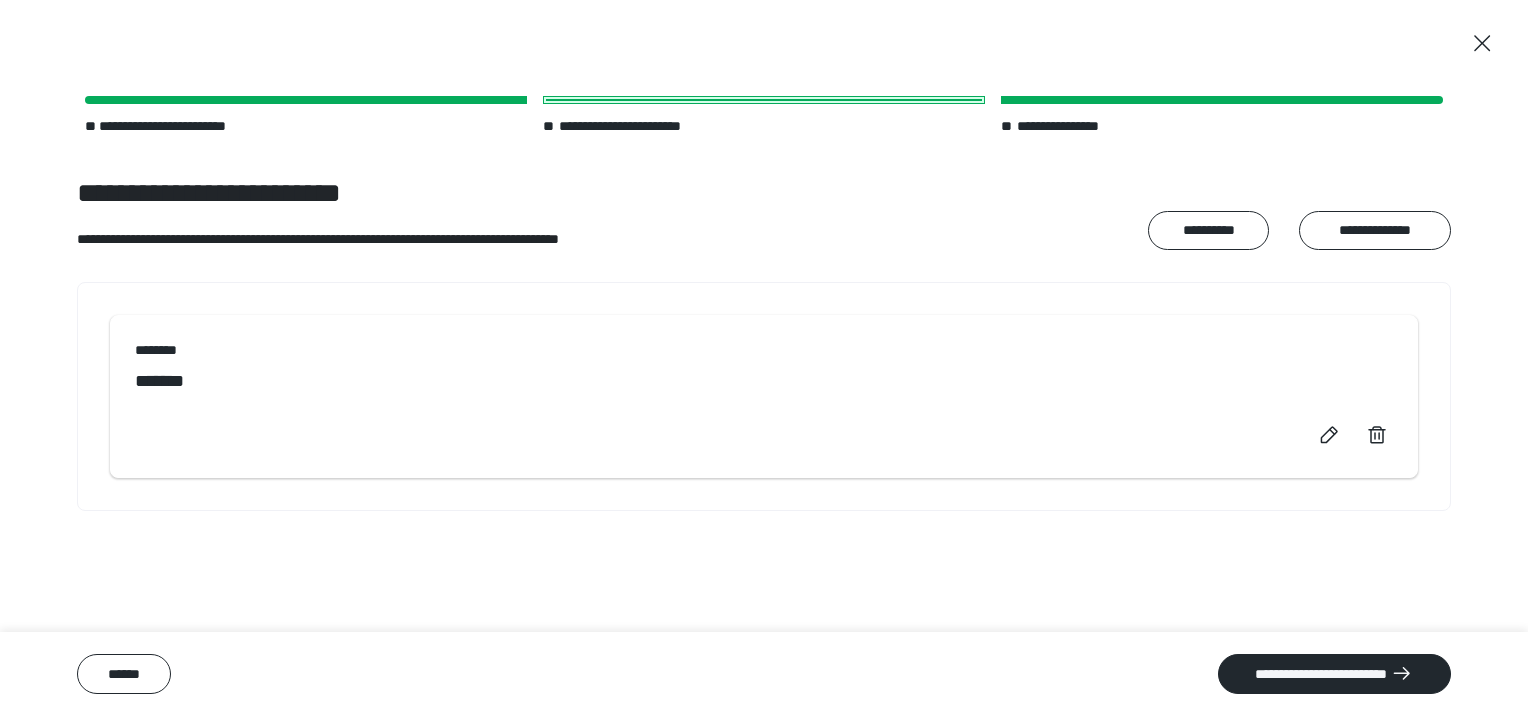 scroll, scrollTop: 0, scrollLeft: 0, axis: both 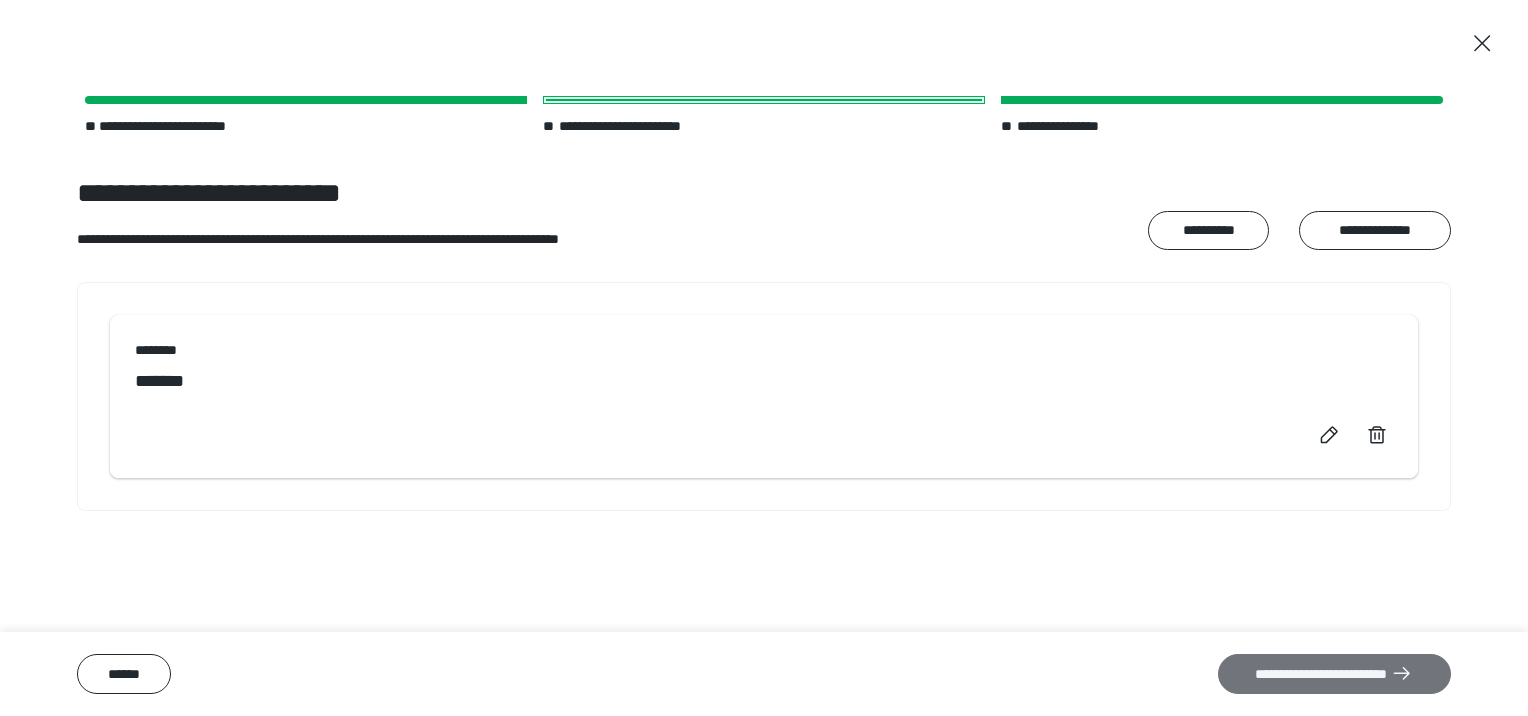 click on "**********" at bounding box center (1334, 674) 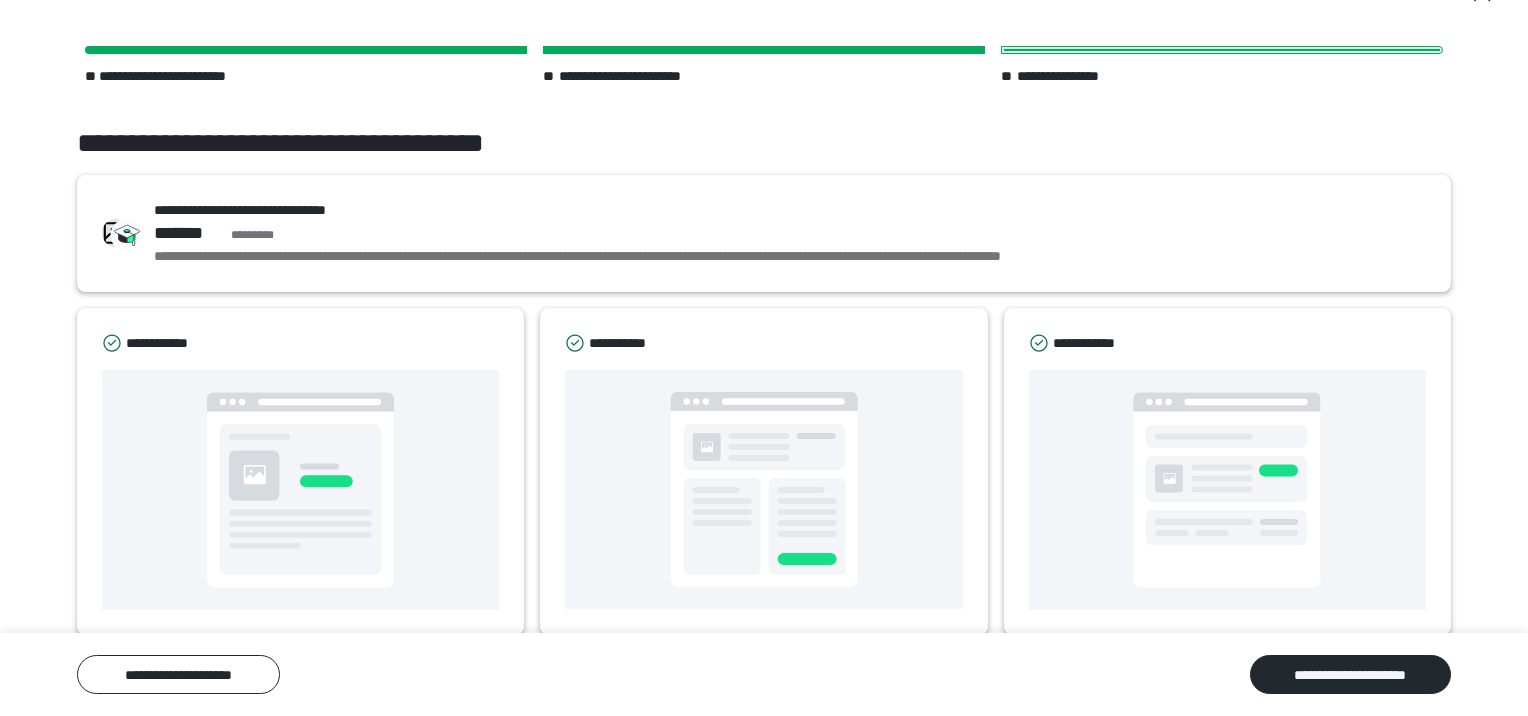 scroll, scrollTop: 76, scrollLeft: 0, axis: vertical 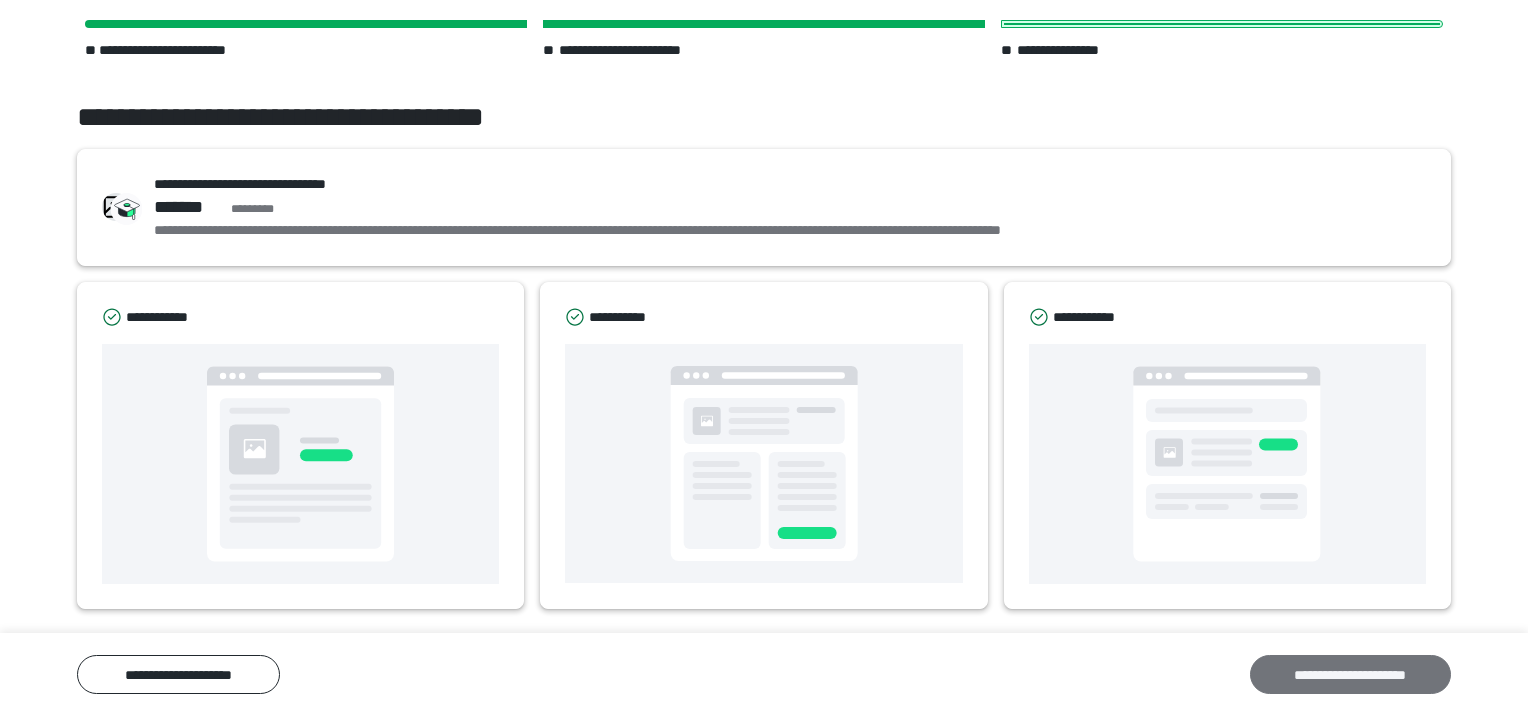 click on "**********" at bounding box center [1350, 674] 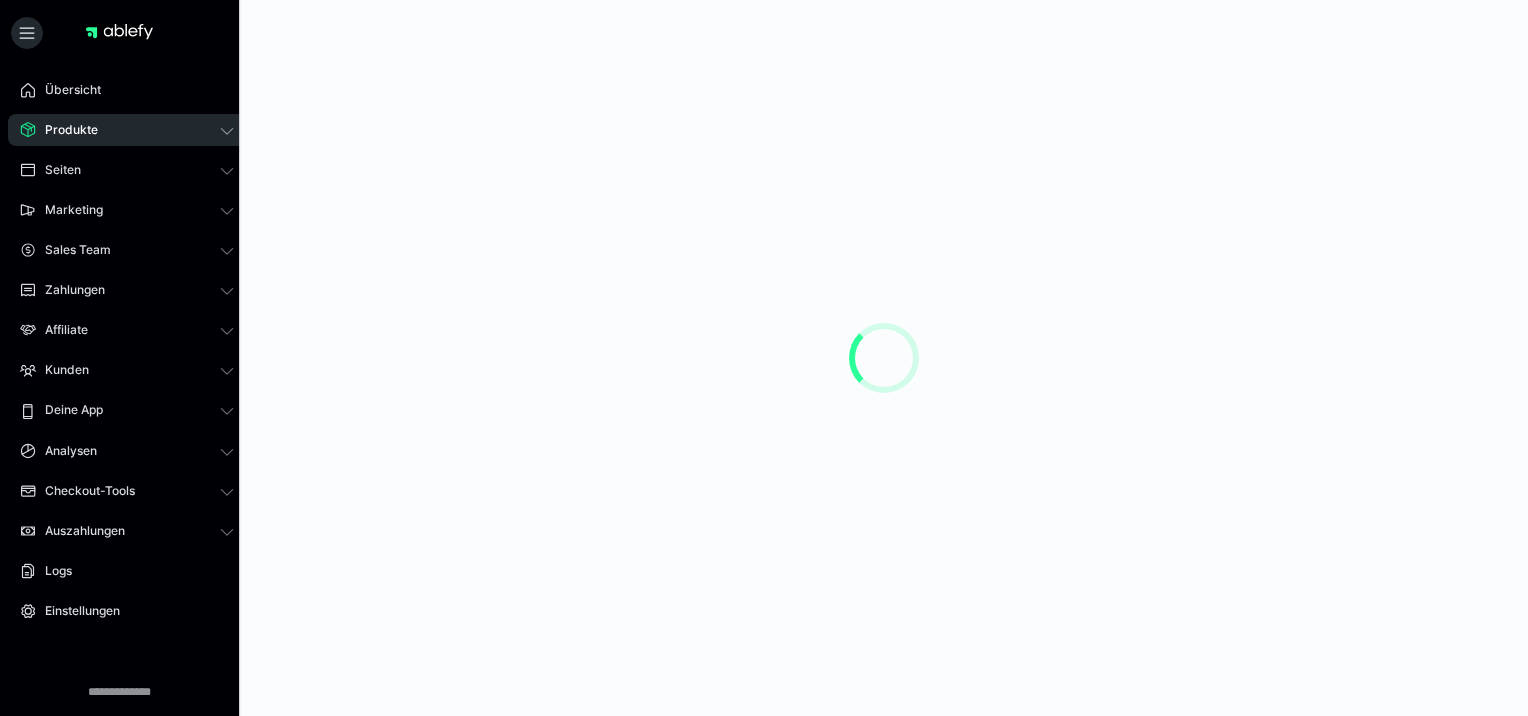 scroll, scrollTop: 0, scrollLeft: 0, axis: both 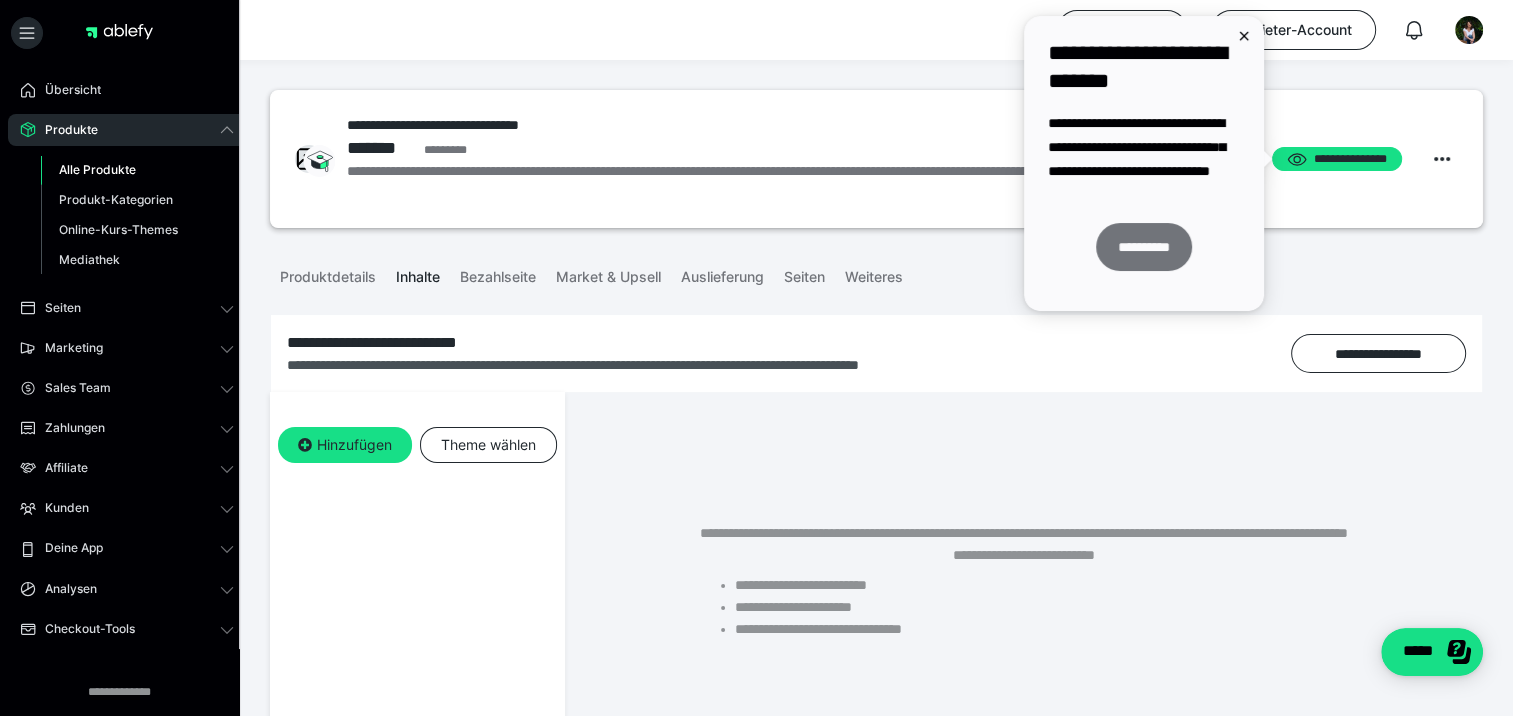 click on "**********" at bounding box center [1144, 247] 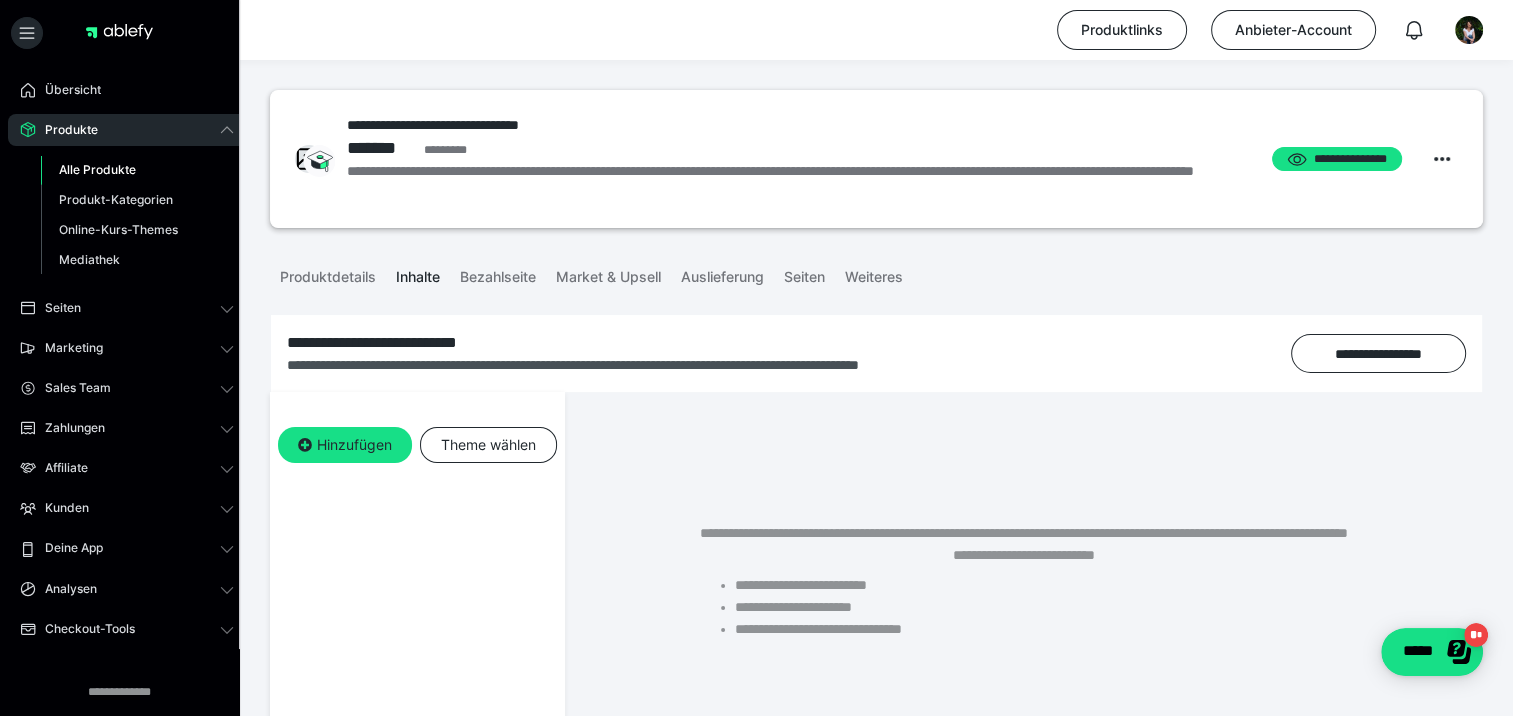 scroll, scrollTop: 0, scrollLeft: 0, axis: both 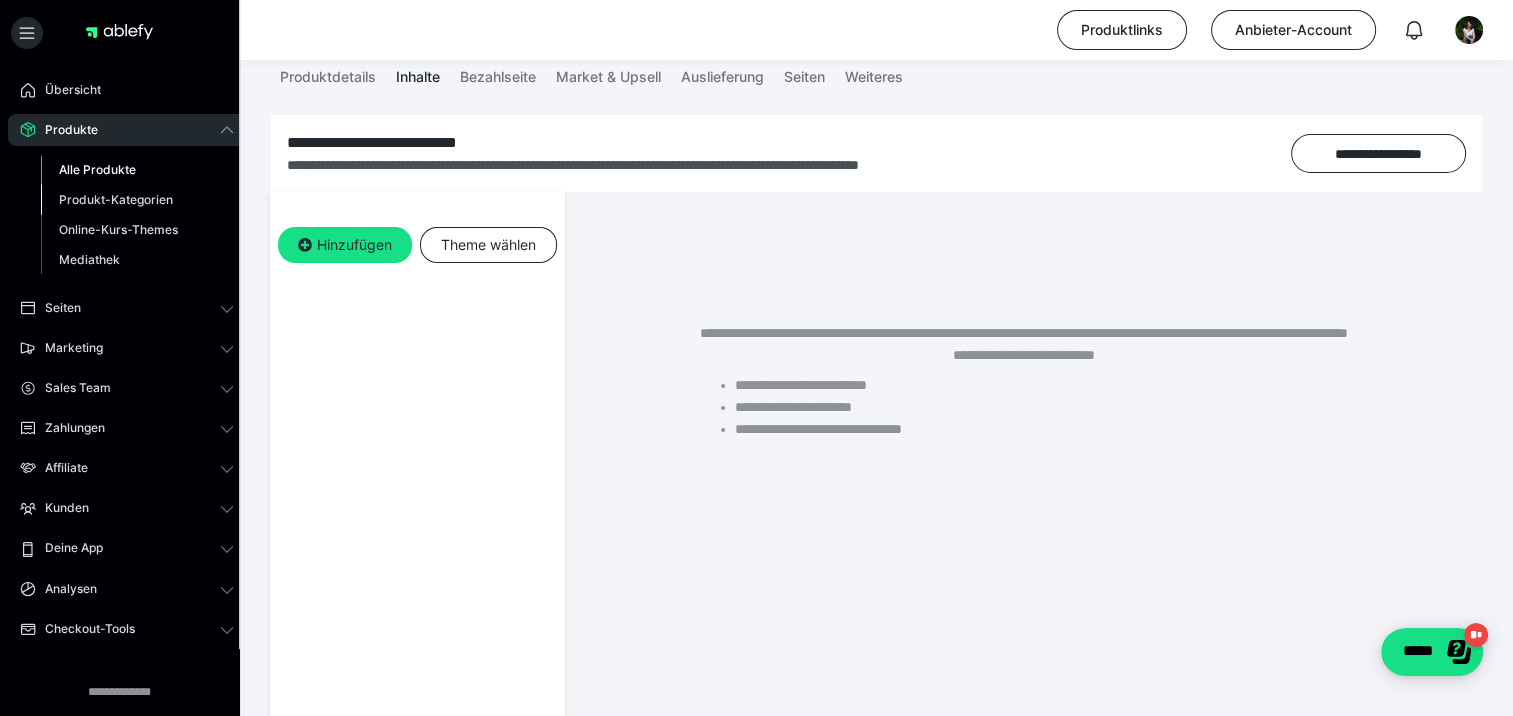 click on "Produkt-Kategorien" at bounding box center (116, 199) 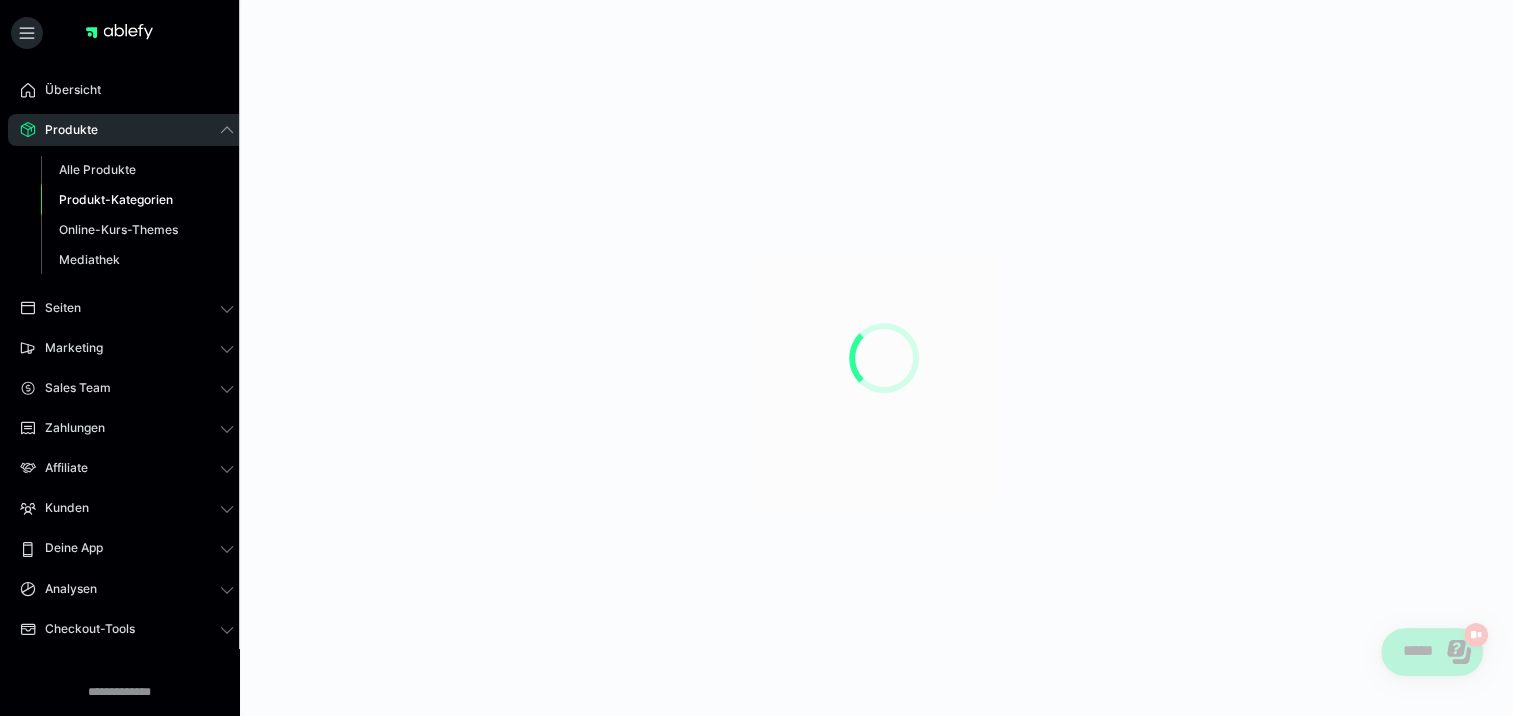 scroll, scrollTop: 0, scrollLeft: 0, axis: both 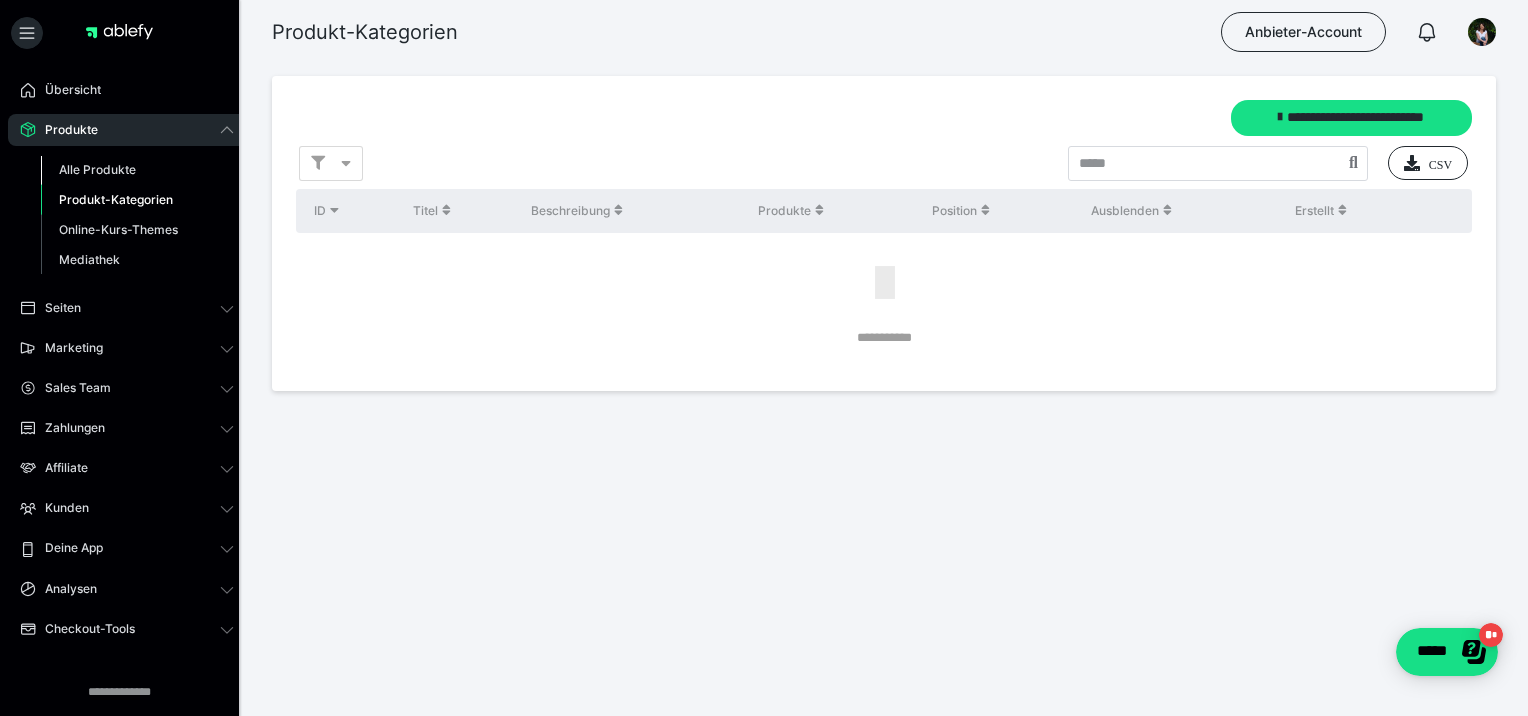 click on "Alle Produkte" at bounding box center [97, 169] 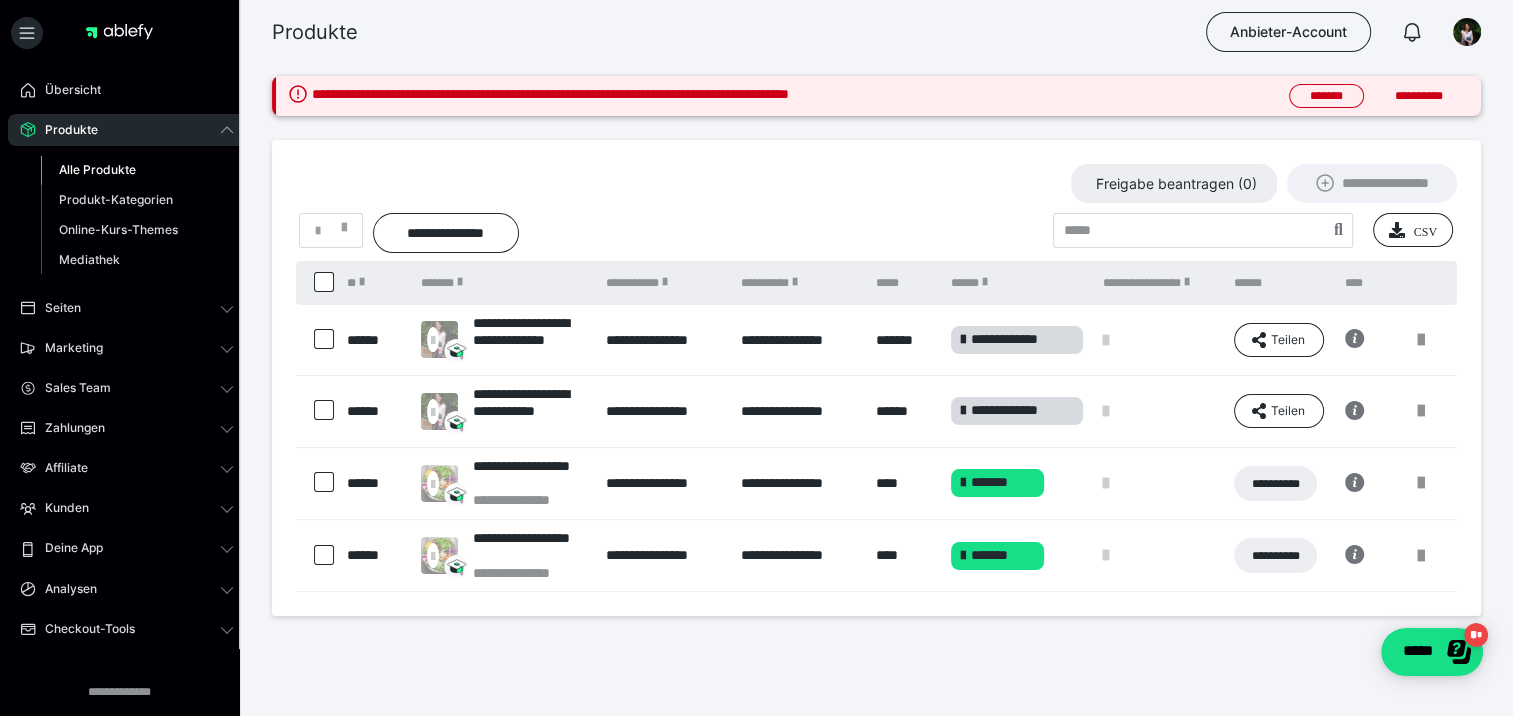 click at bounding box center [324, 555] 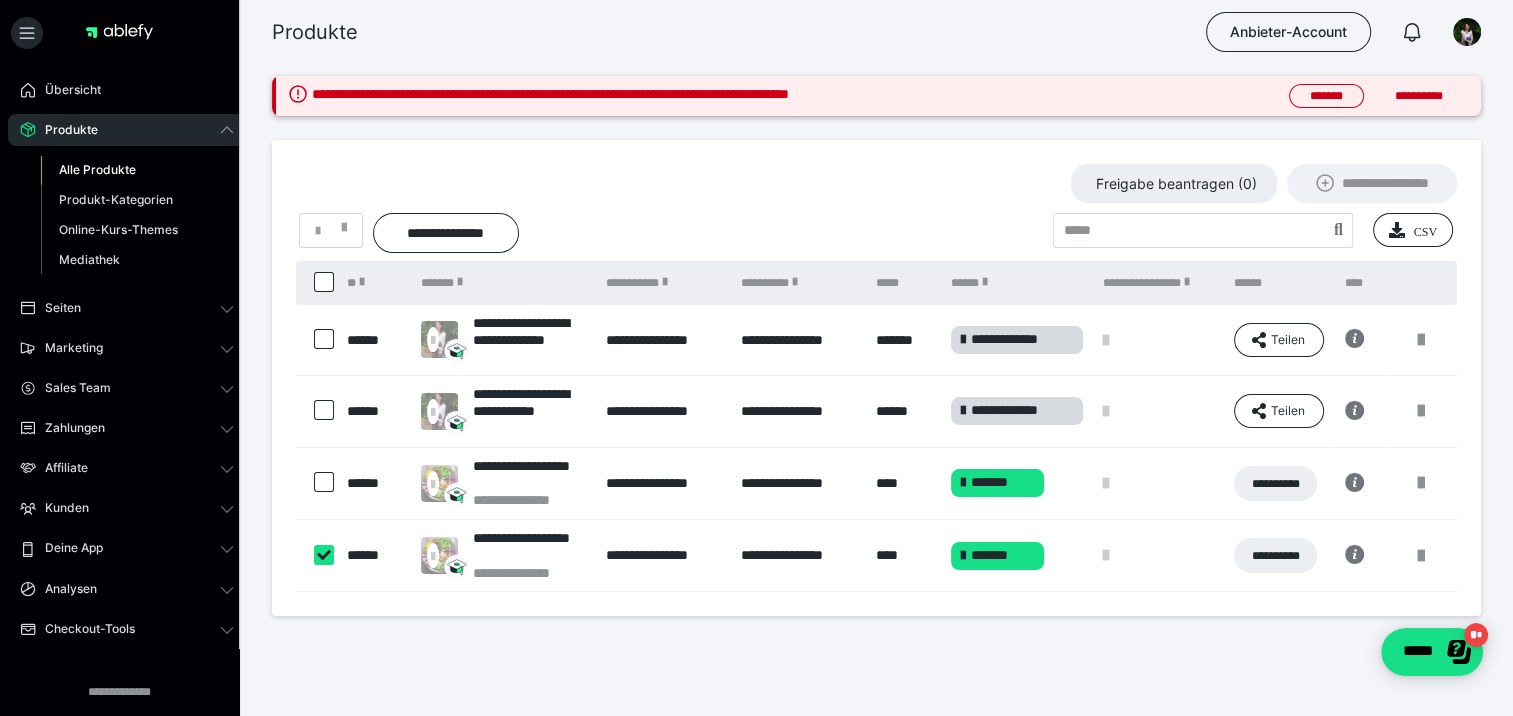 checkbox on "****" 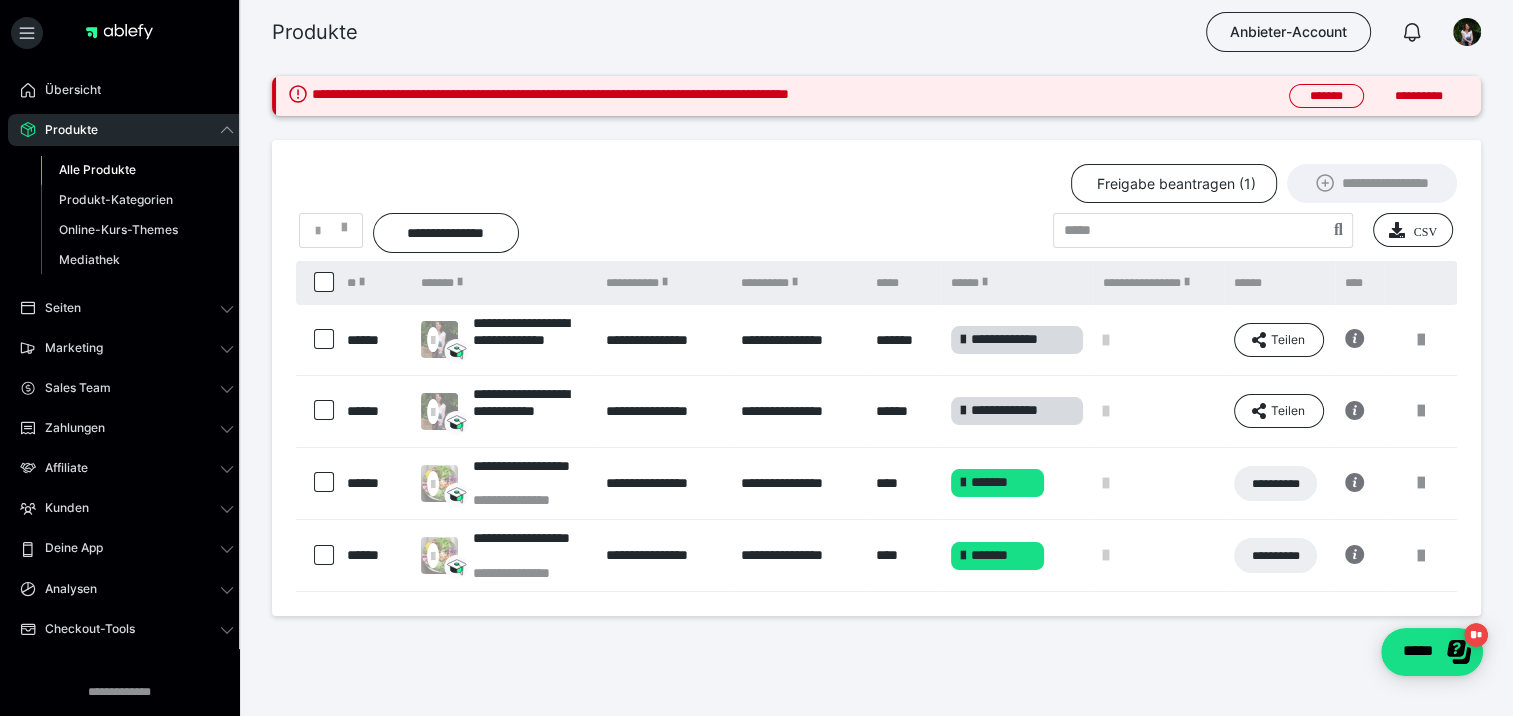 click at bounding box center (320, 483) 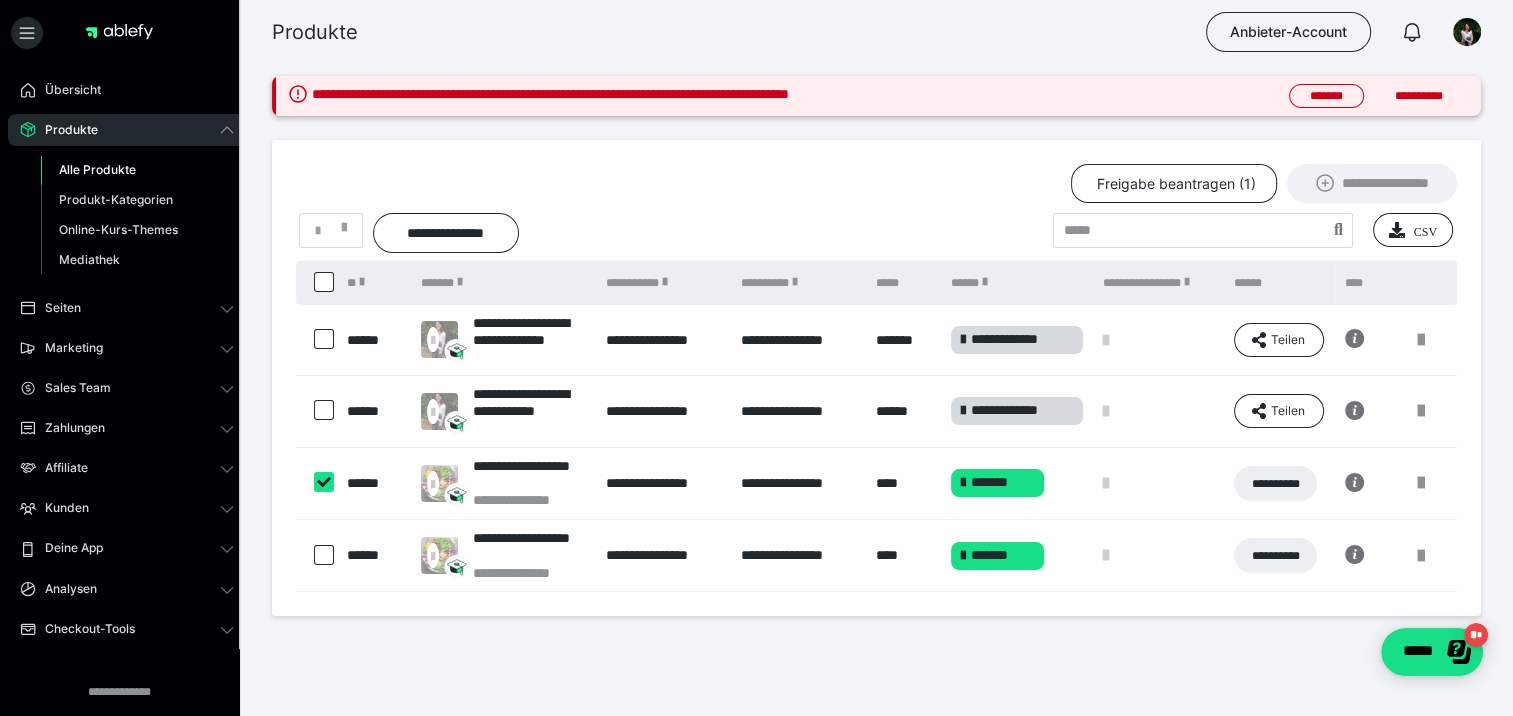 checkbox on "****" 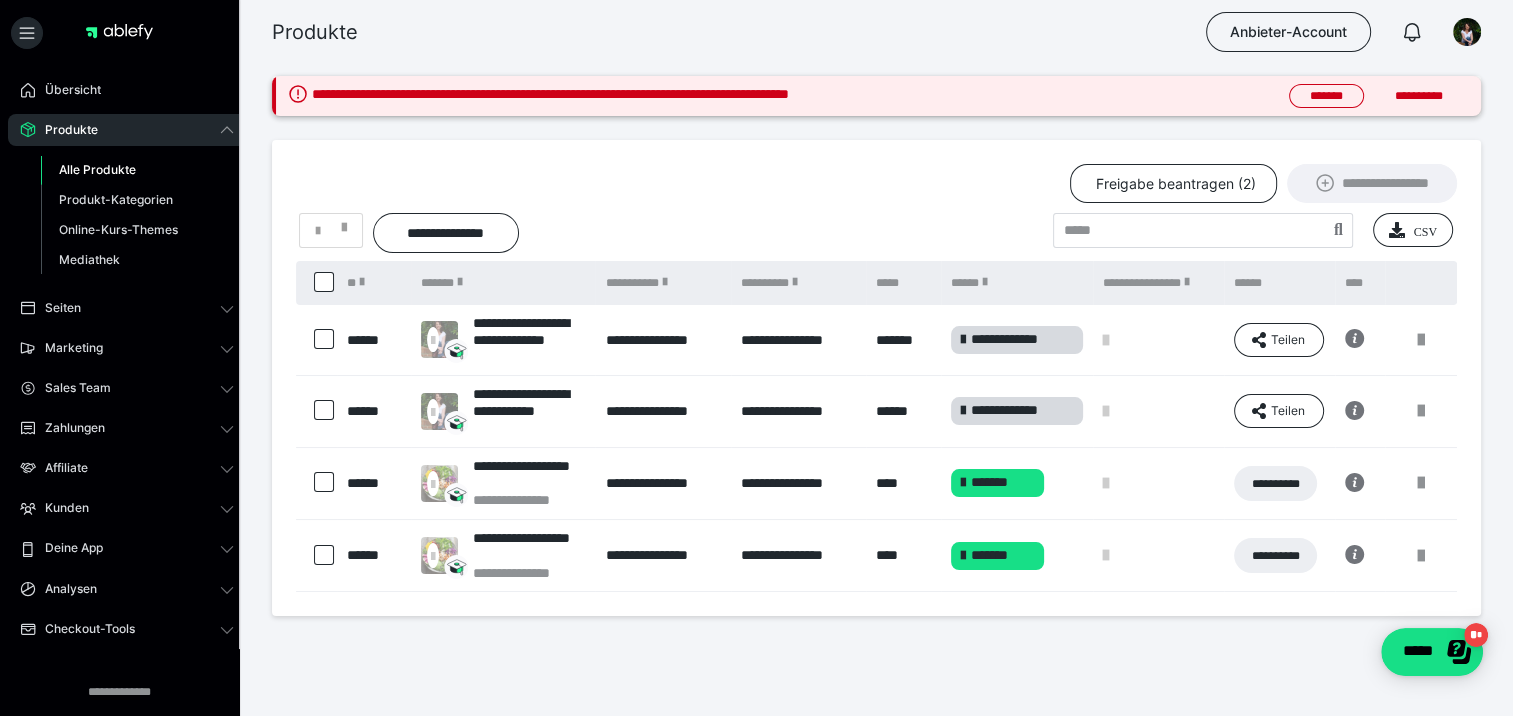 click at bounding box center [324, 410] 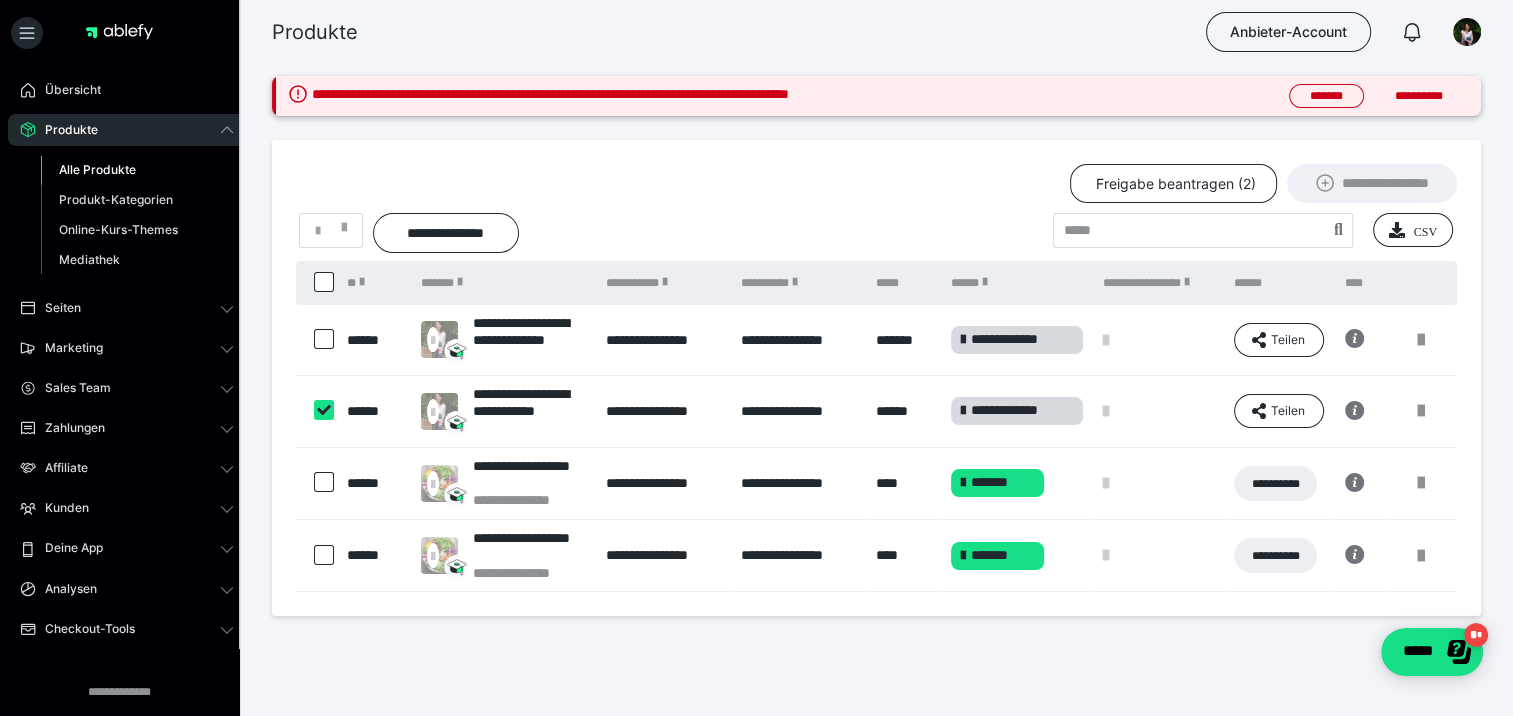 checkbox on "****" 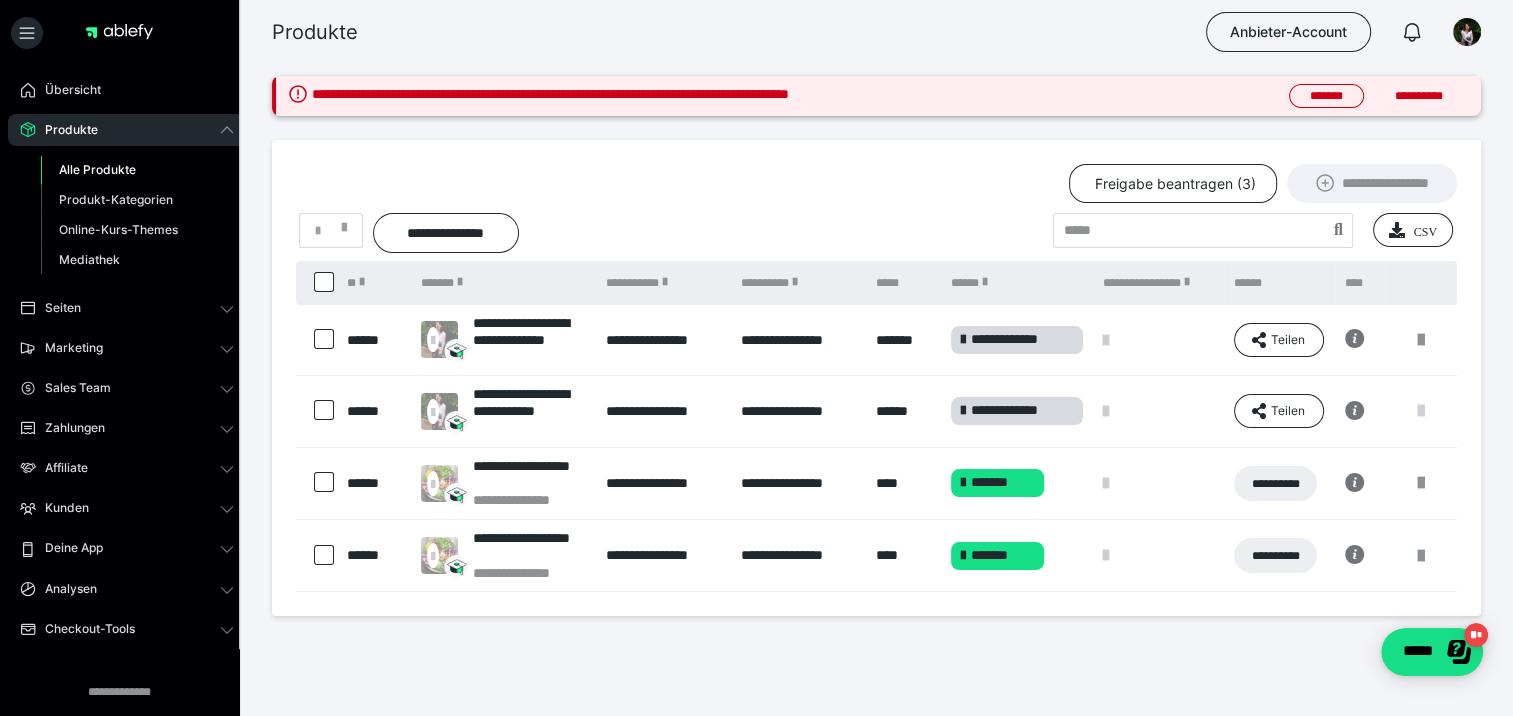 click at bounding box center [1421, 411] 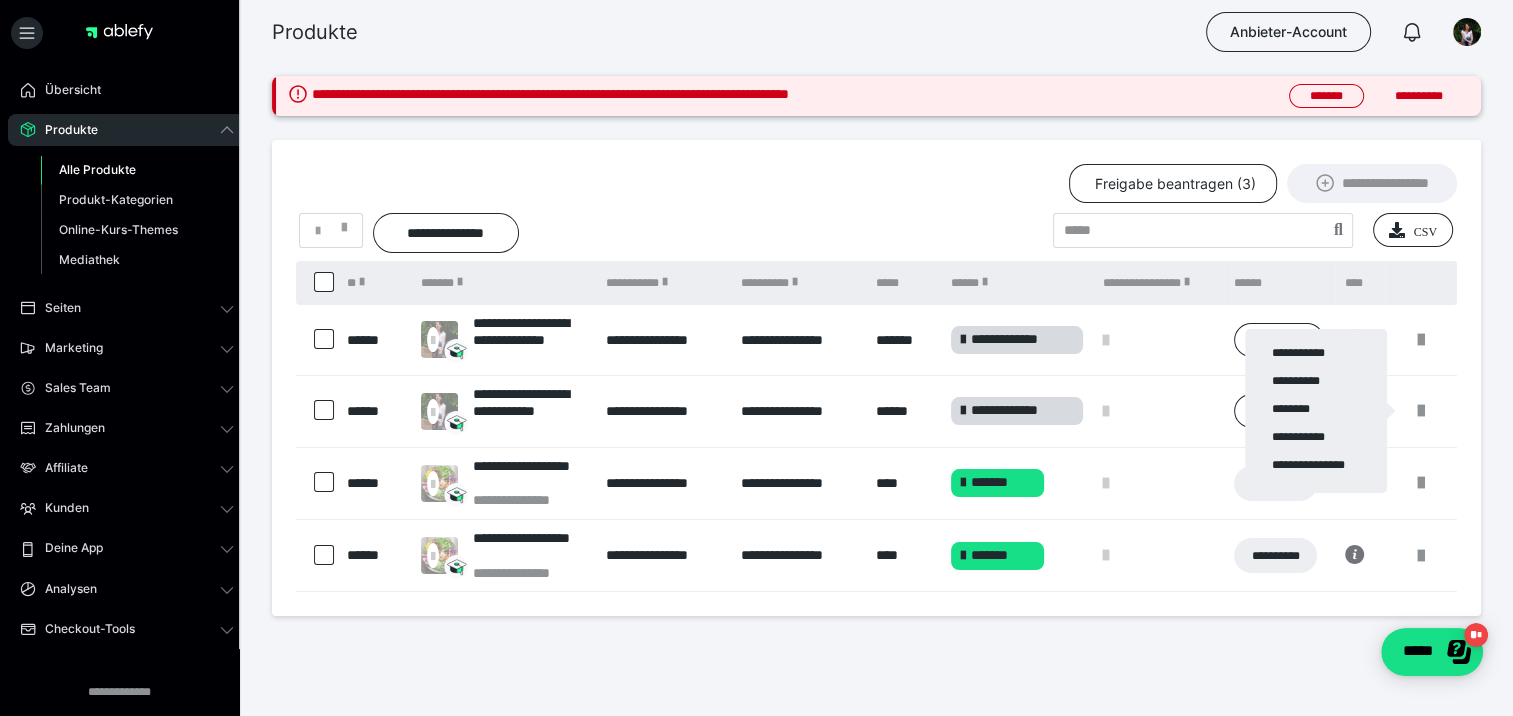 click at bounding box center (756, 358) 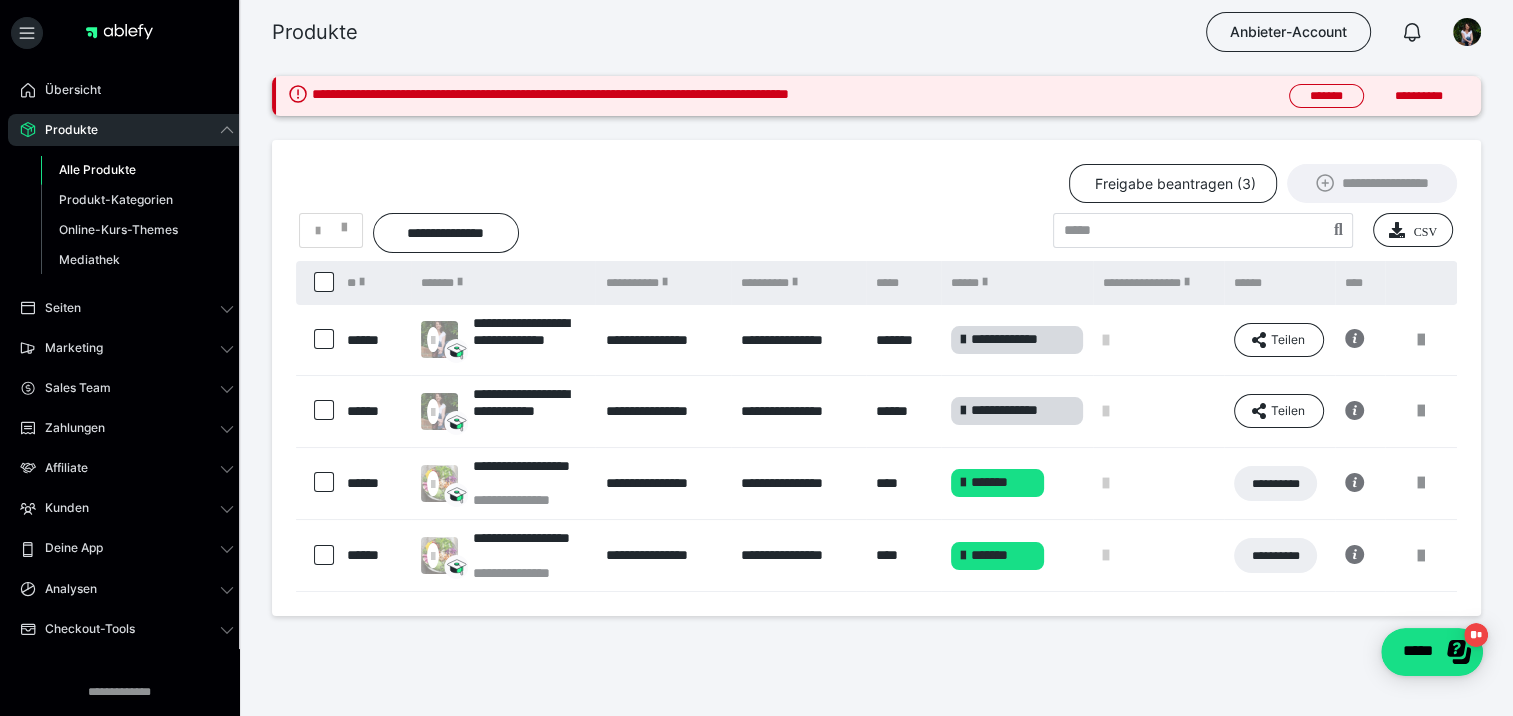 click at bounding box center (324, 482) 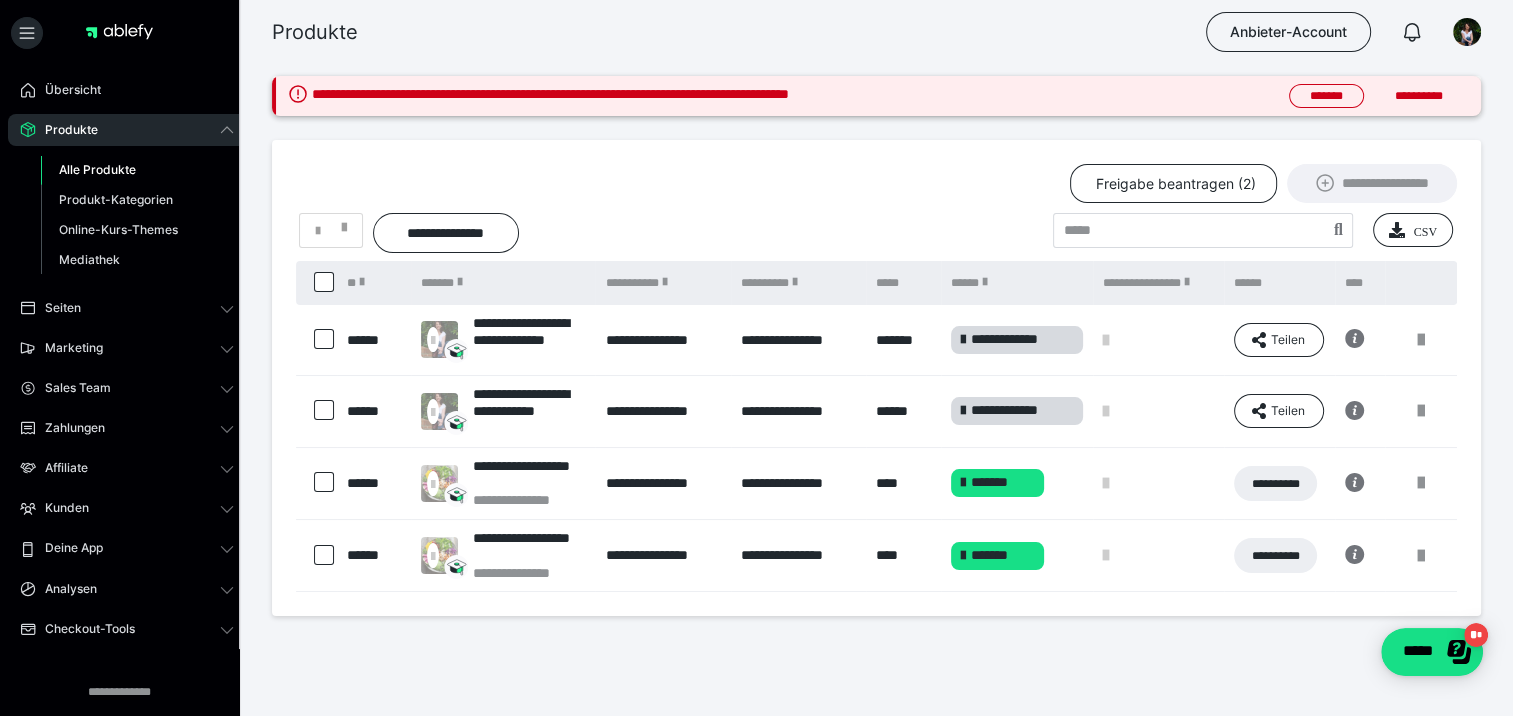 click at bounding box center (324, 555) 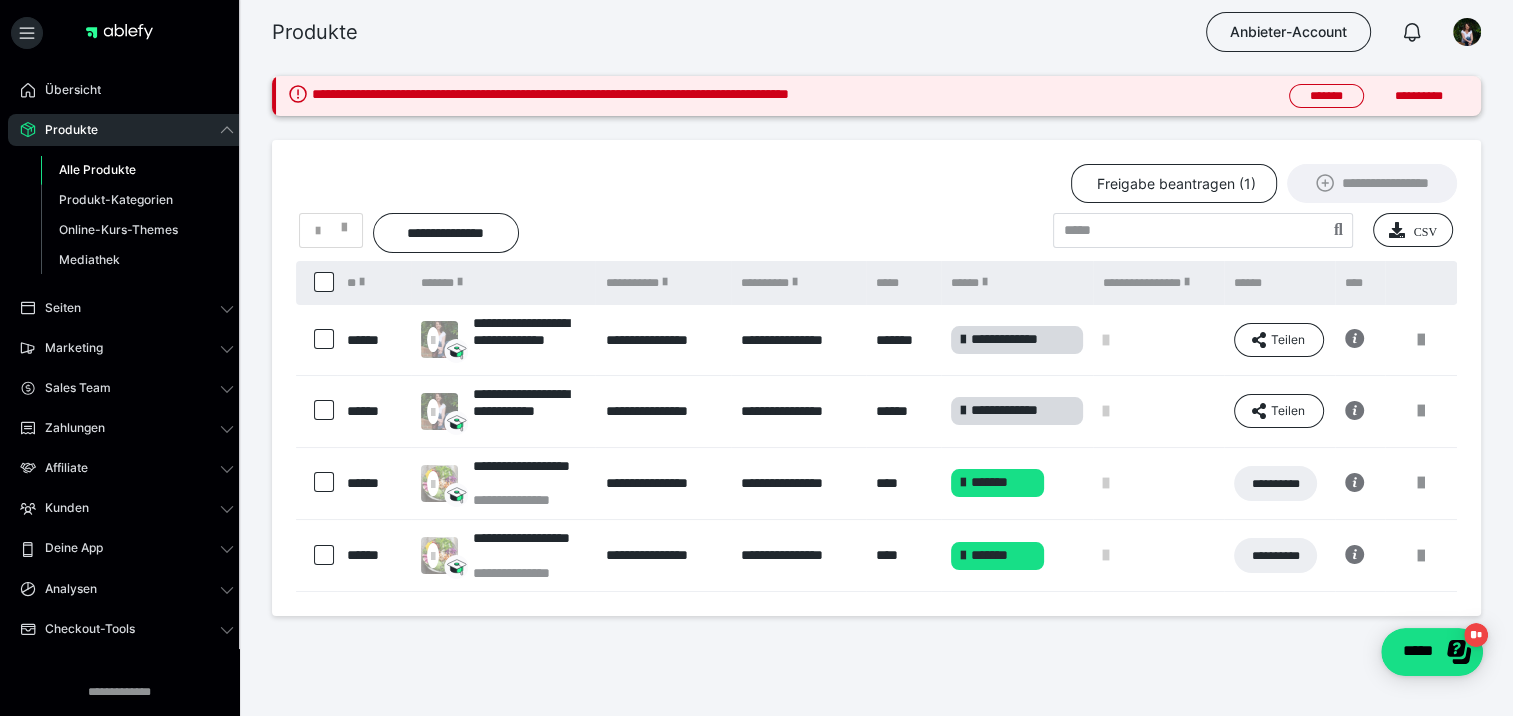 click at bounding box center [324, 410] 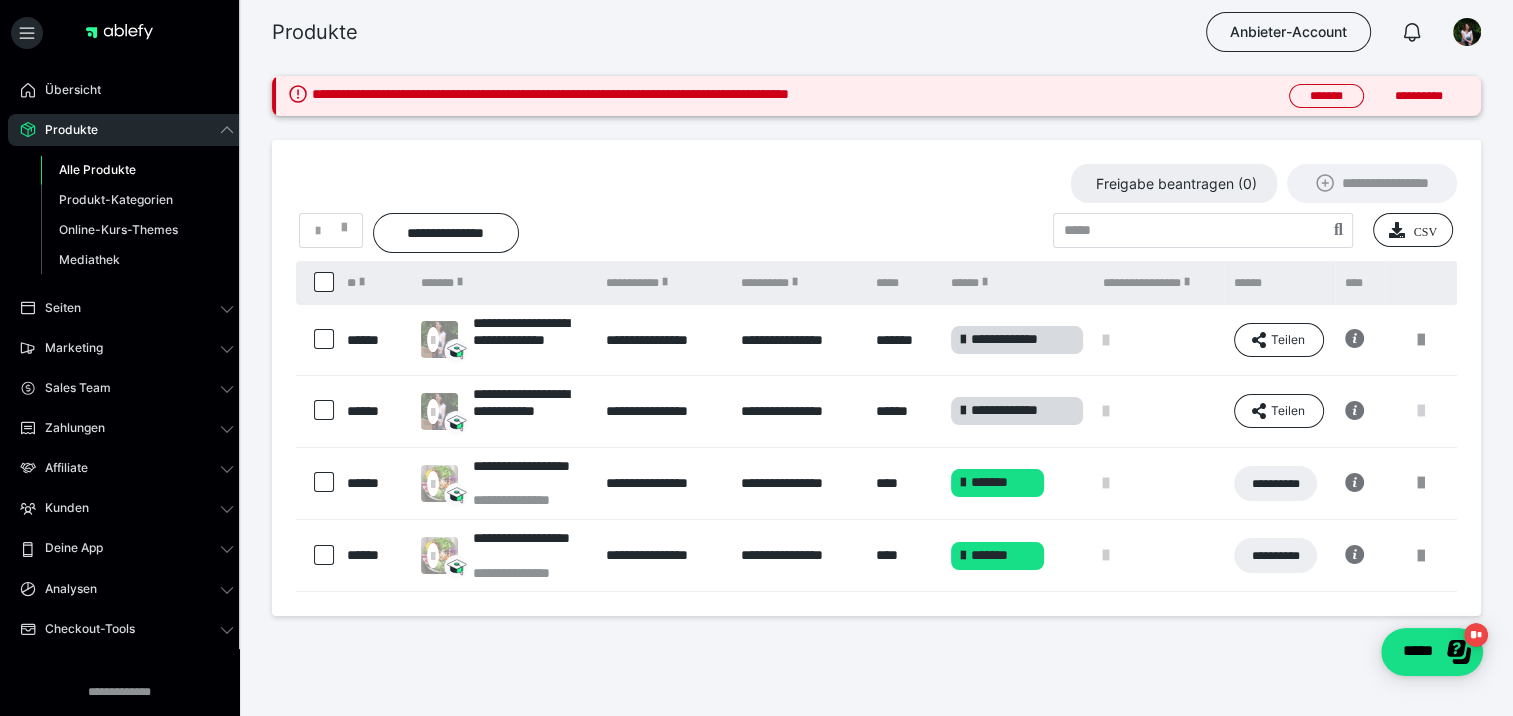 click at bounding box center [1421, 411] 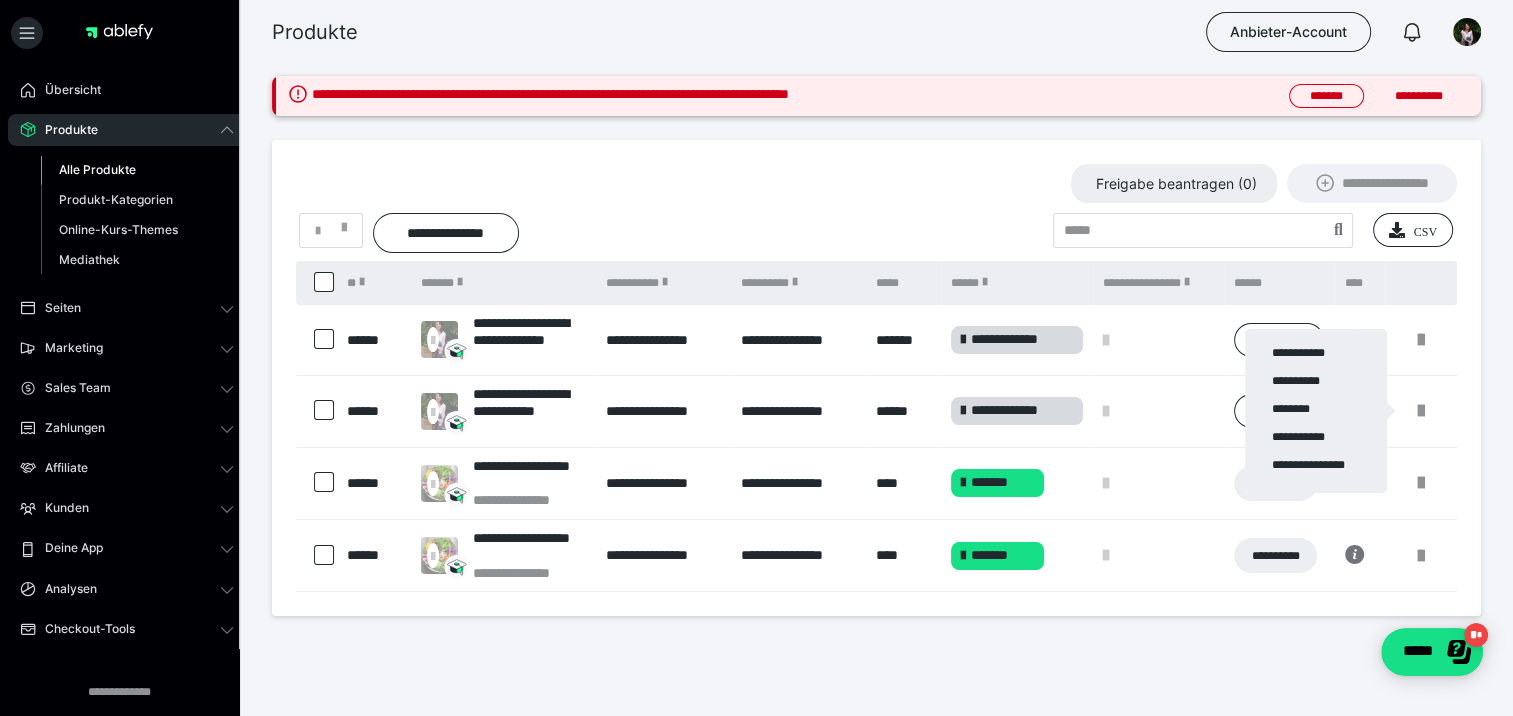 click at bounding box center [756, 358] 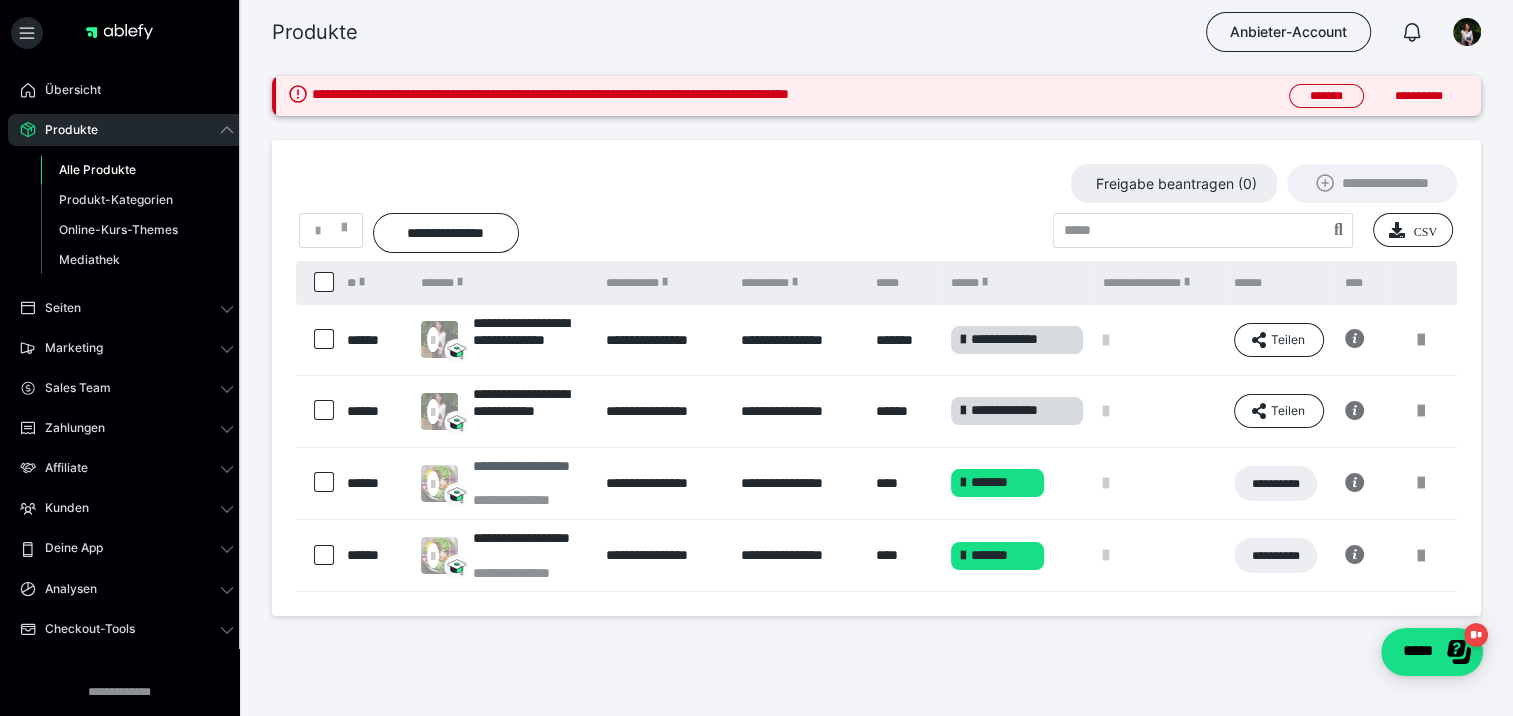 click on "**********" at bounding box center (529, 475) 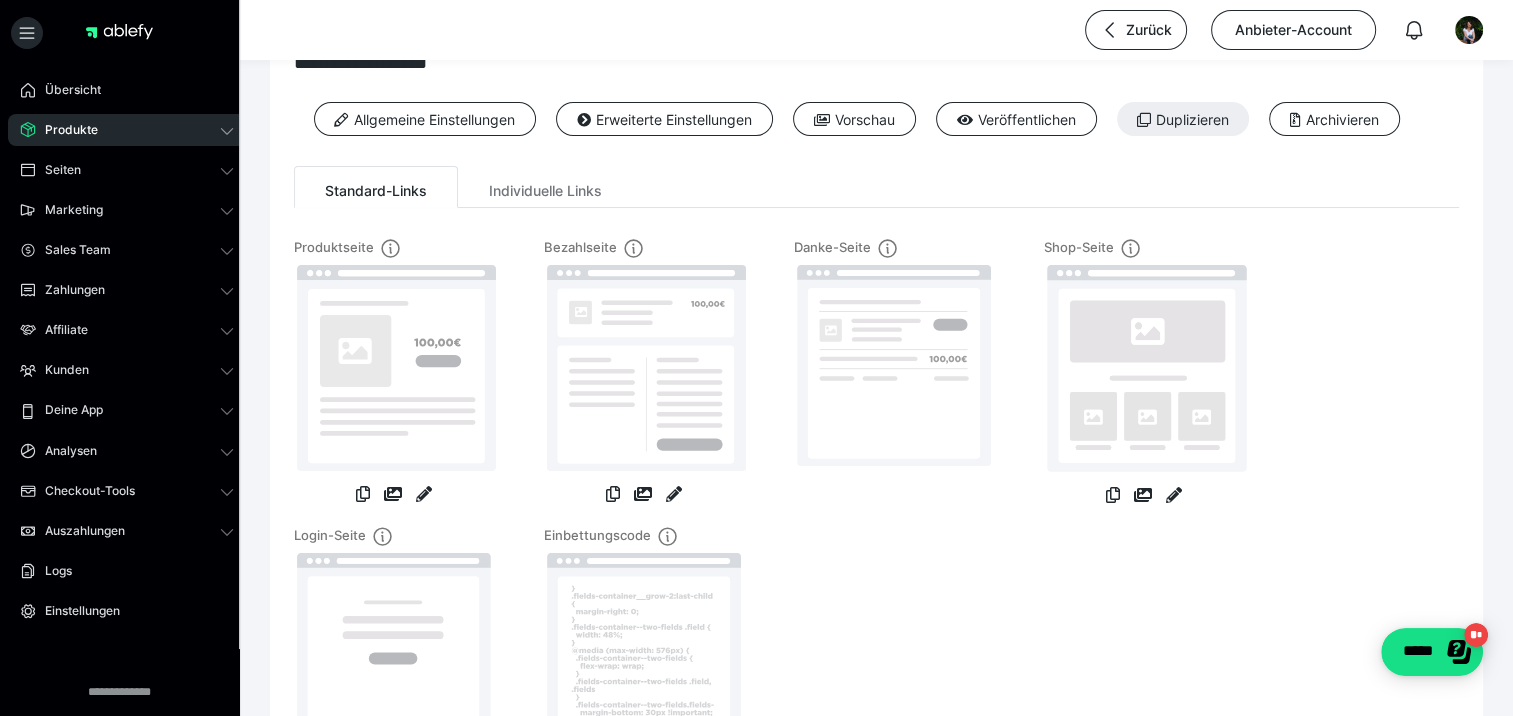 scroll, scrollTop: 0, scrollLeft: 0, axis: both 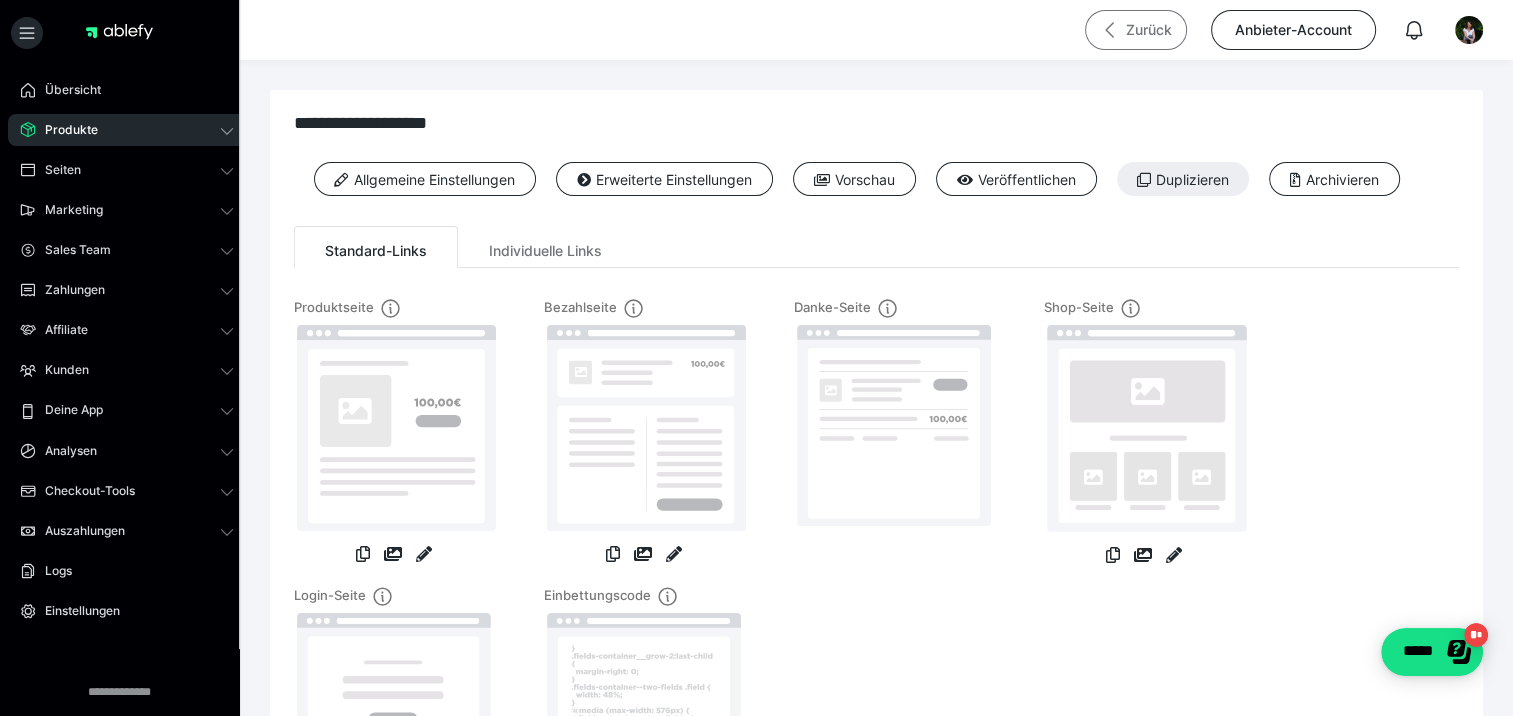click on "Zurück" at bounding box center (1136, 30) 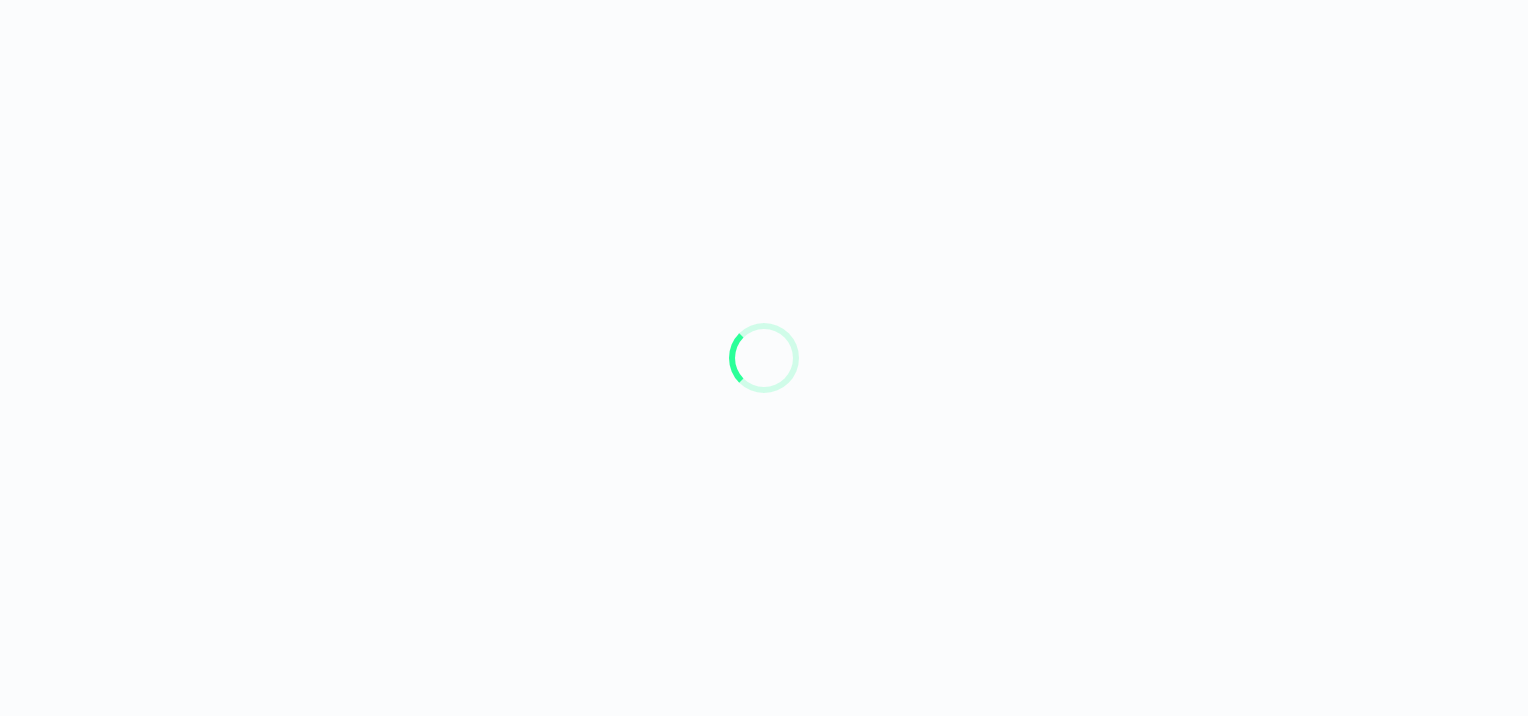 scroll, scrollTop: 0, scrollLeft: 0, axis: both 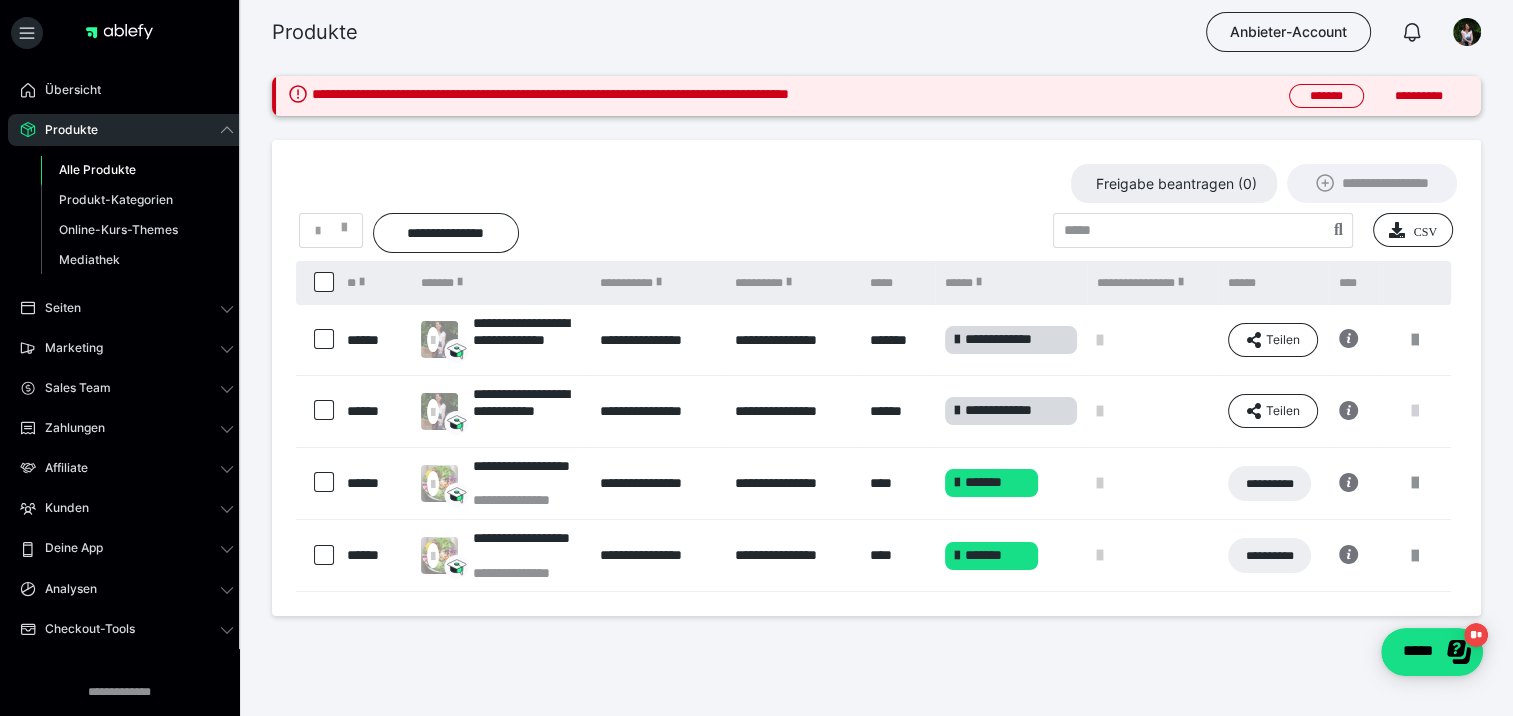 click at bounding box center (1415, 411) 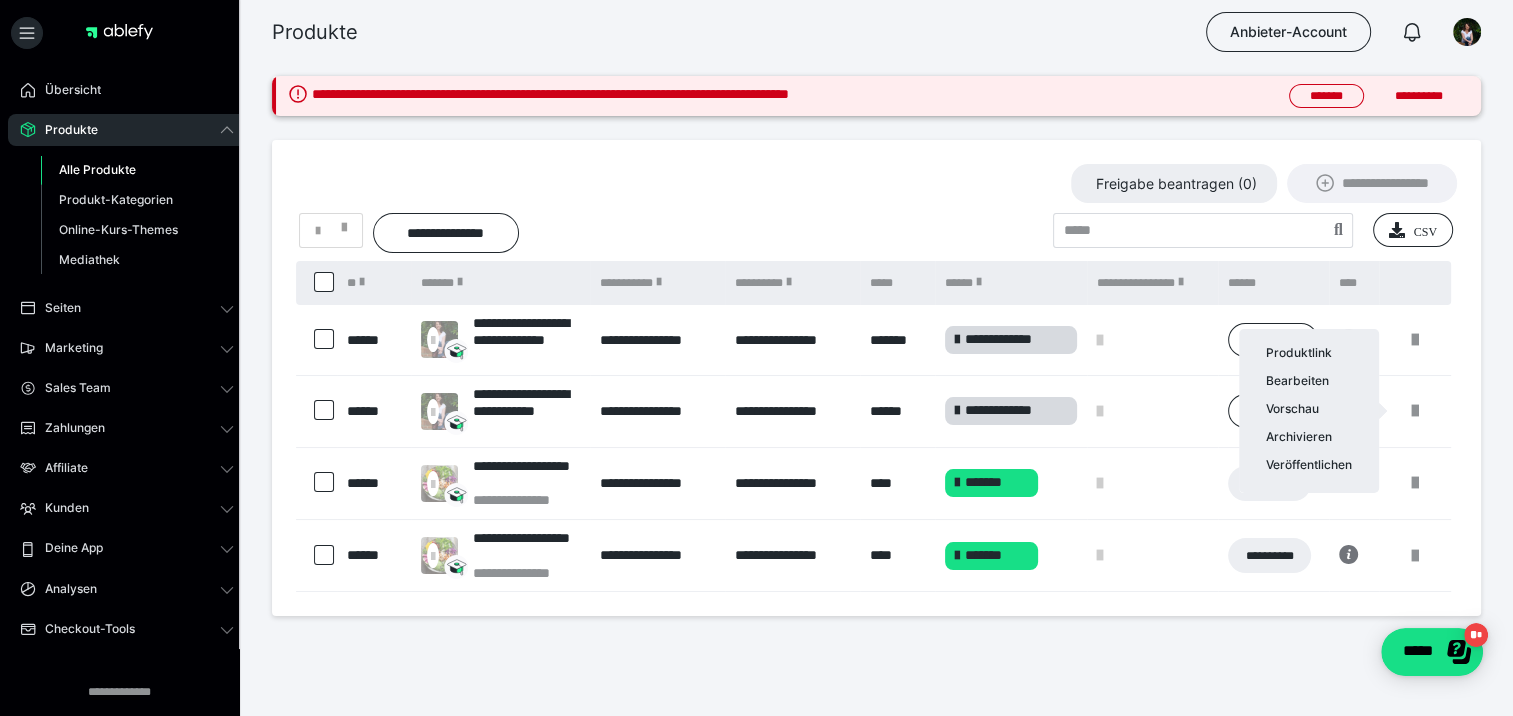 click at bounding box center [756, 358] 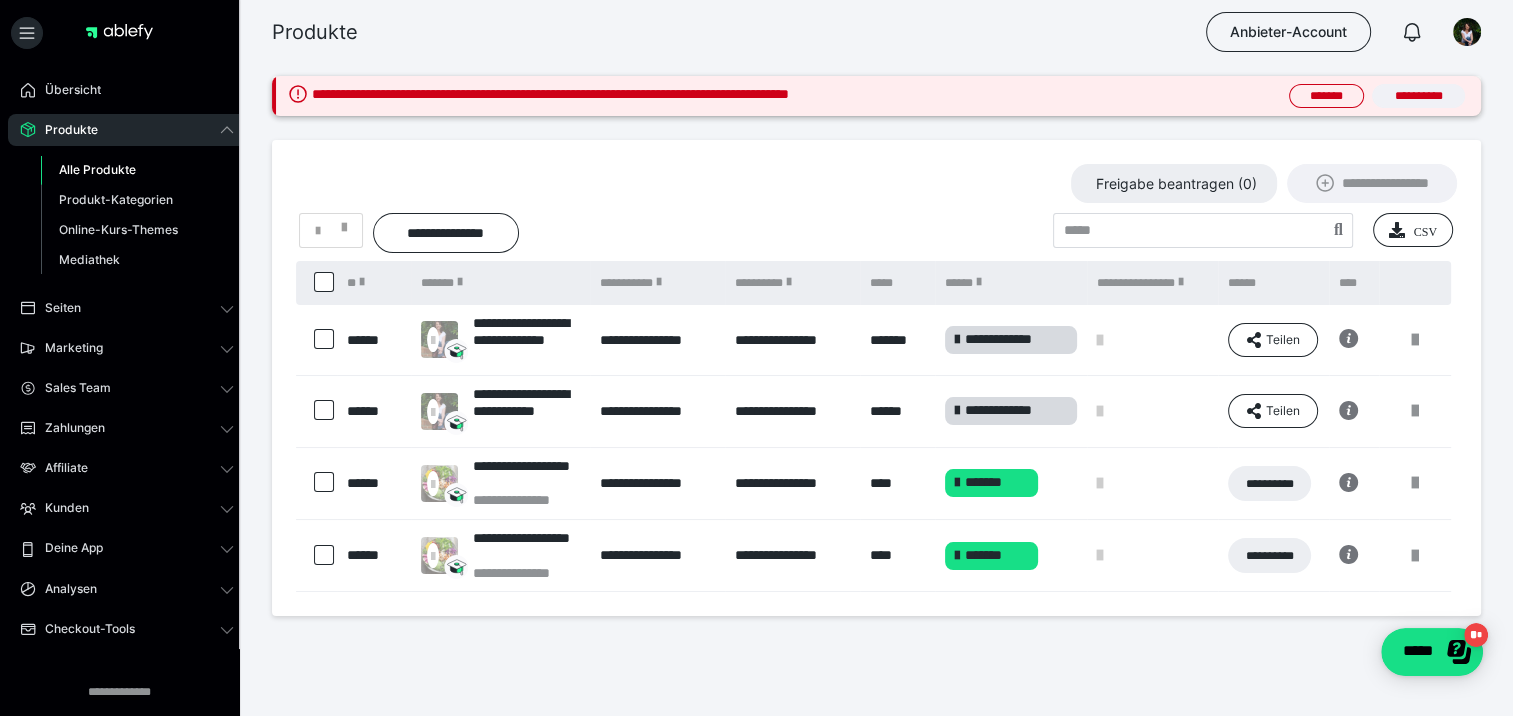 click on "**********" at bounding box center [1418, 96] 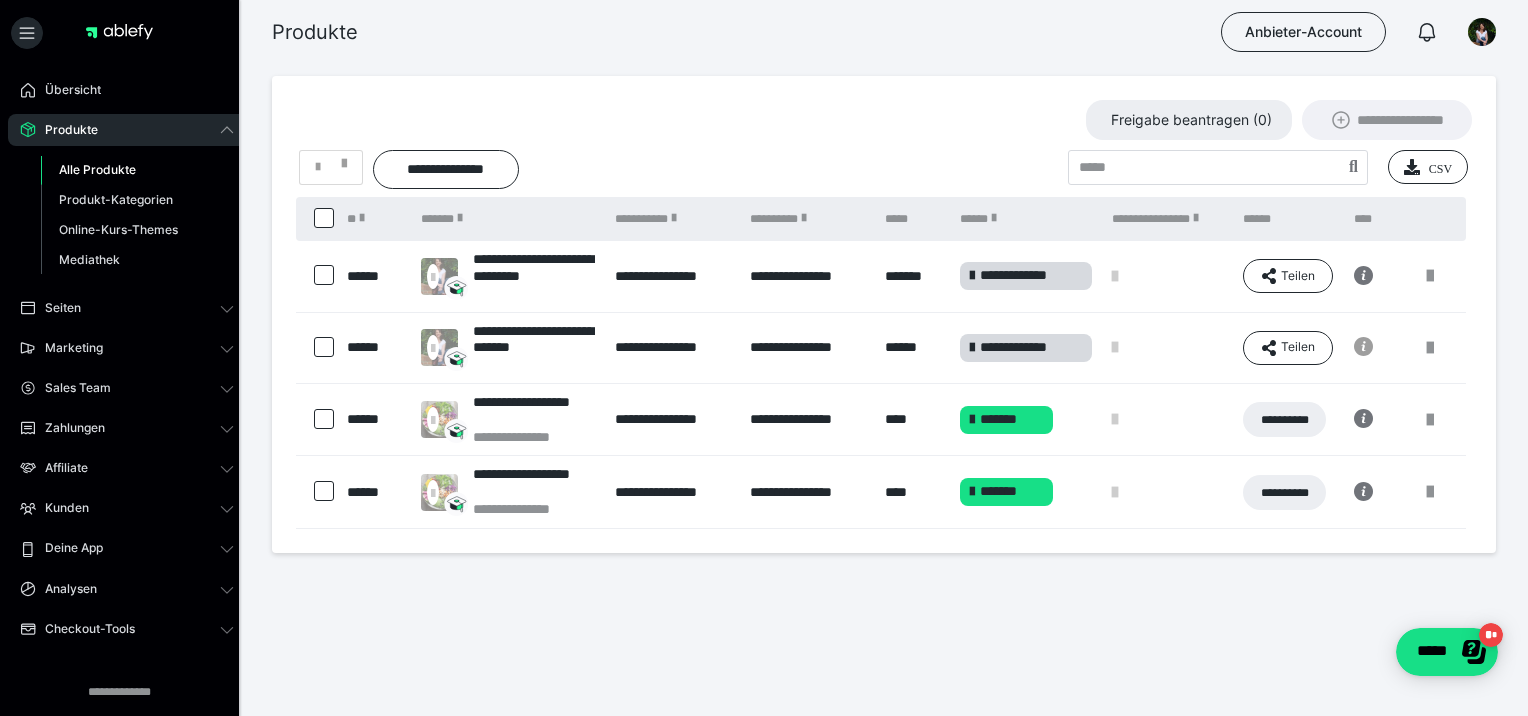 click 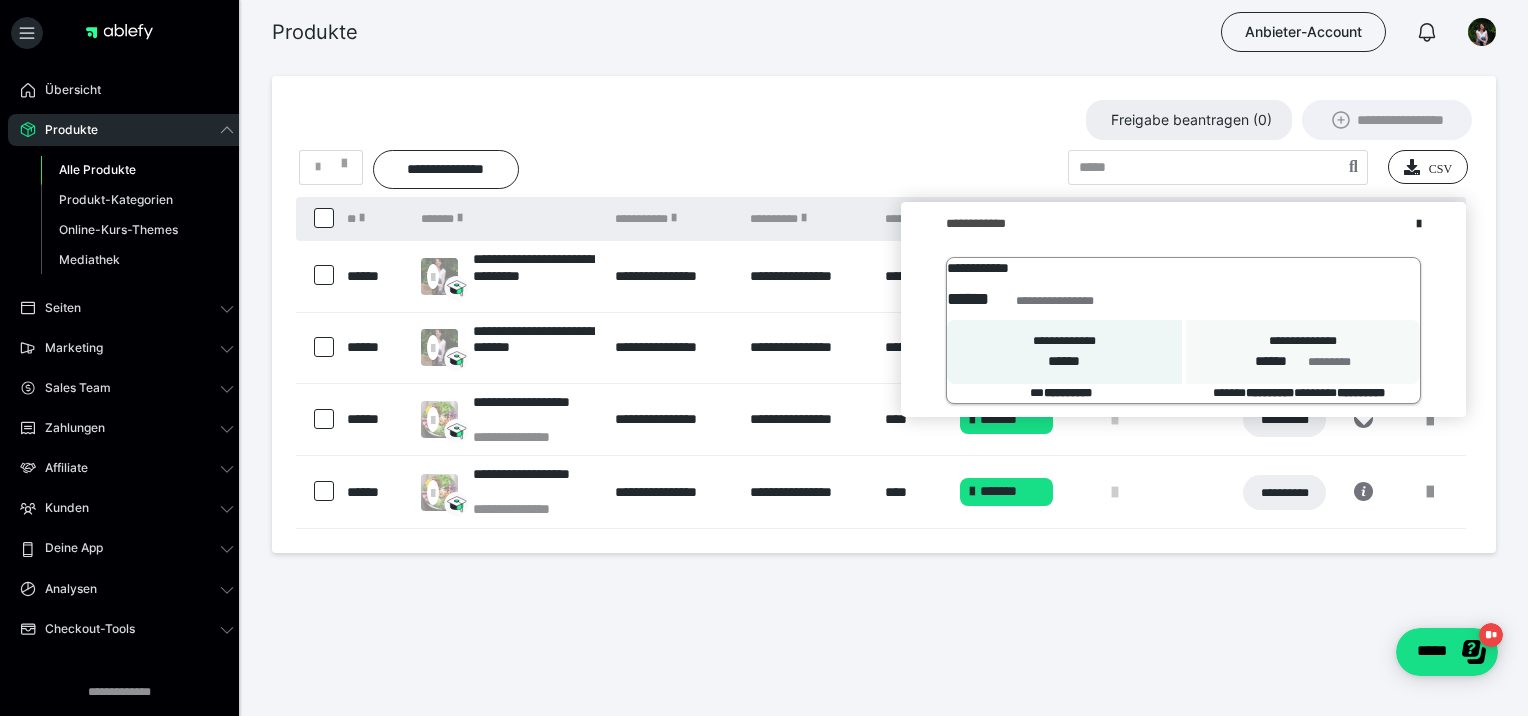 scroll, scrollTop: 1, scrollLeft: 0, axis: vertical 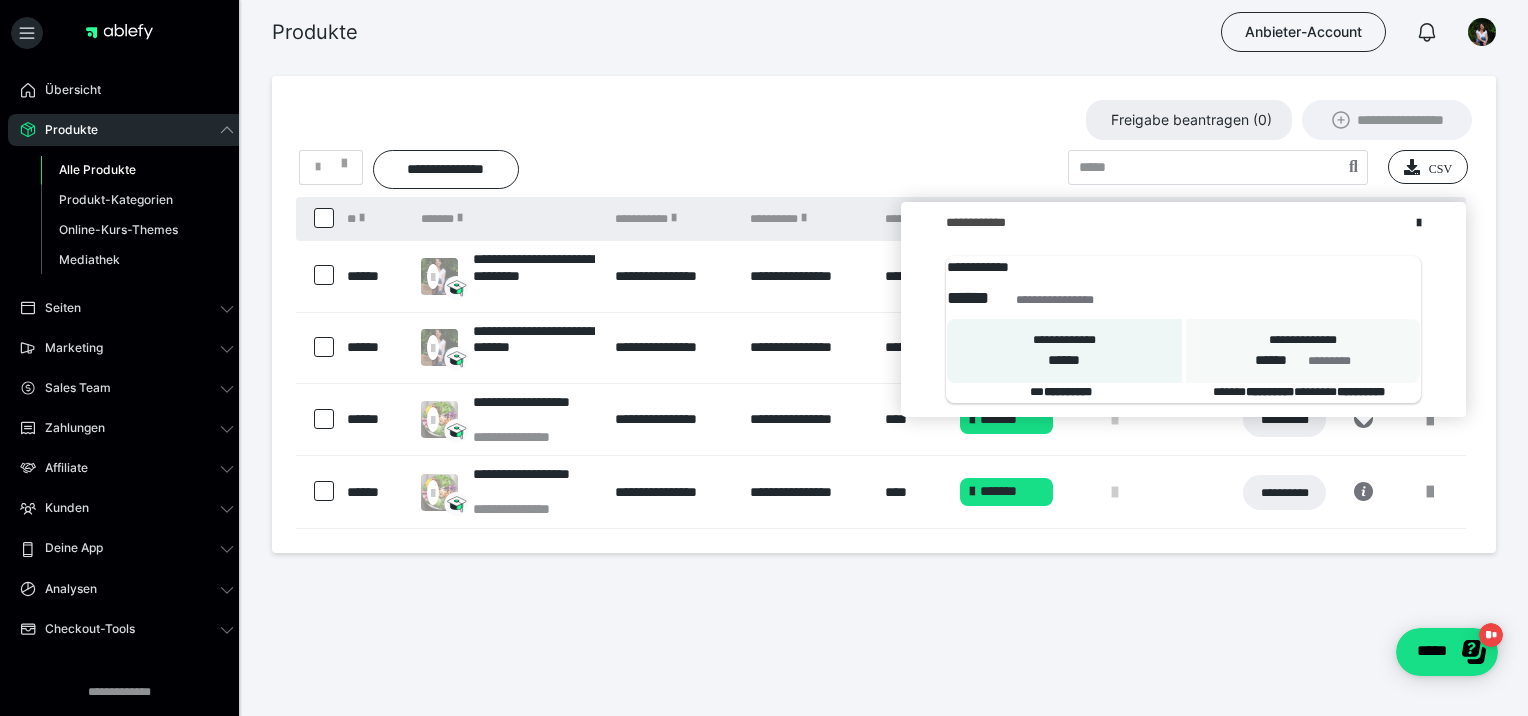 click on "**********" at bounding box center (884, 368) 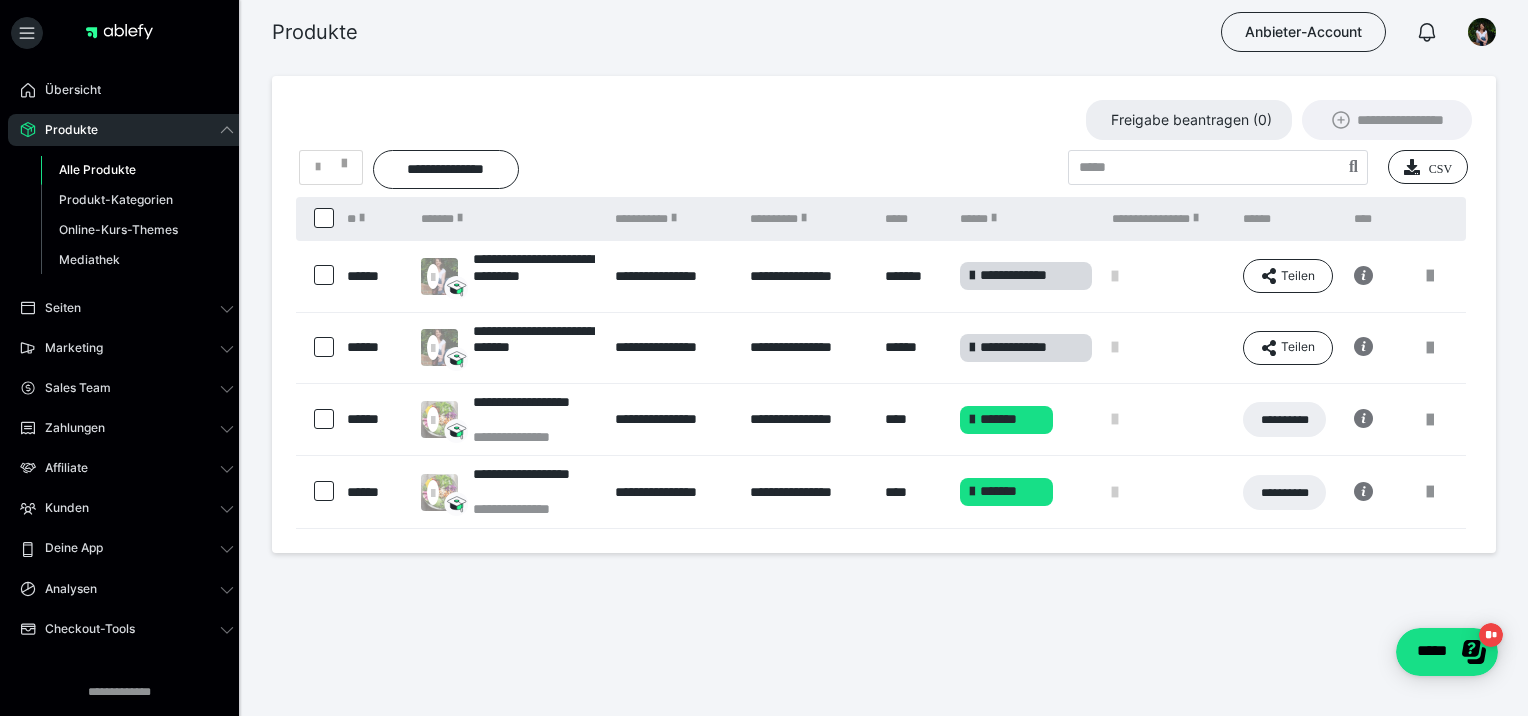 click at bounding box center [324, 347] 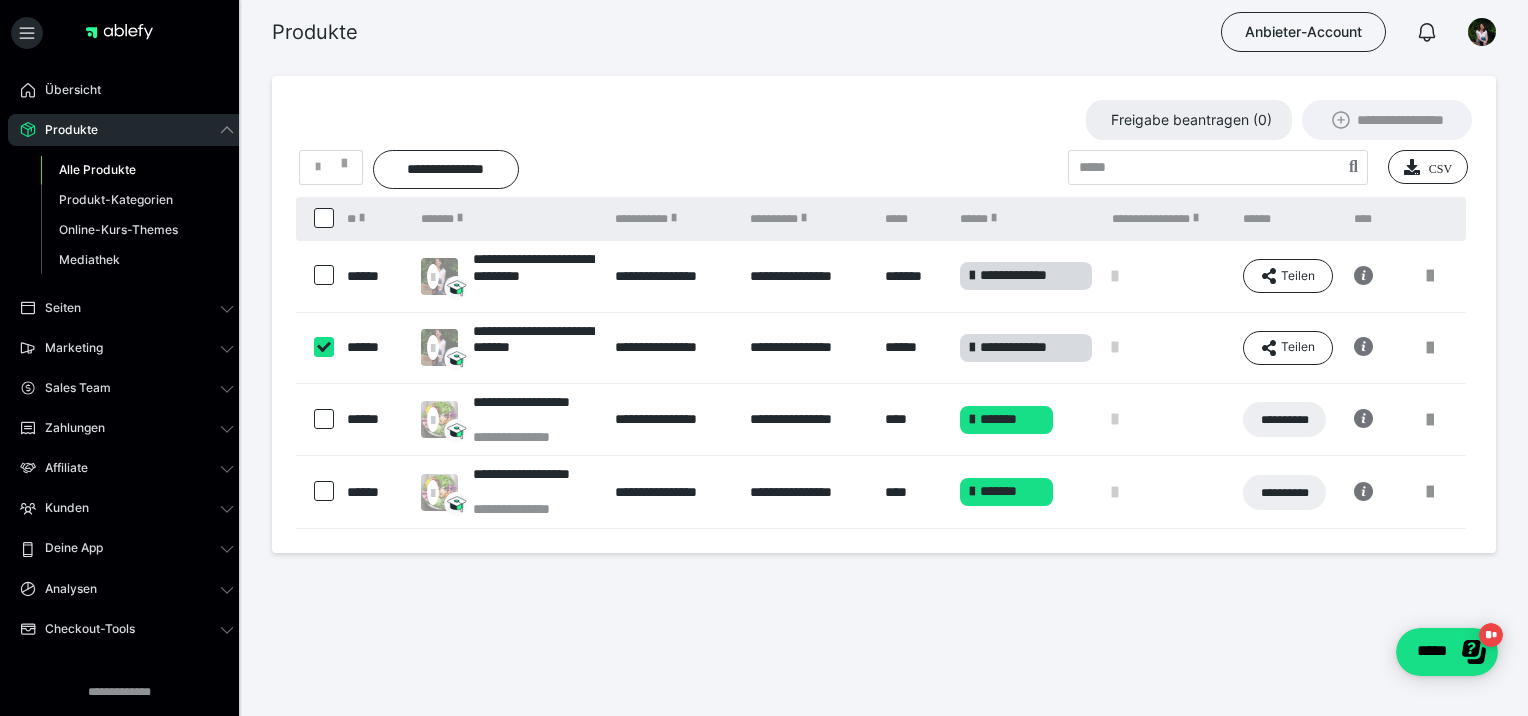 checkbox on "****" 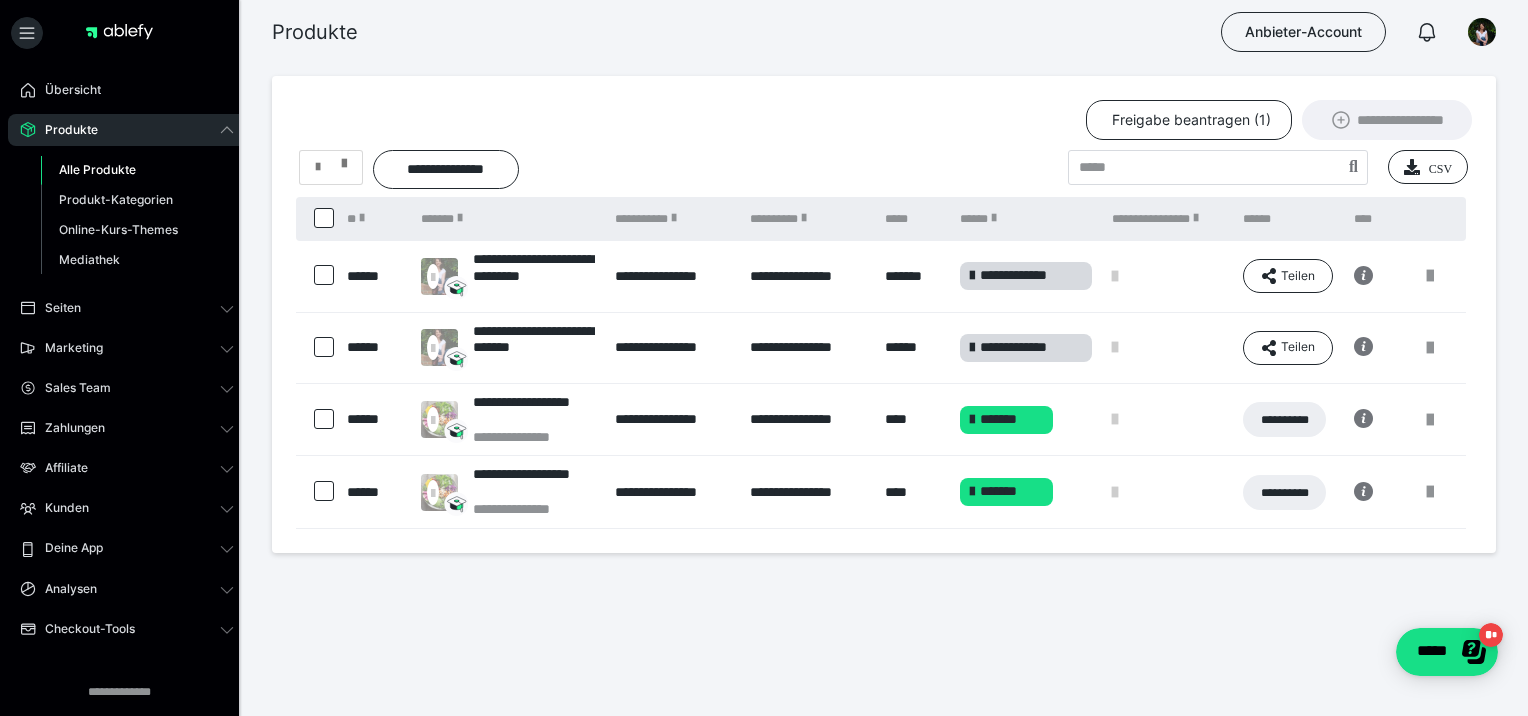 click at bounding box center (331, 167) 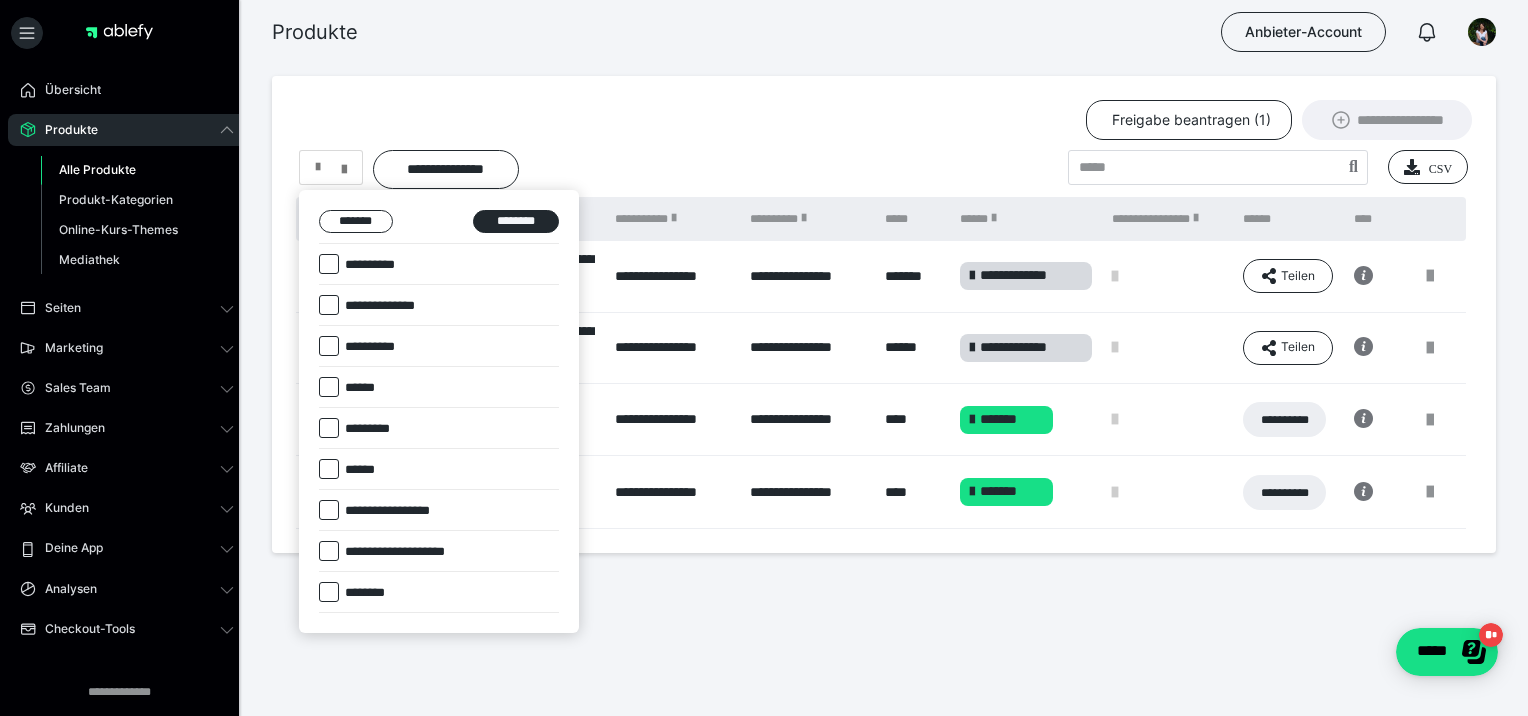 click at bounding box center [764, 358] 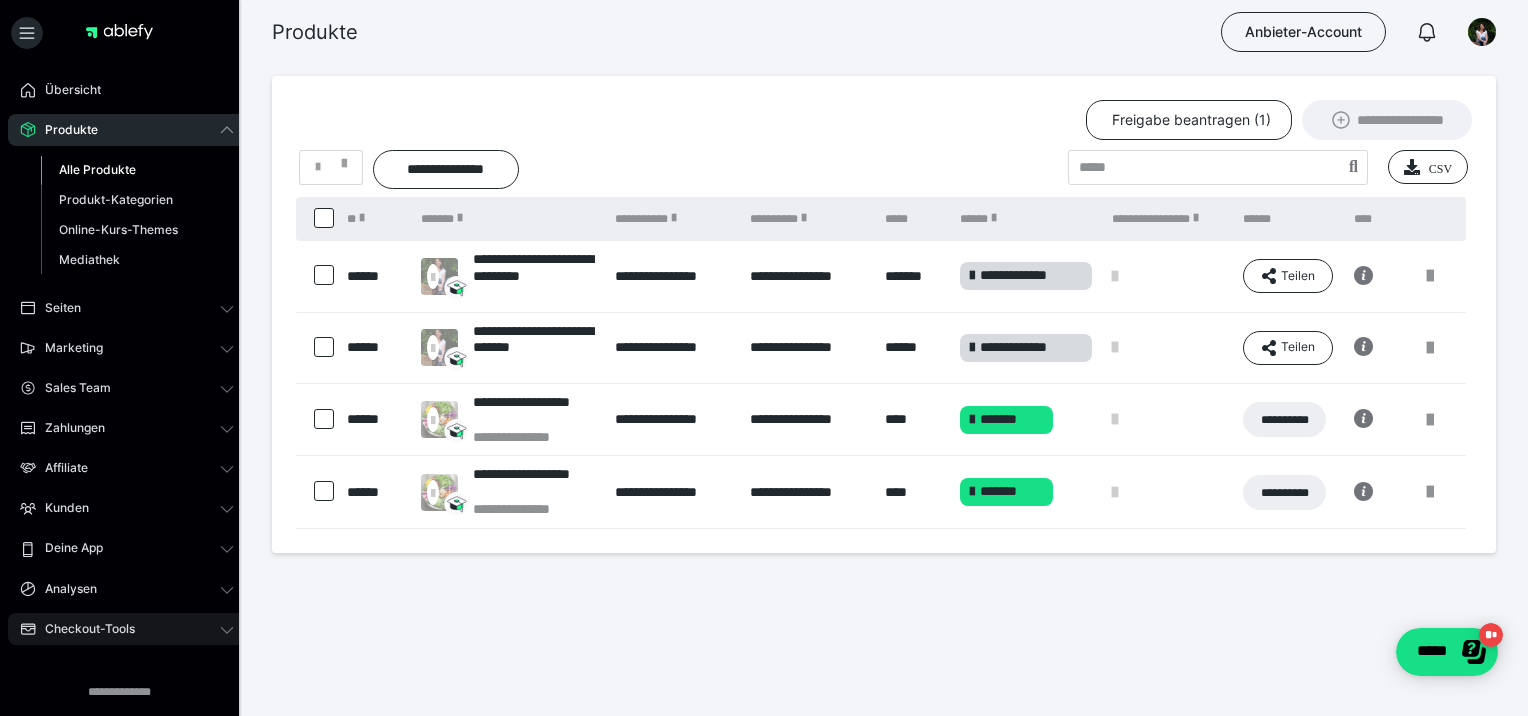 scroll, scrollTop: 161, scrollLeft: 0, axis: vertical 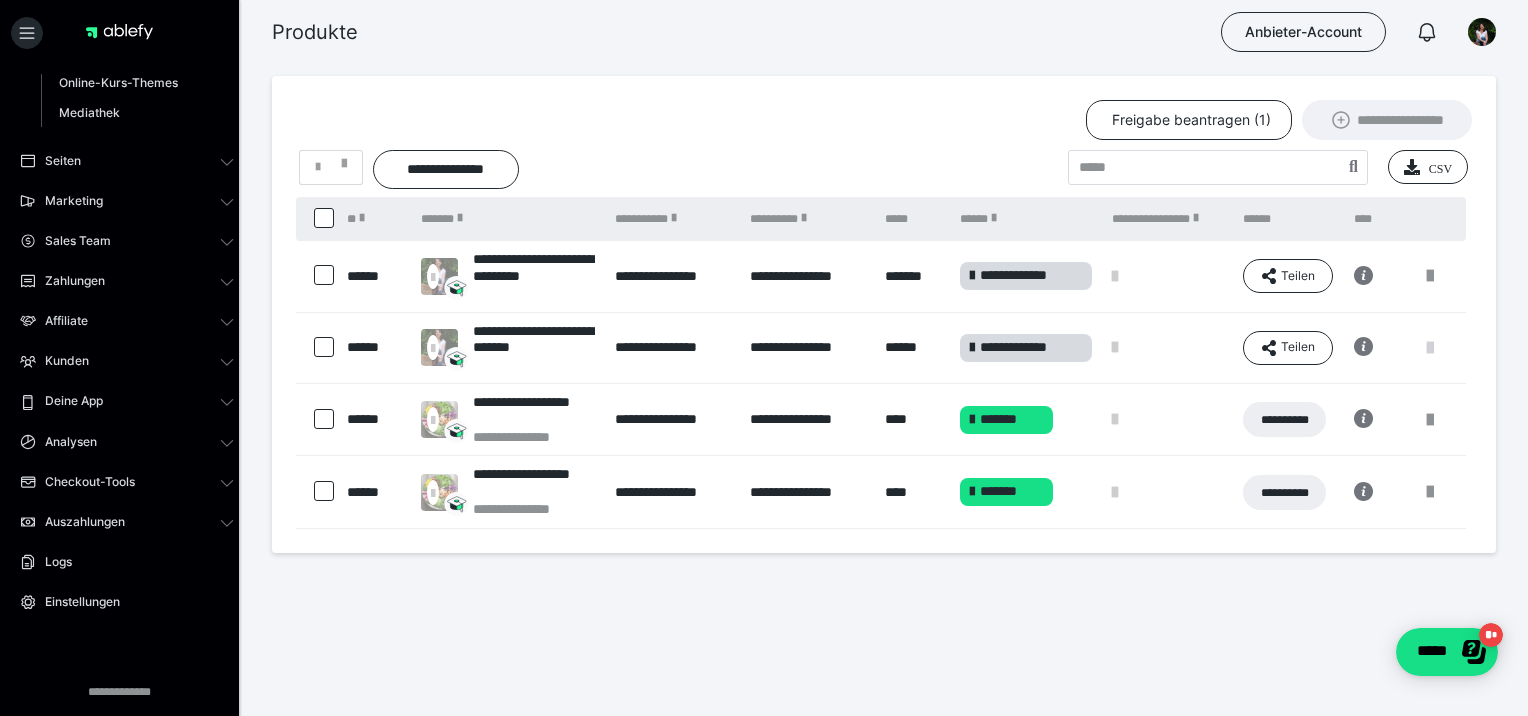drag, startPoint x: 496, startPoint y: 339, endPoint x: 1428, endPoint y: 346, distance: 932.0263 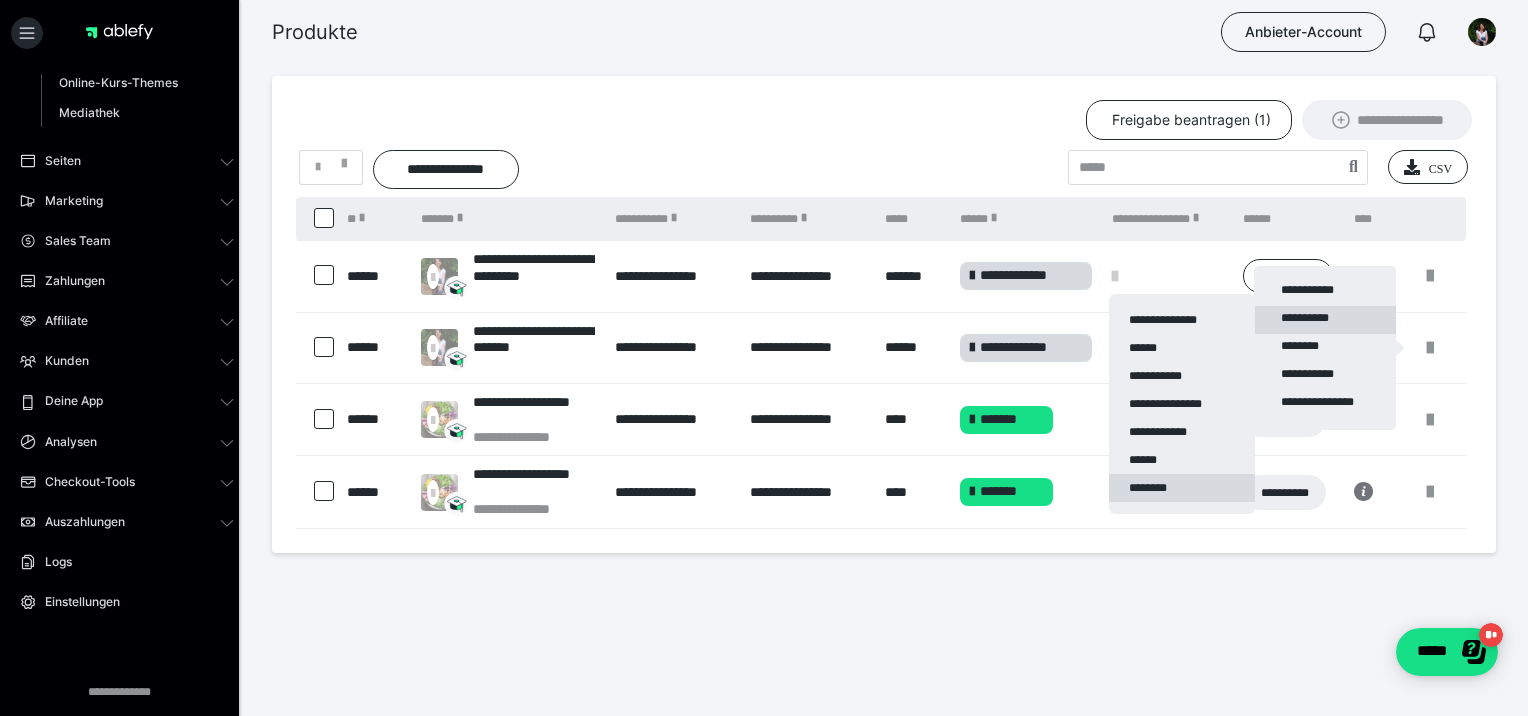 click on "********" at bounding box center [1182, 488] 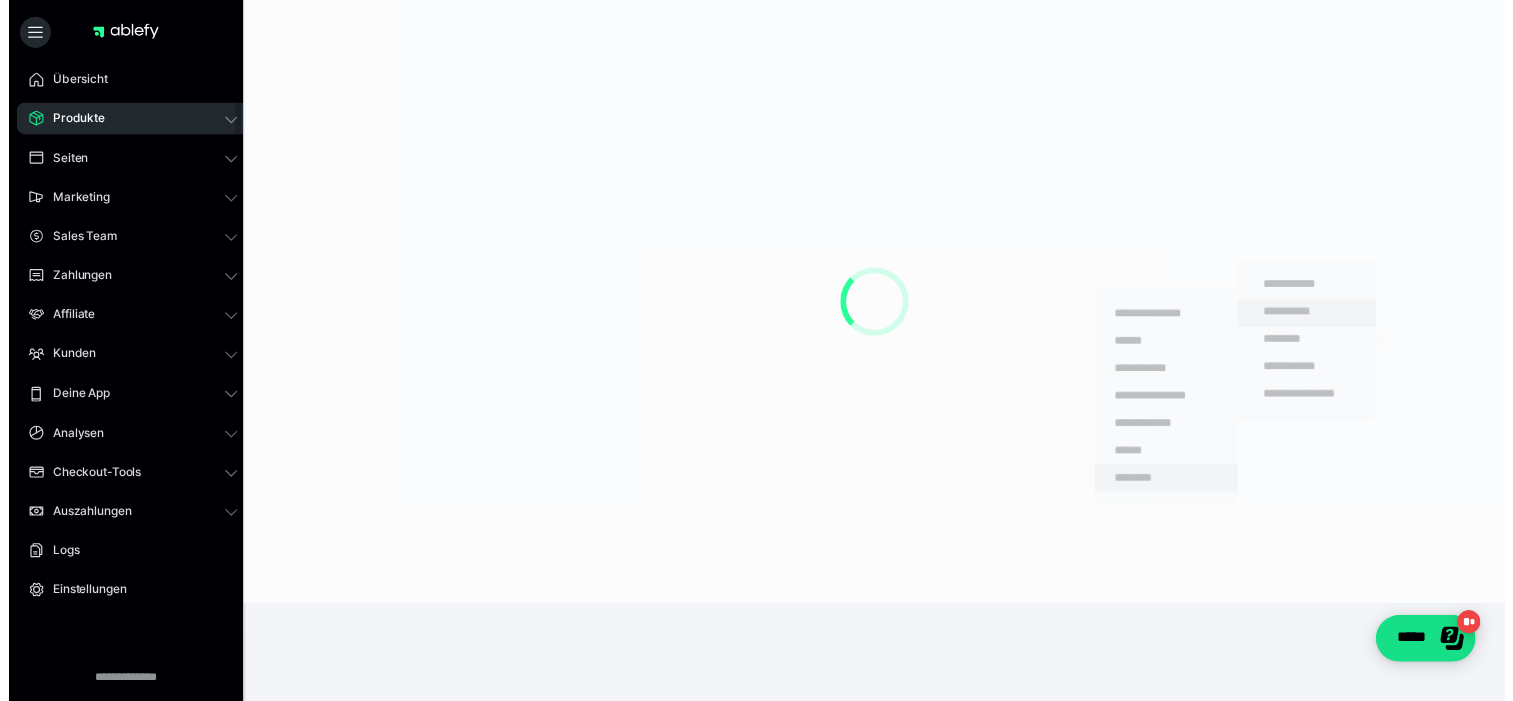 scroll, scrollTop: 24, scrollLeft: 0, axis: vertical 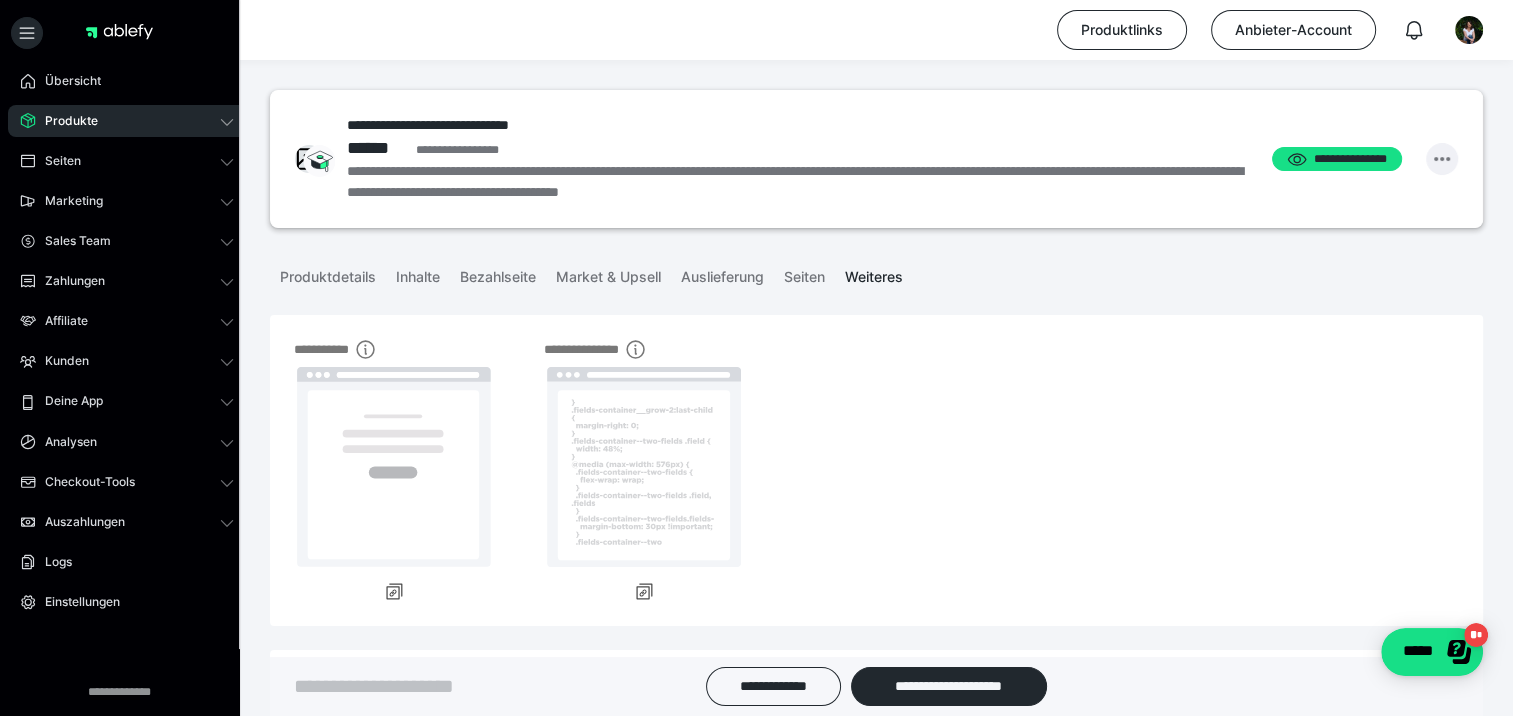 click 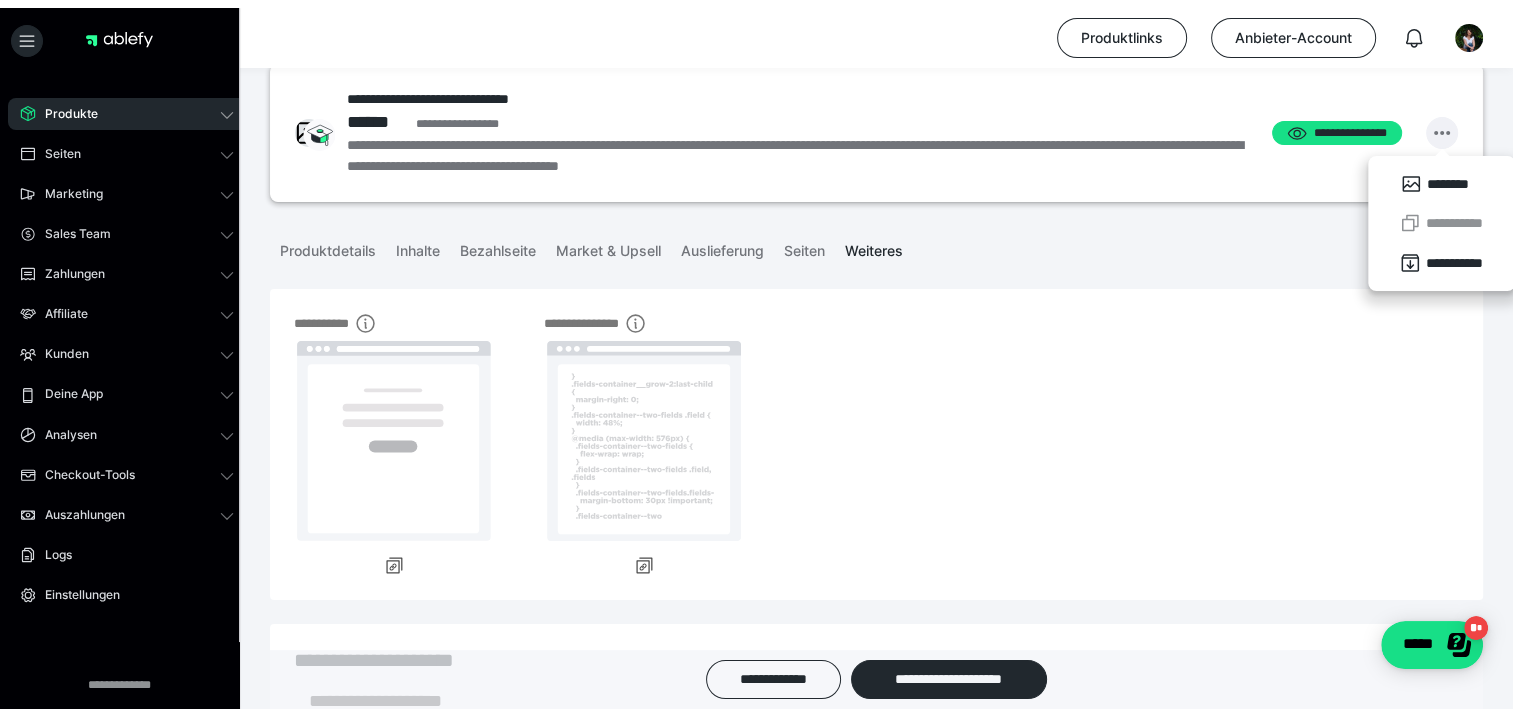 scroll, scrollTop: 0, scrollLeft: 0, axis: both 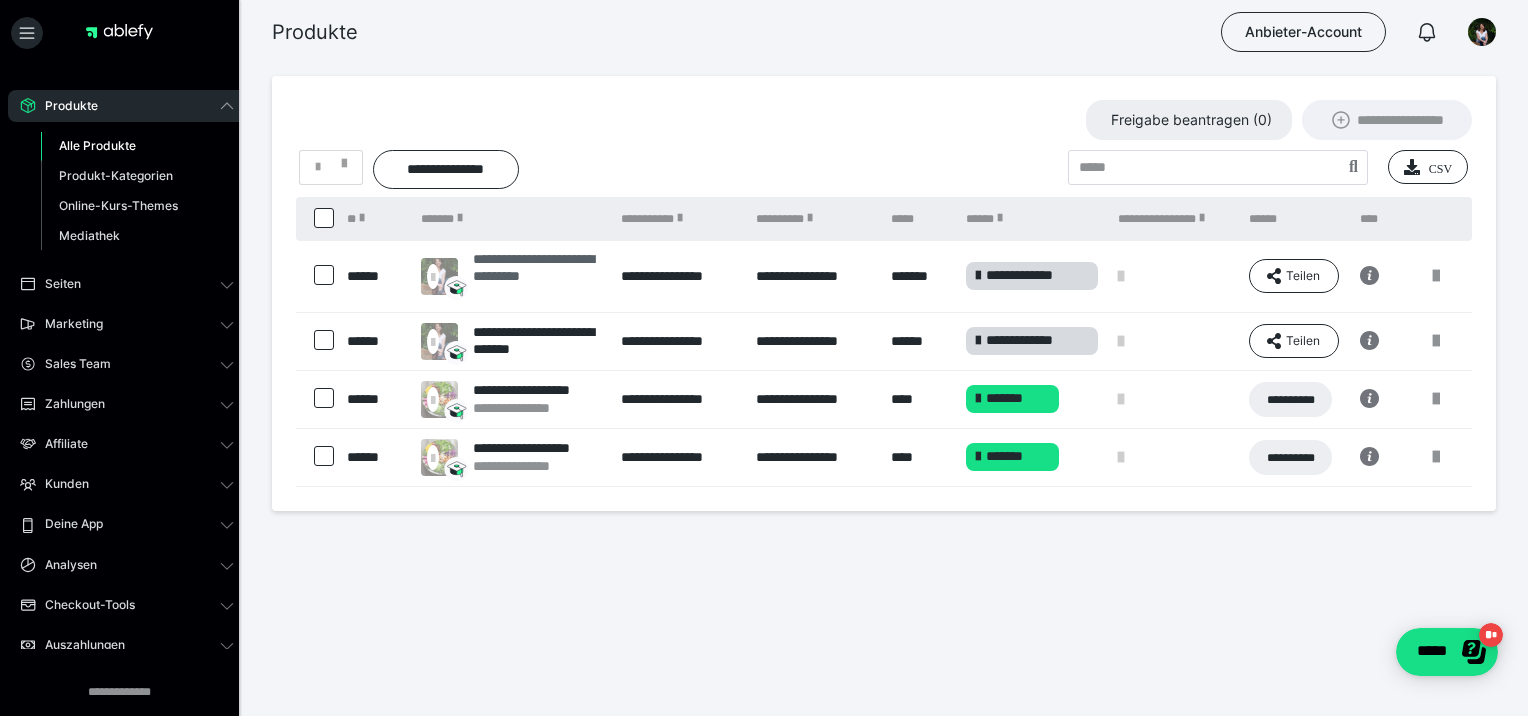click on "**********" at bounding box center [537, 276] 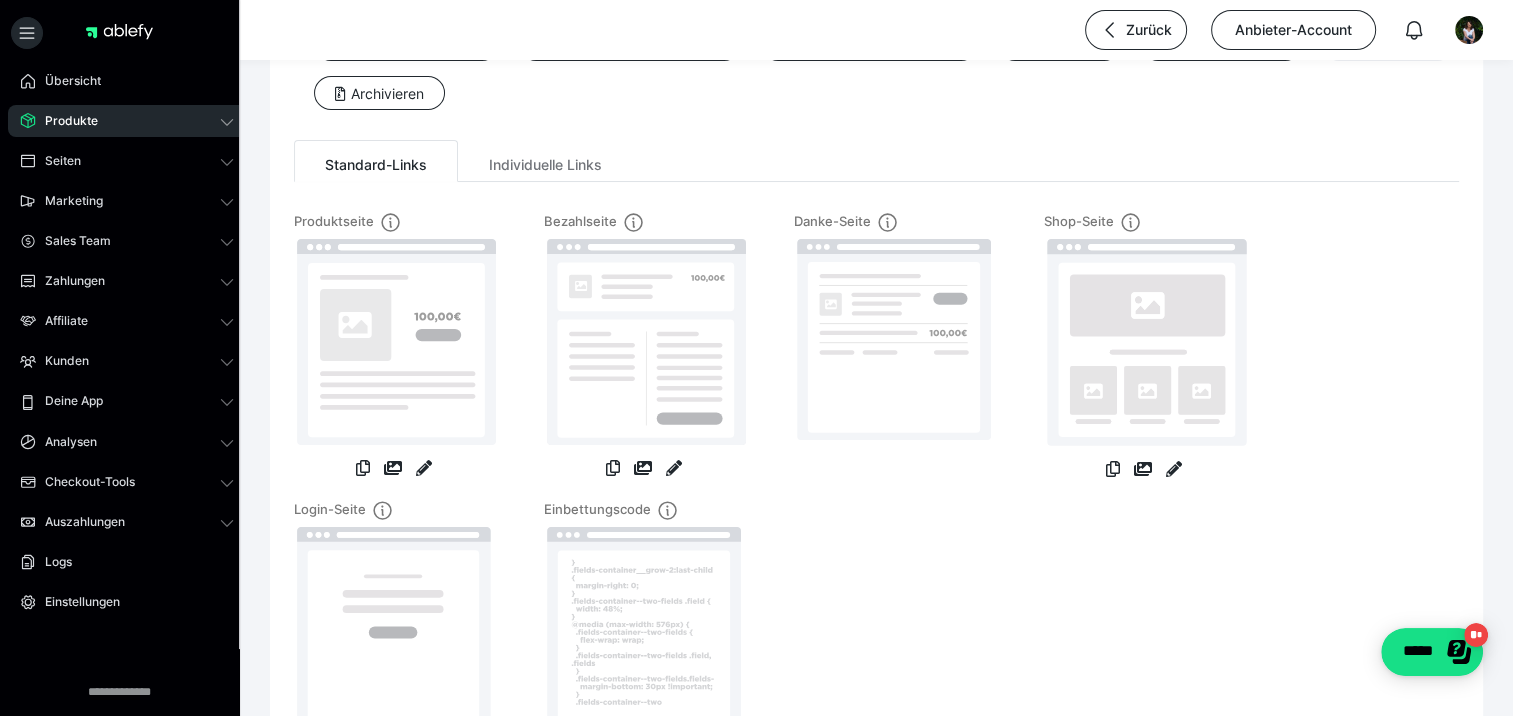 scroll, scrollTop: 200, scrollLeft: 0, axis: vertical 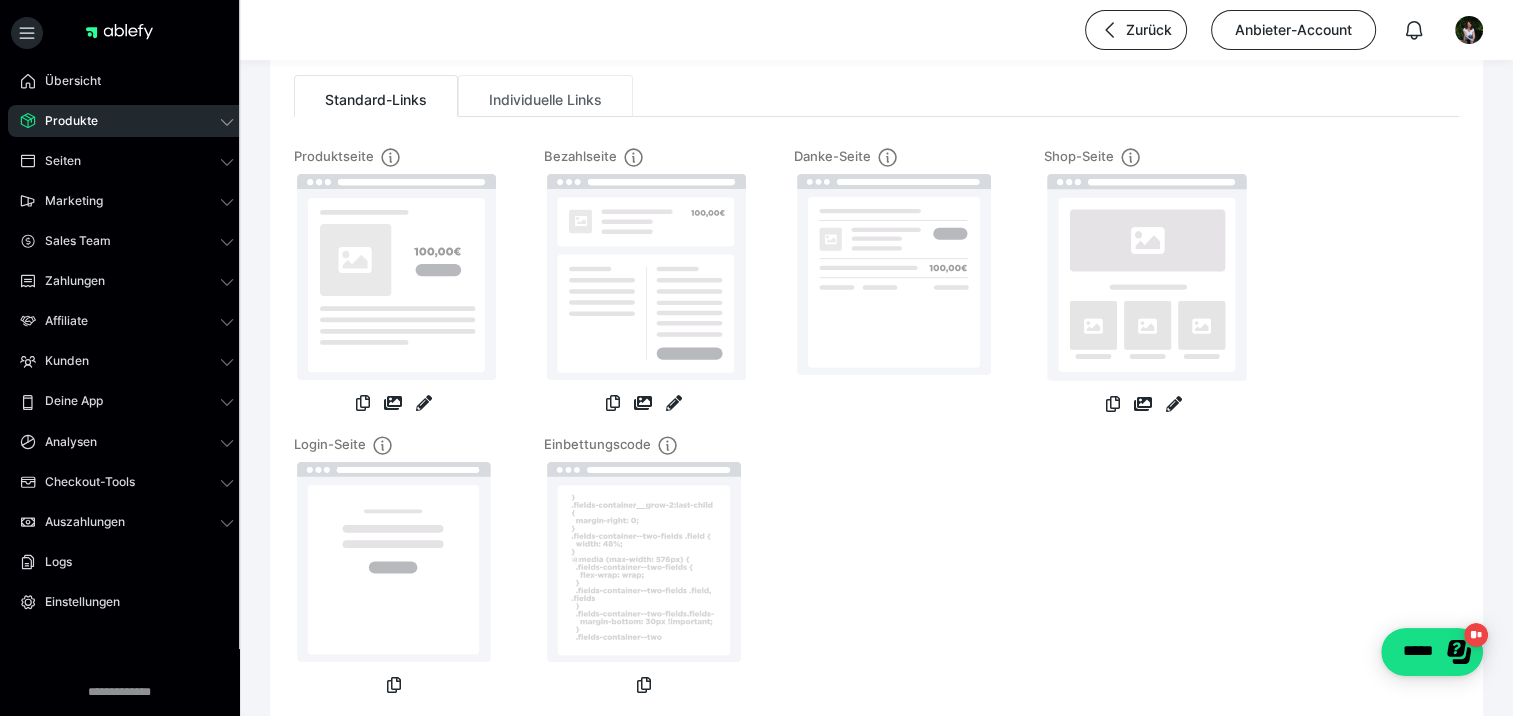 click on "Individuelle Links" at bounding box center [545, 96] 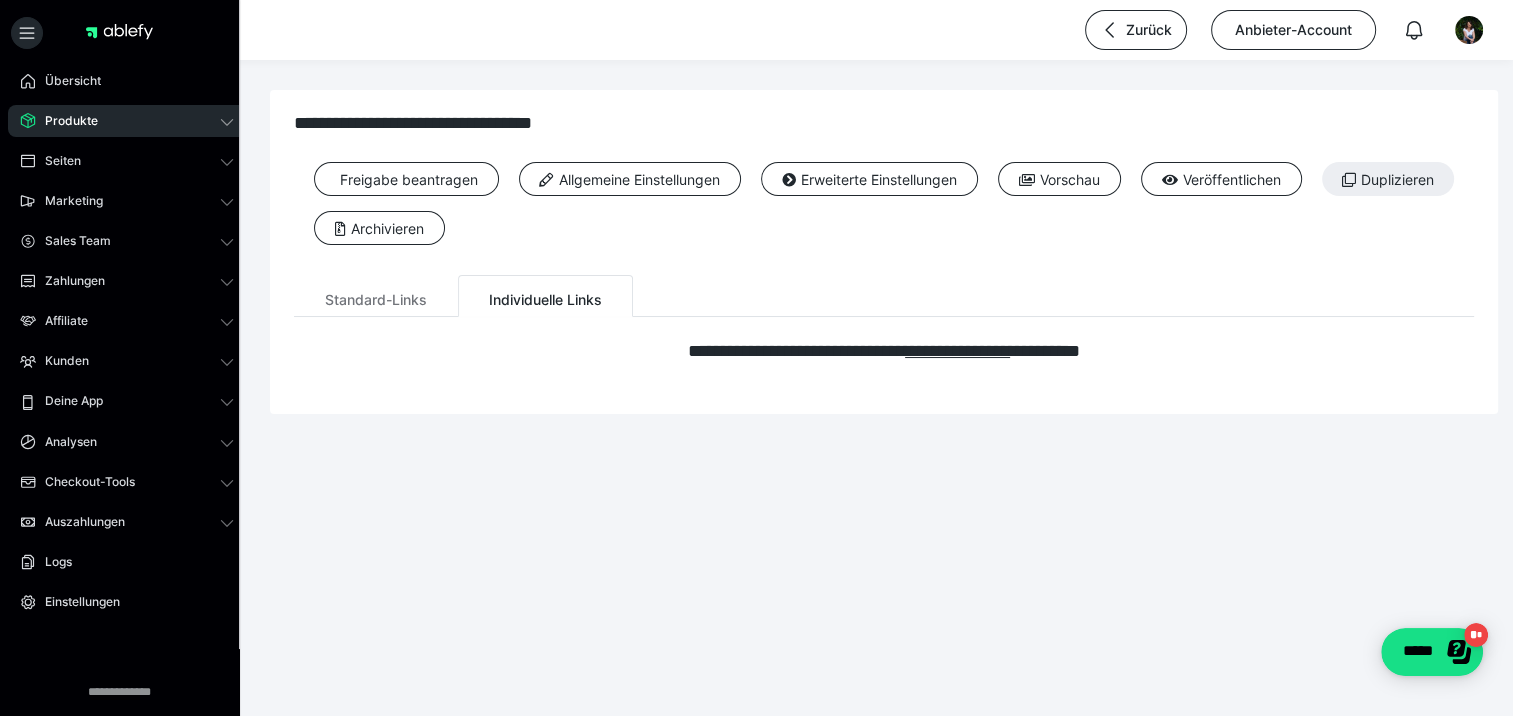 scroll, scrollTop: 0, scrollLeft: 0, axis: both 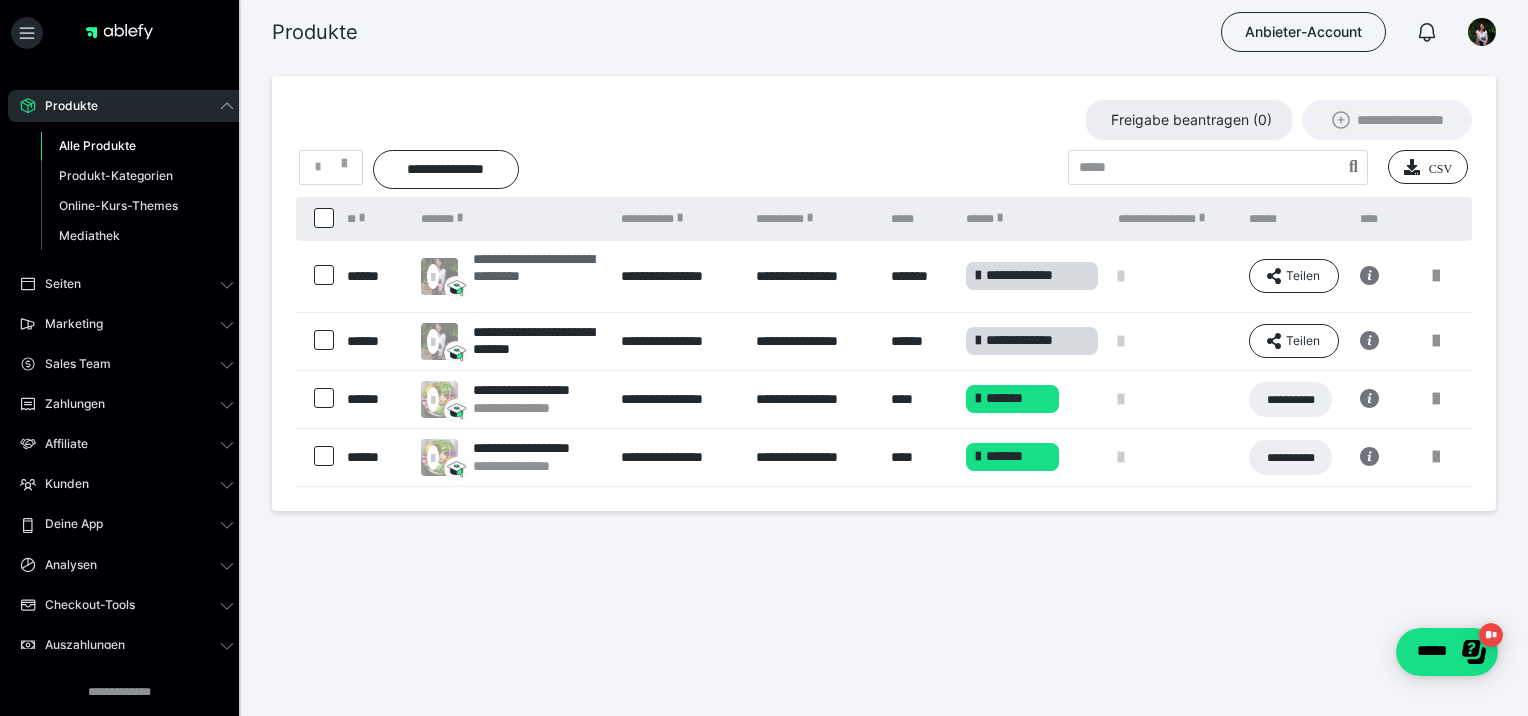 click on "**********" at bounding box center [537, 276] 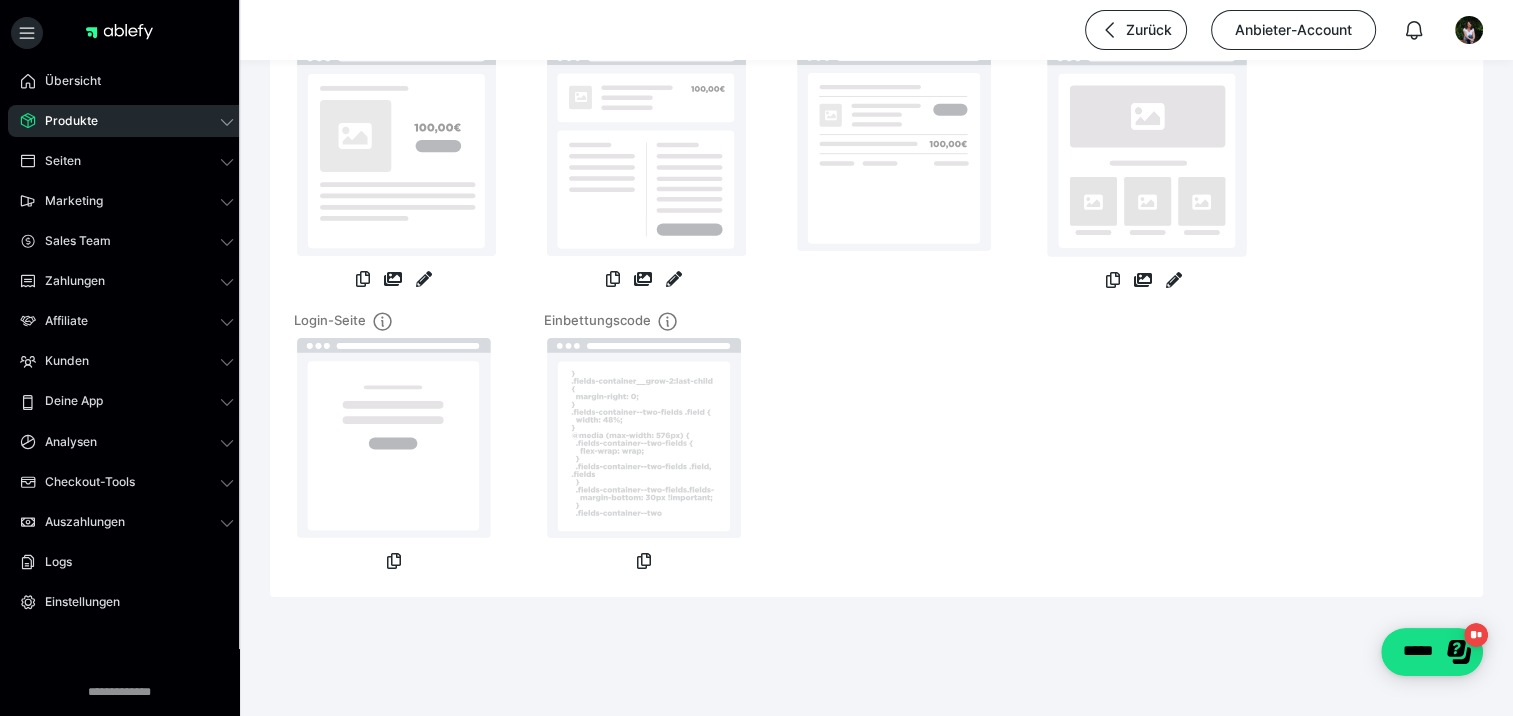 scroll, scrollTop: 328, scrollLeft: 0, axis: vertical 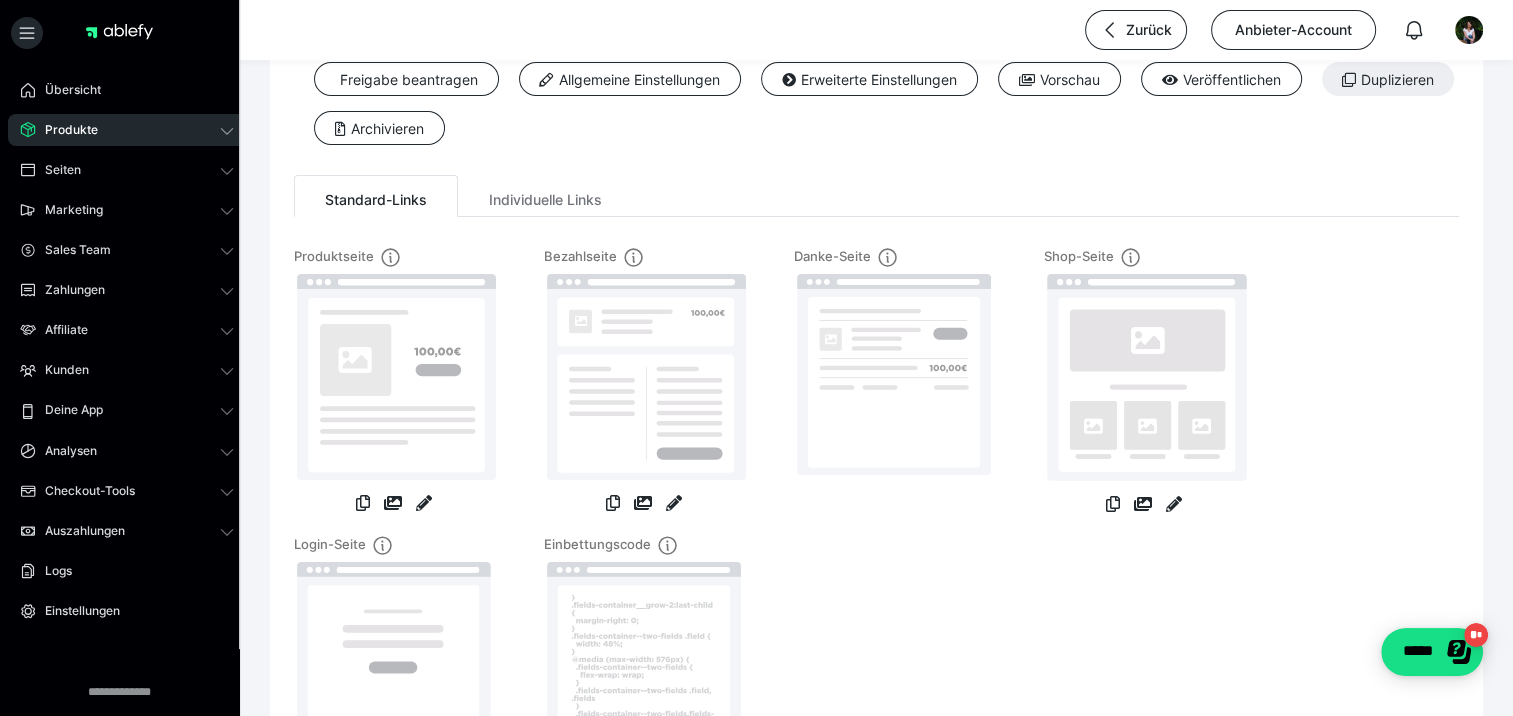click on "Produkte" at bounding box center [64, 130] 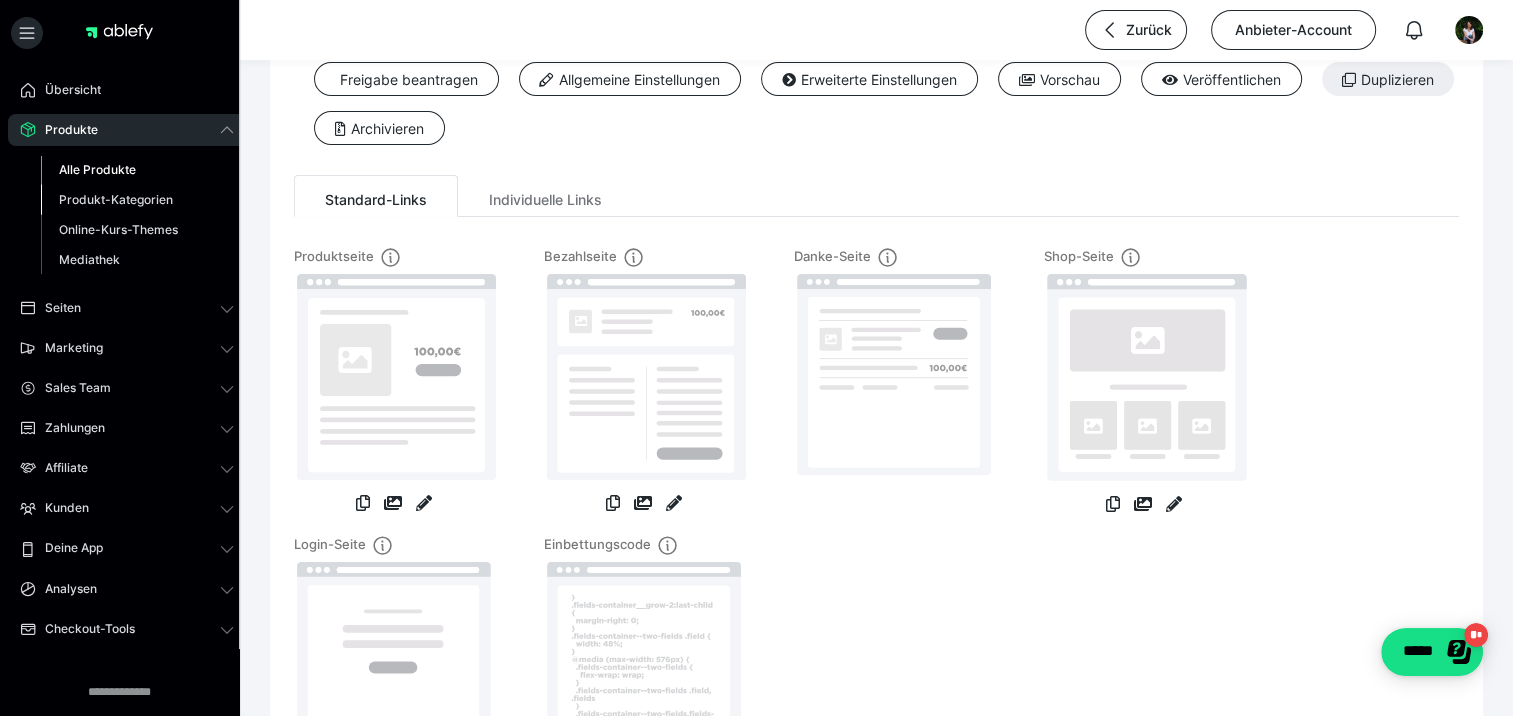 click on "Produkt-Kategorien" at bounding box center (116, 199) 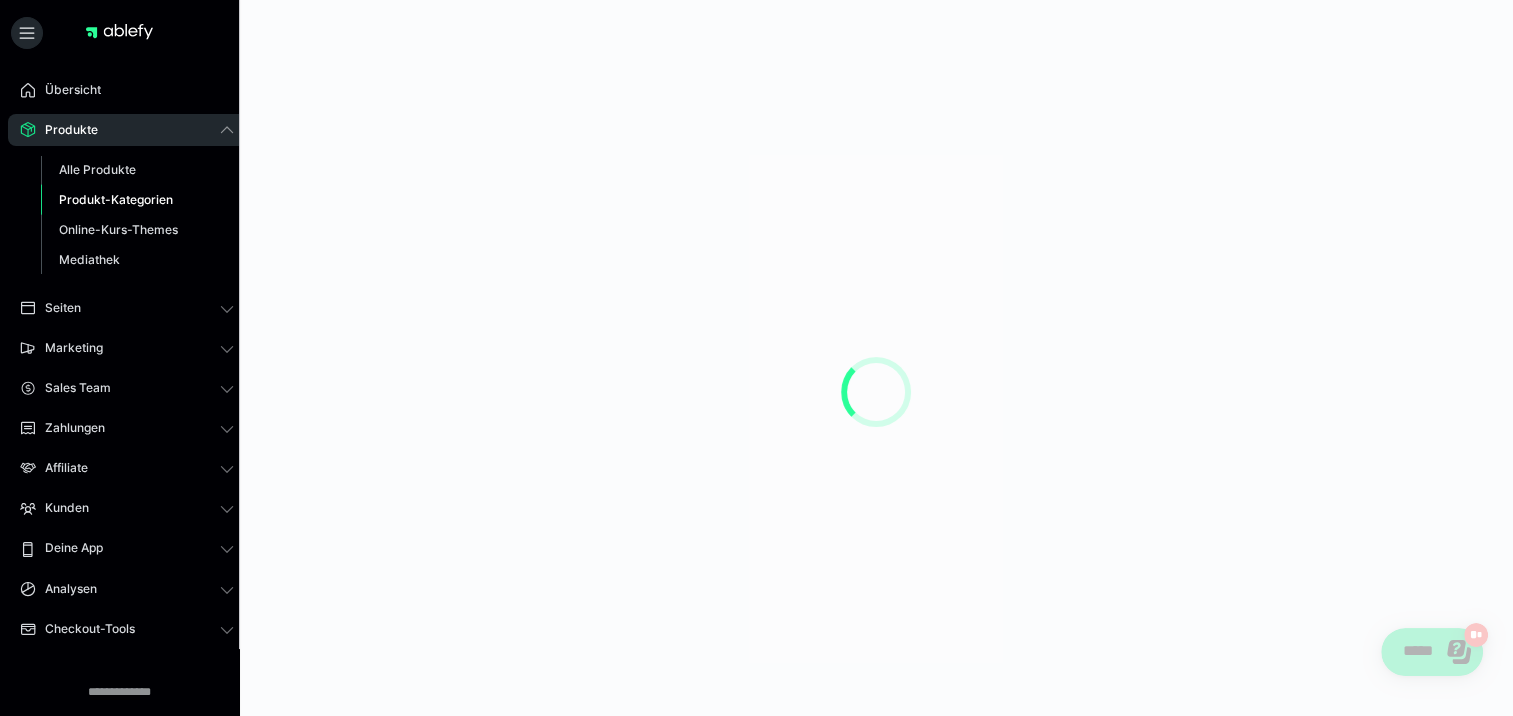 scroll, scrollTop: 0, scrollLeft: 0, axis: both 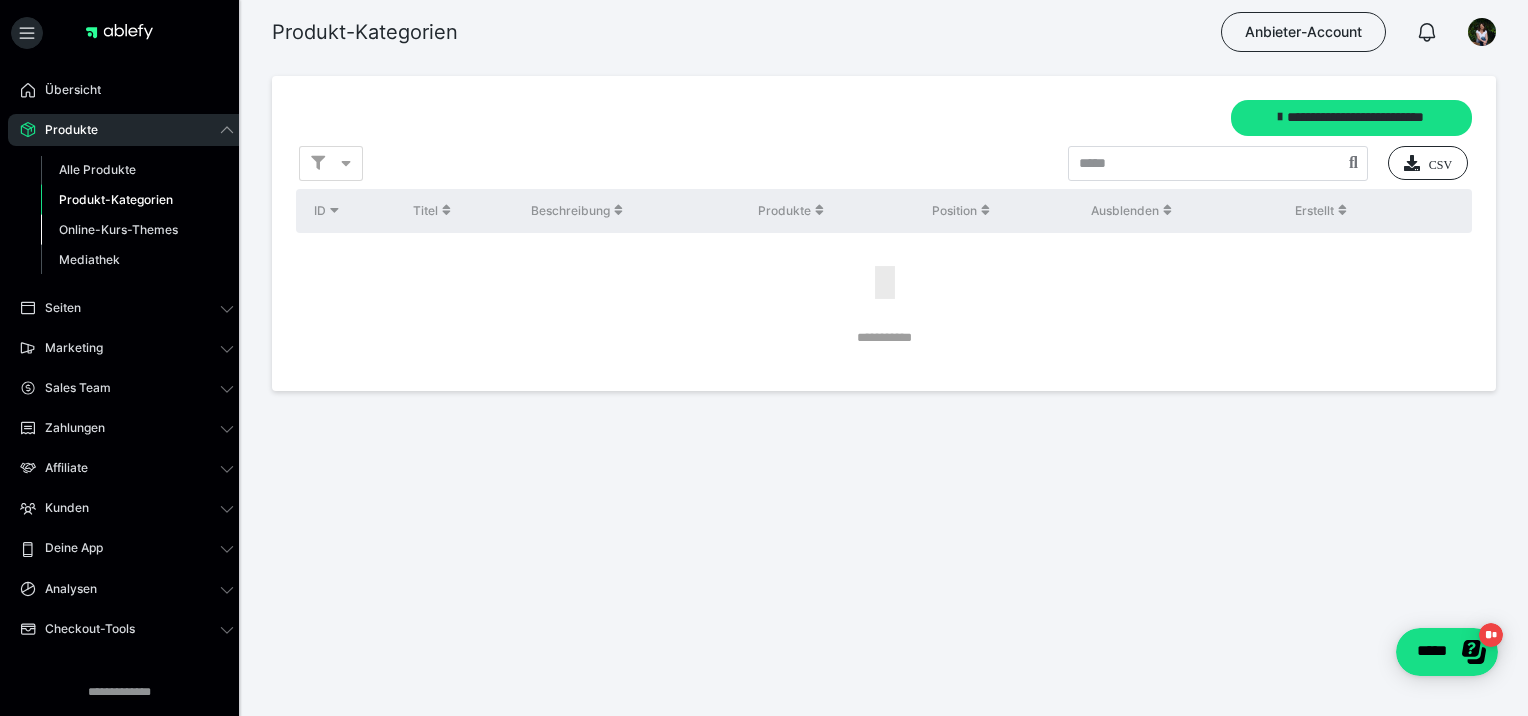 click on "Online-Kurs-Themes" at bounding box center (118, 229) 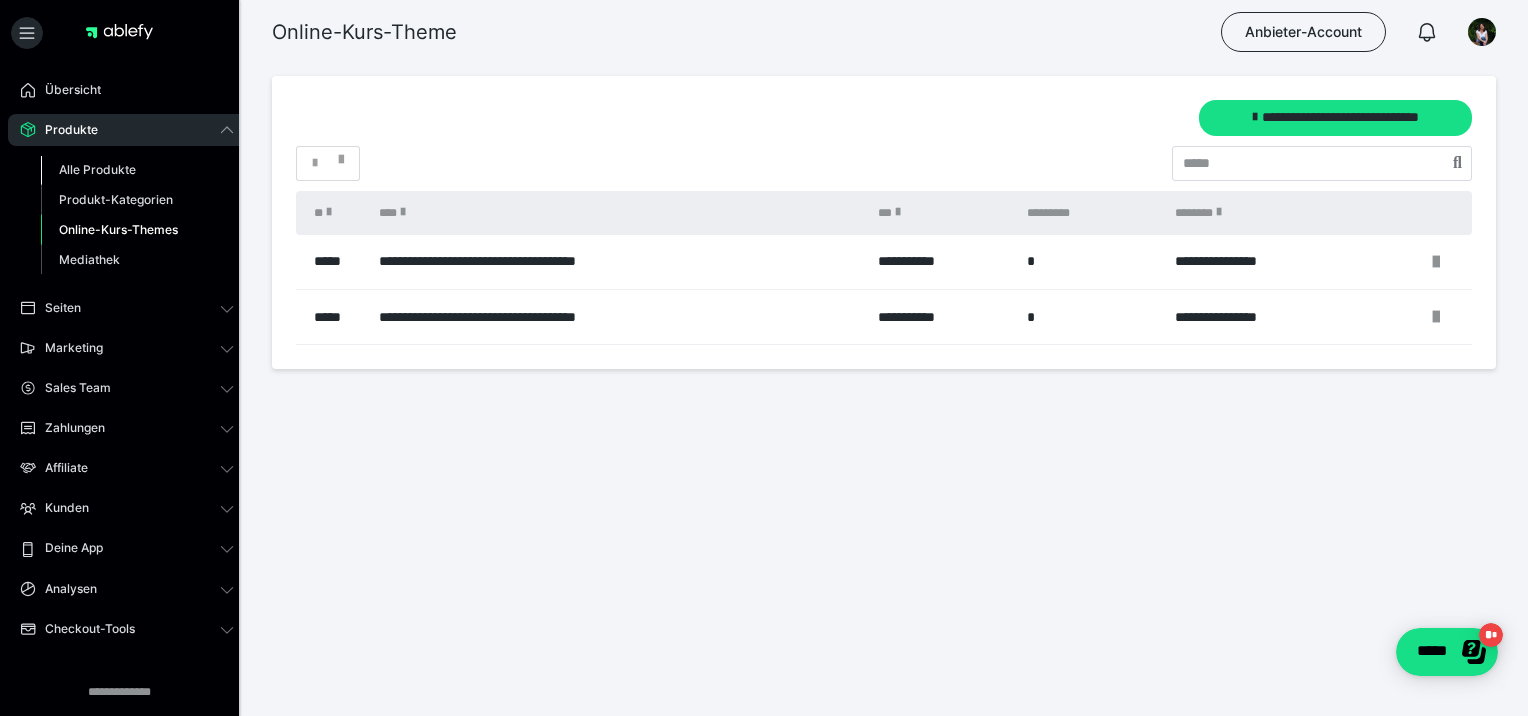 click on "Alle Produkte" at bounding box center [97, 169] 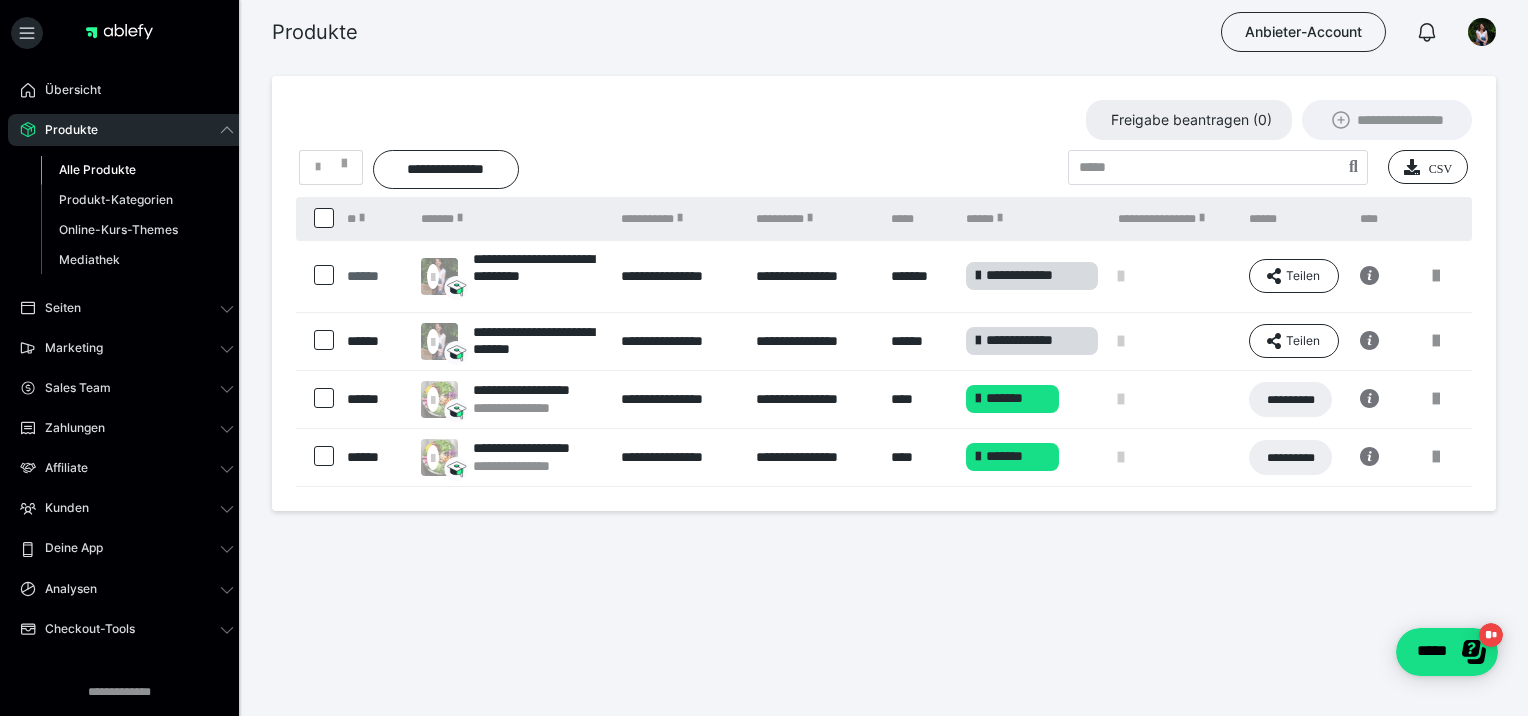 click on "******" at bounding box center (374, 276) 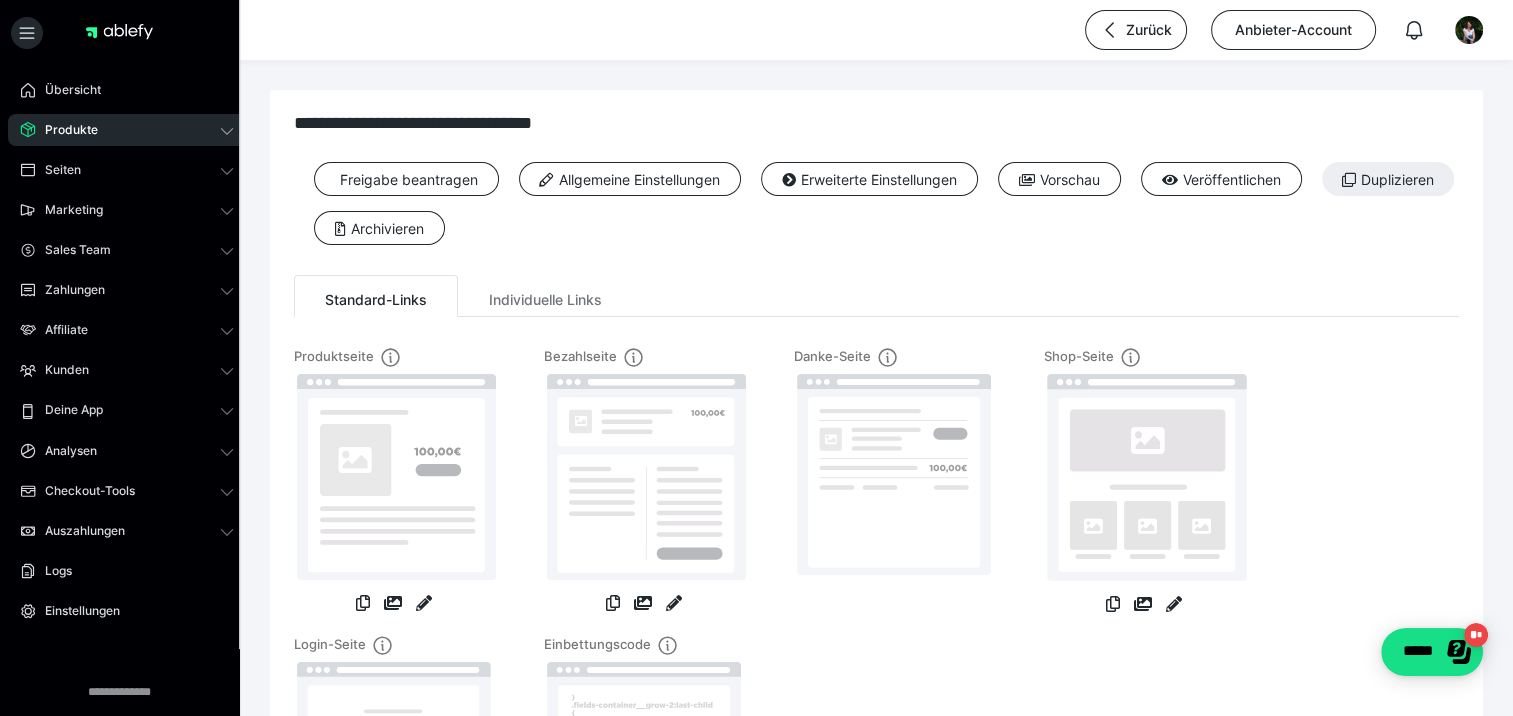 click on "Produkte" at bounding box center [64, 130] 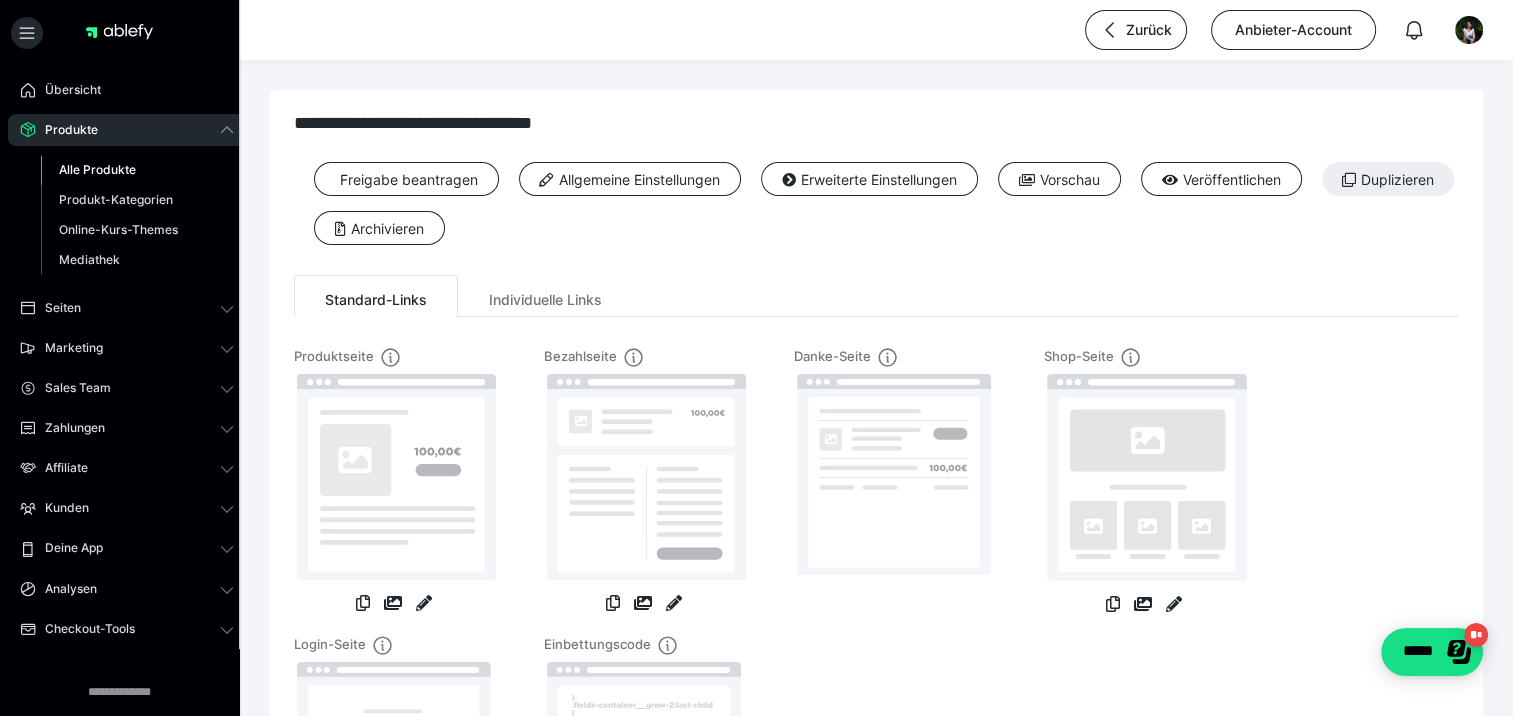 click on "Produkte" at bounding box center (64, 130) 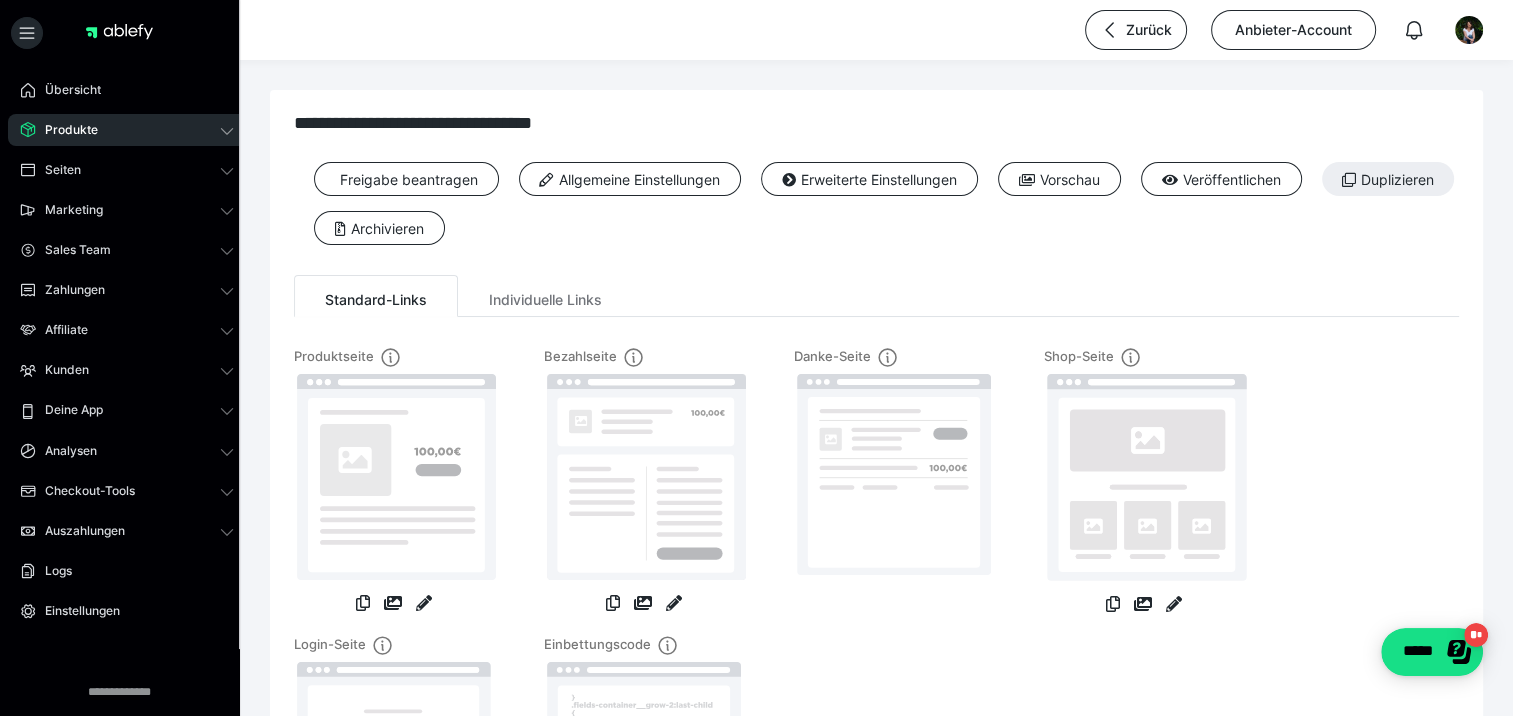 click on "Produkte" at bounding box center [64, 130] 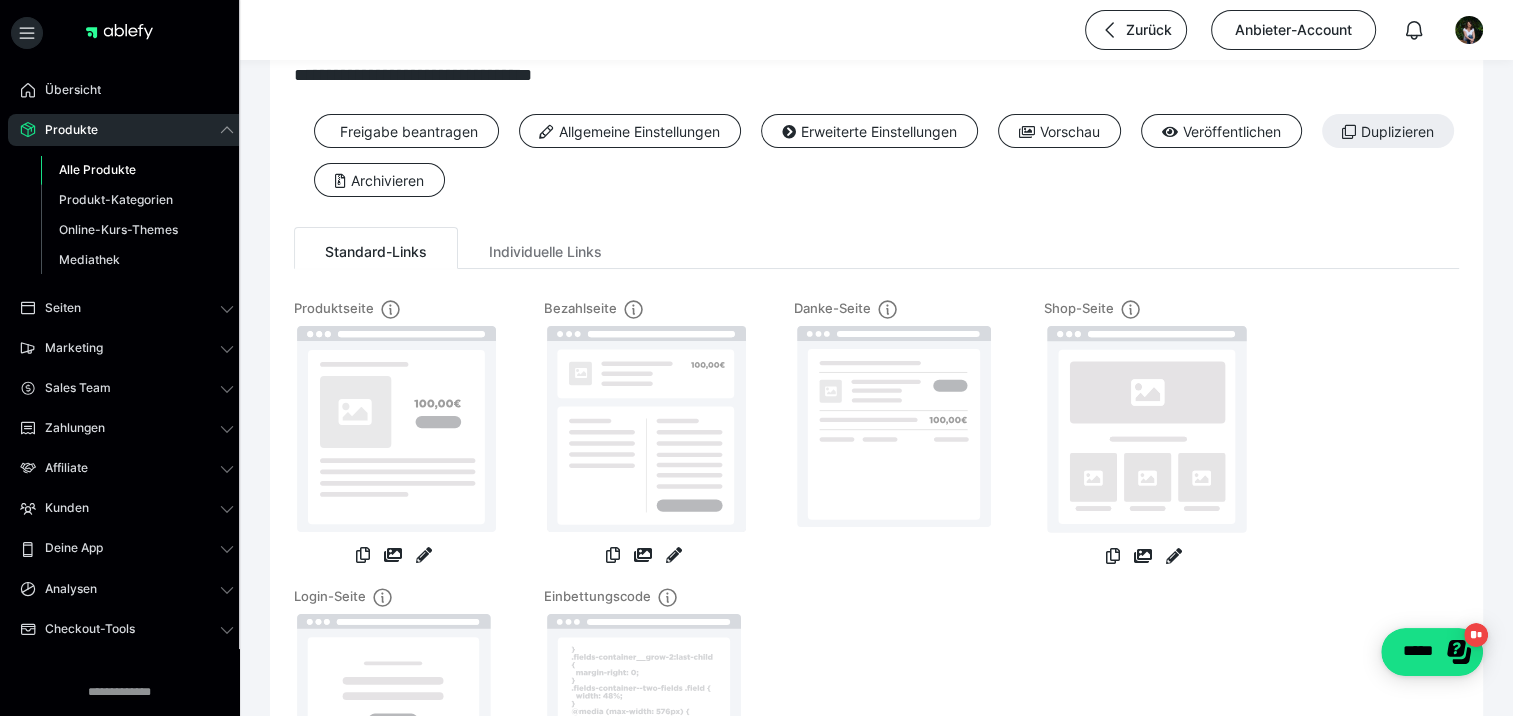 scroll, scrollTop: 0, scrollLeft: 0, axis: both 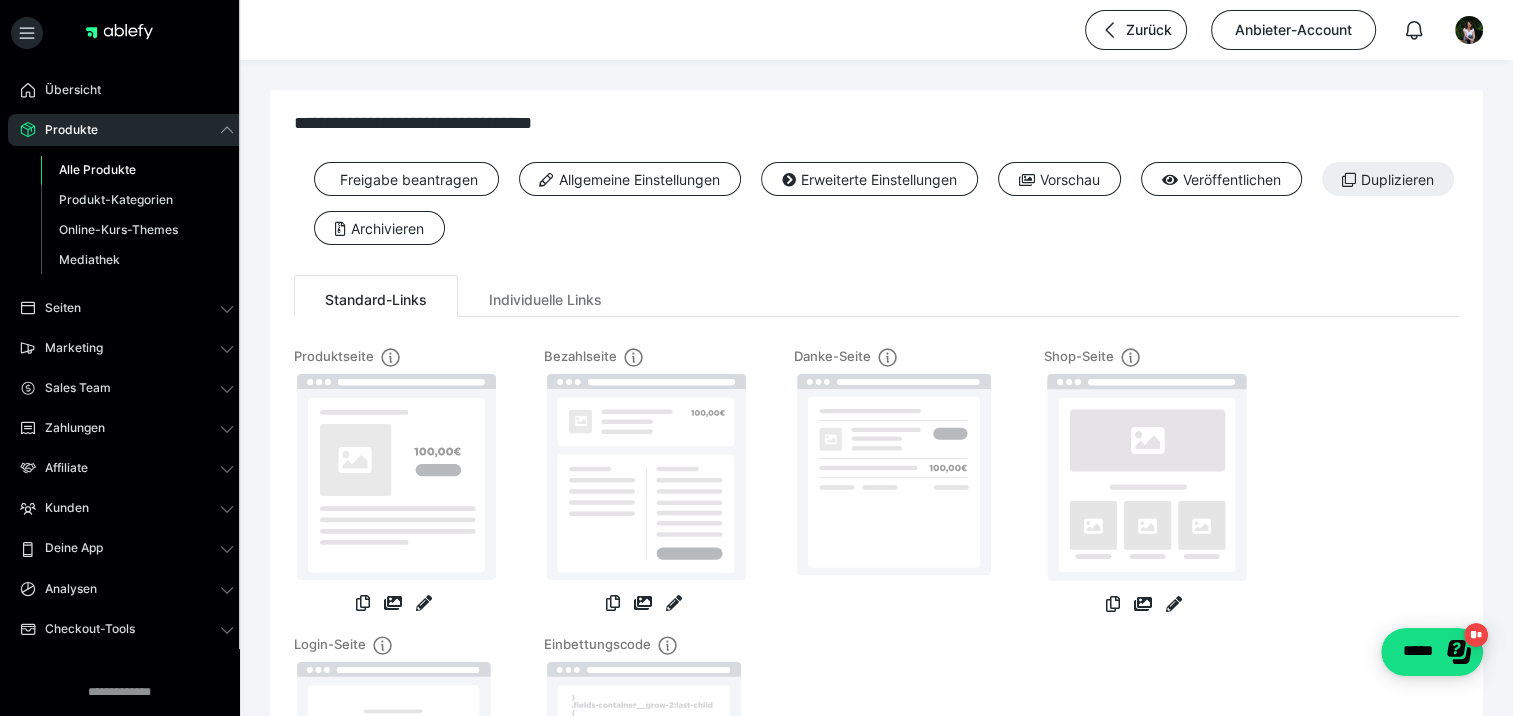 click on "Alle Produkte" at bounding box center (97, 169) 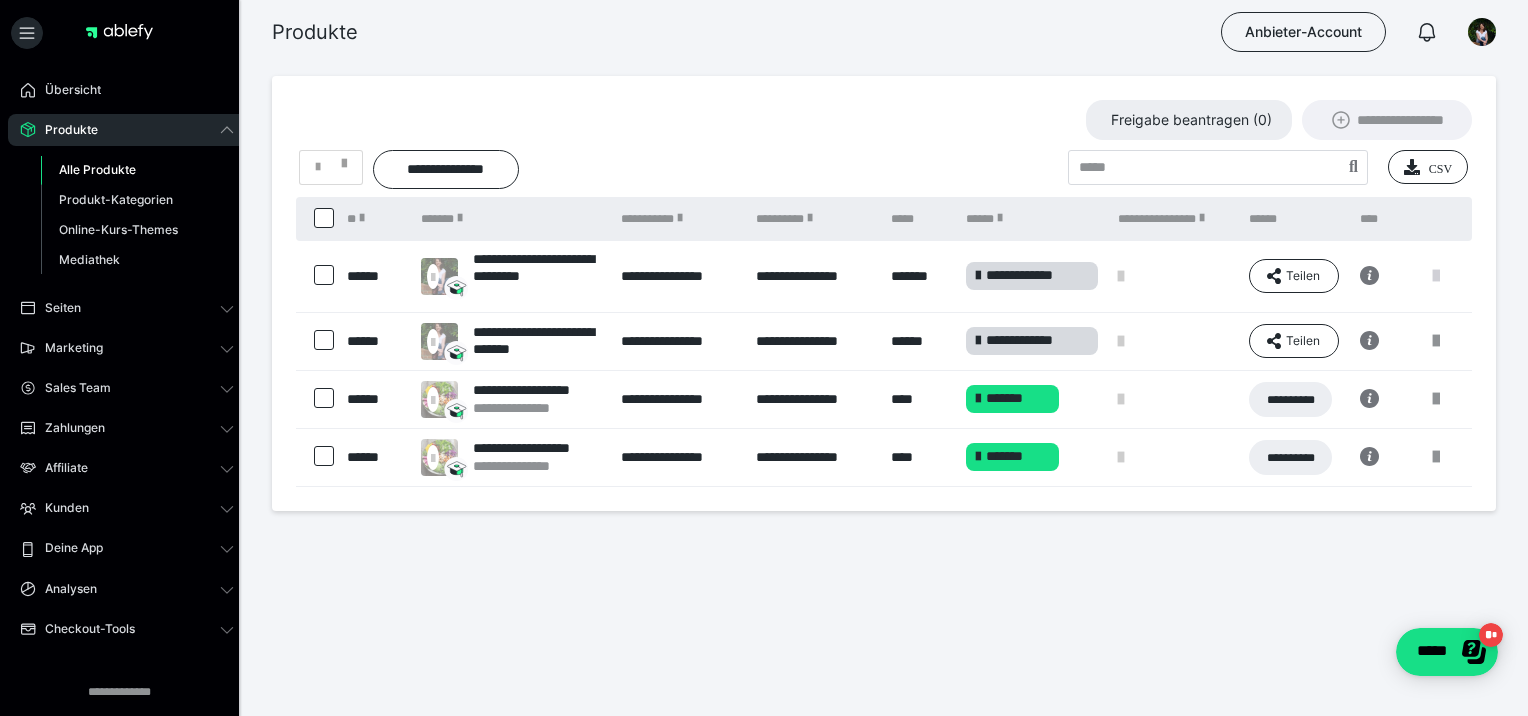 click at bounding box center [1436, 276] 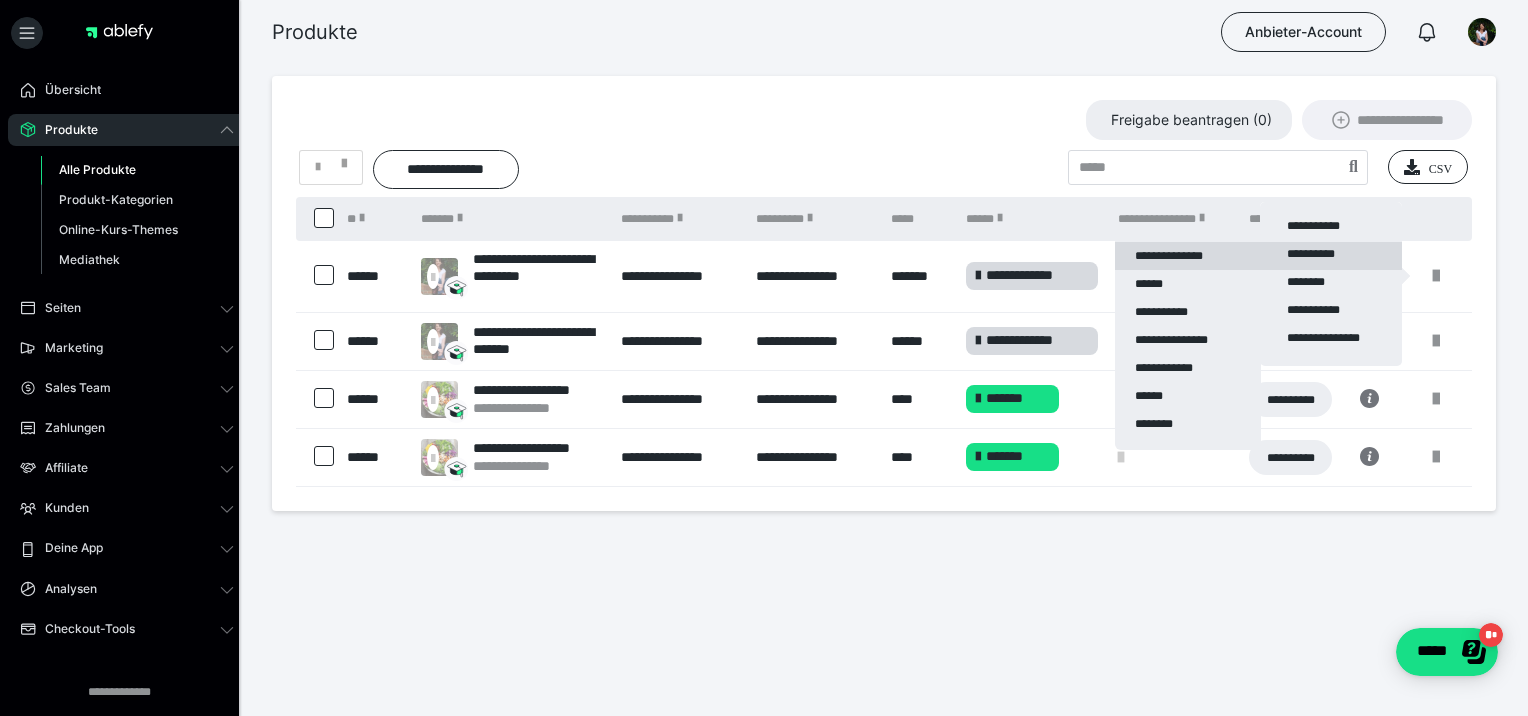click on "**********" at bounding box center [1188, 256] 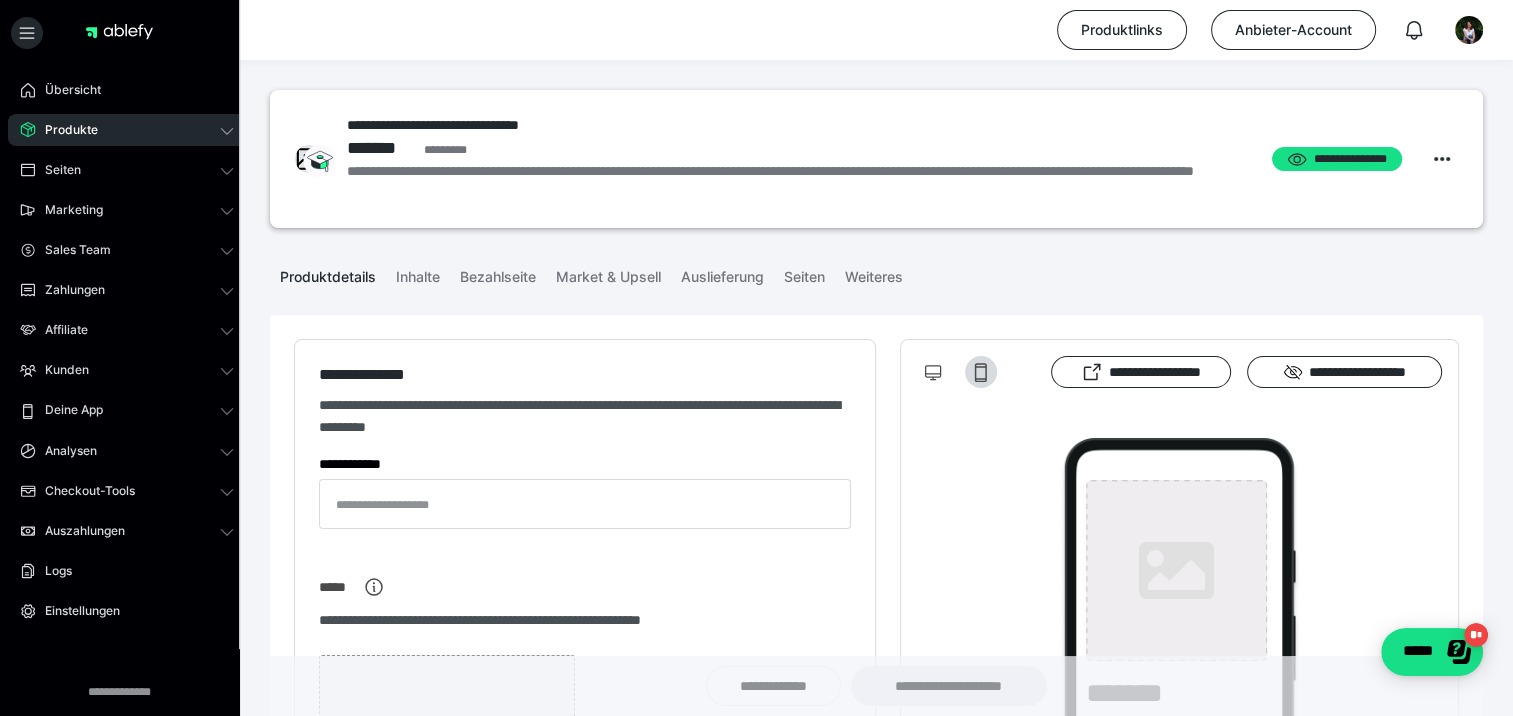 type on "**********" 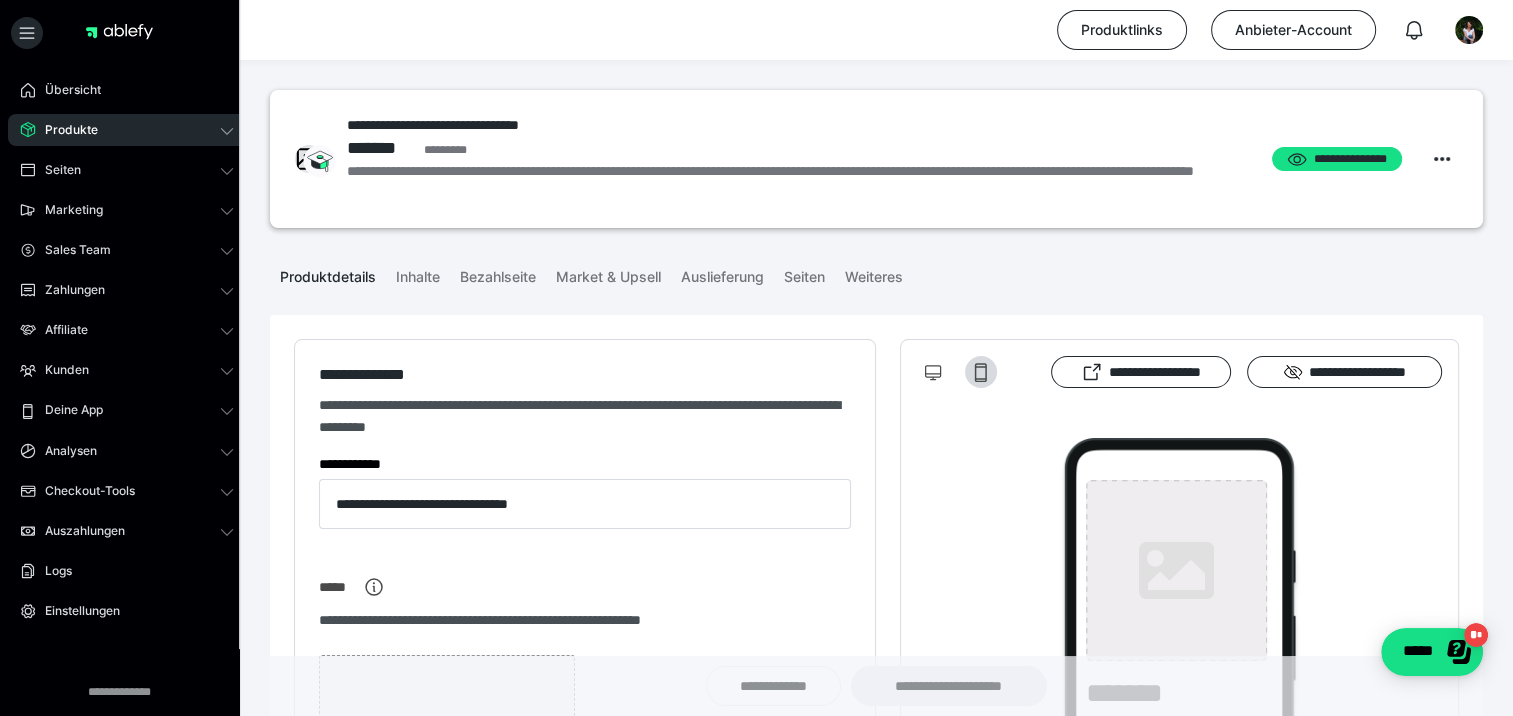 type on "**********" 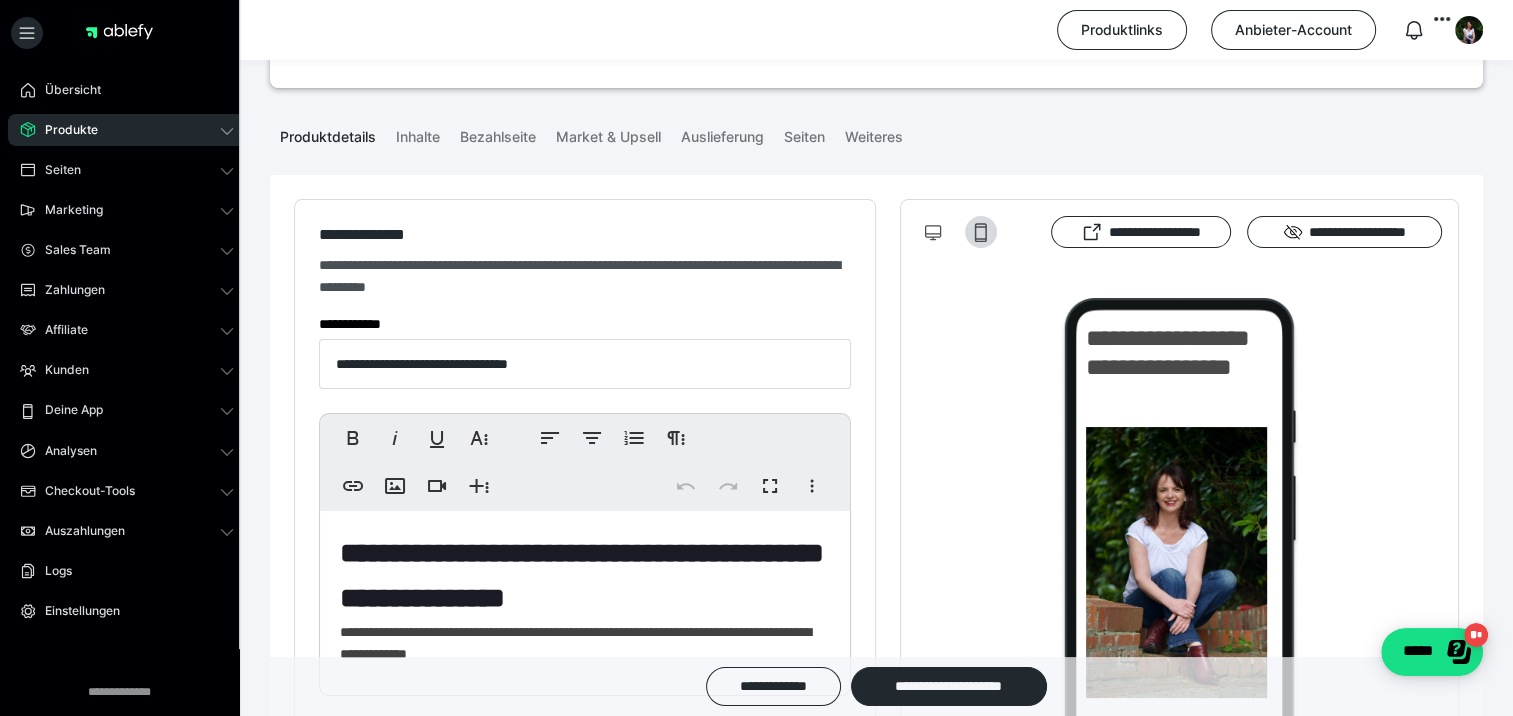 scroll, scrollTop: 0, scrollLeft: 0, axis: both 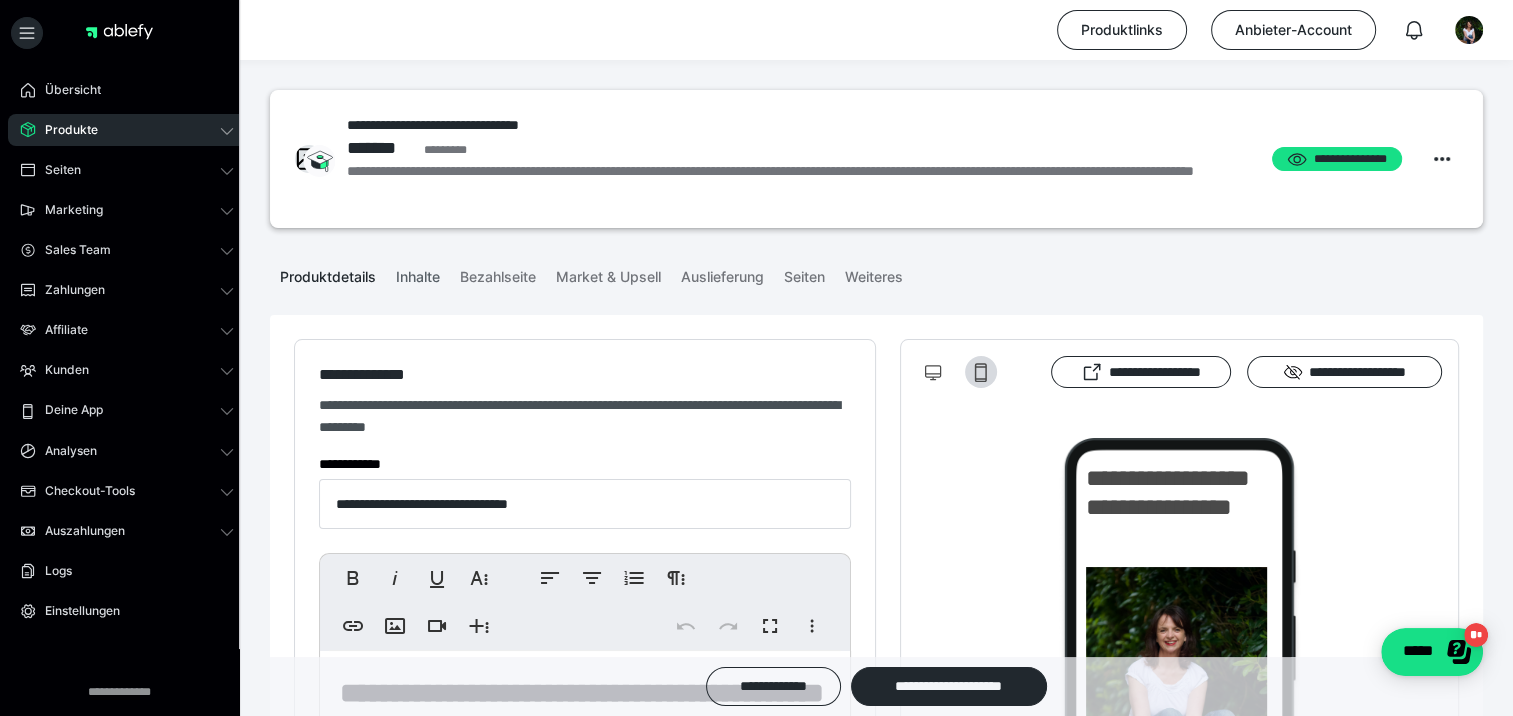 click on "Inhalte" at bounding box center [418, 273] 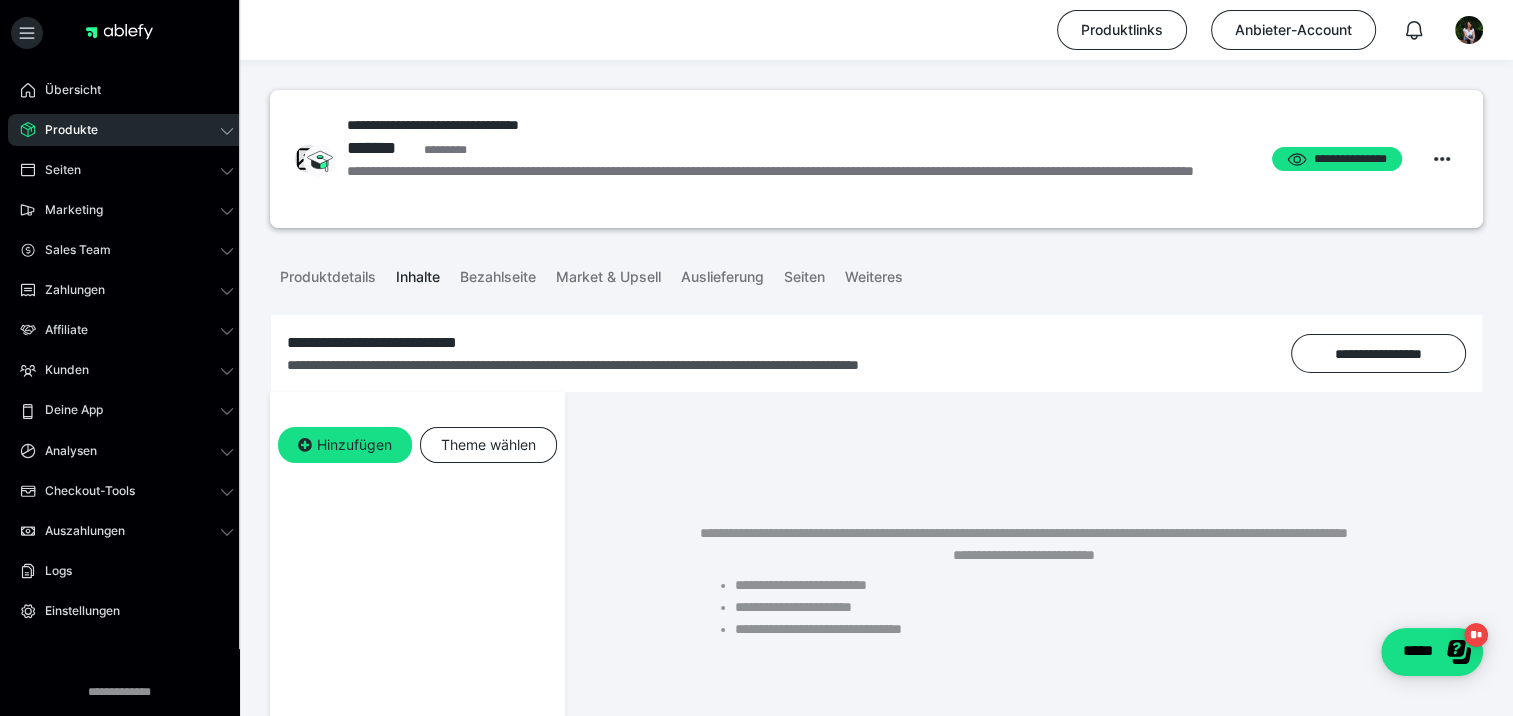 scroll, scrollTop: 0, scrollLeft: 0, axis: both 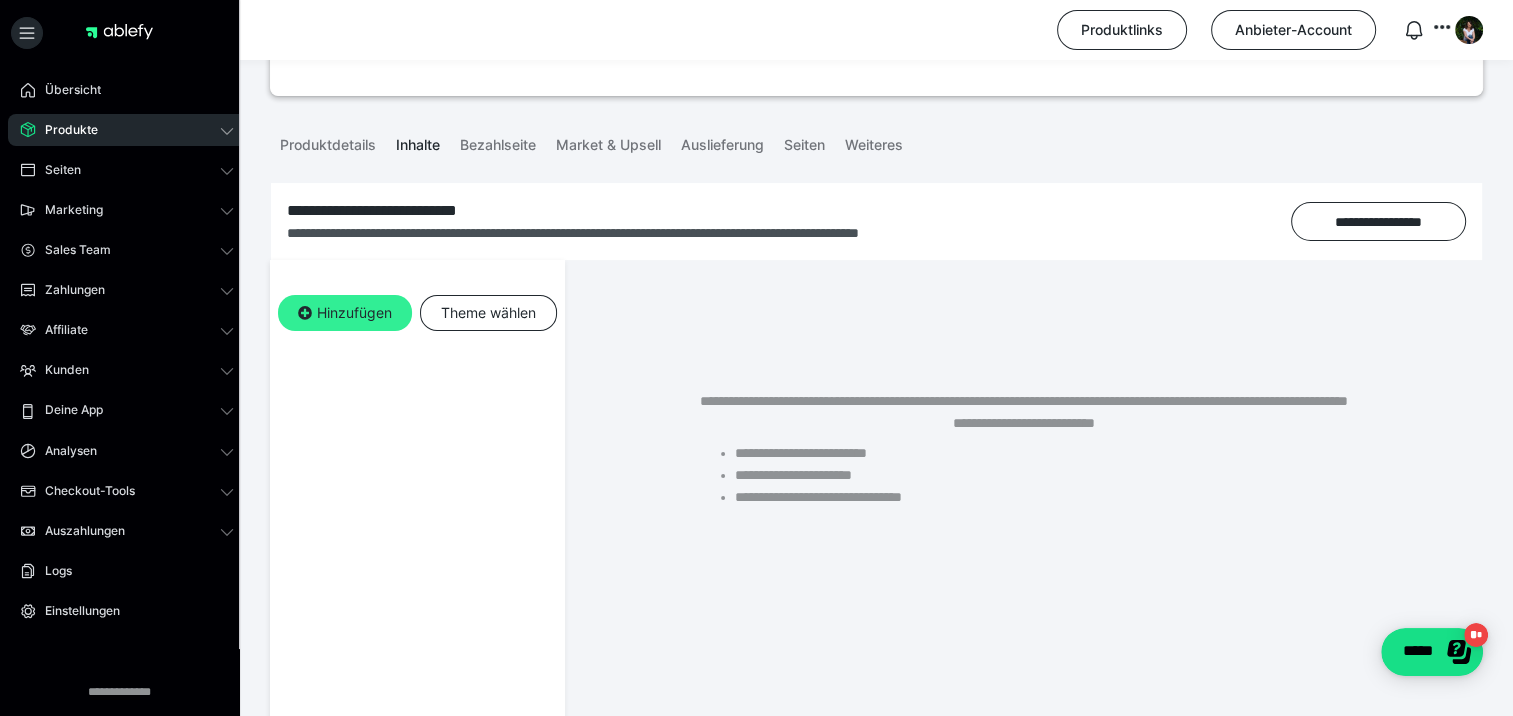 click on "Hinzufügen" at bounding box center [345, 313] 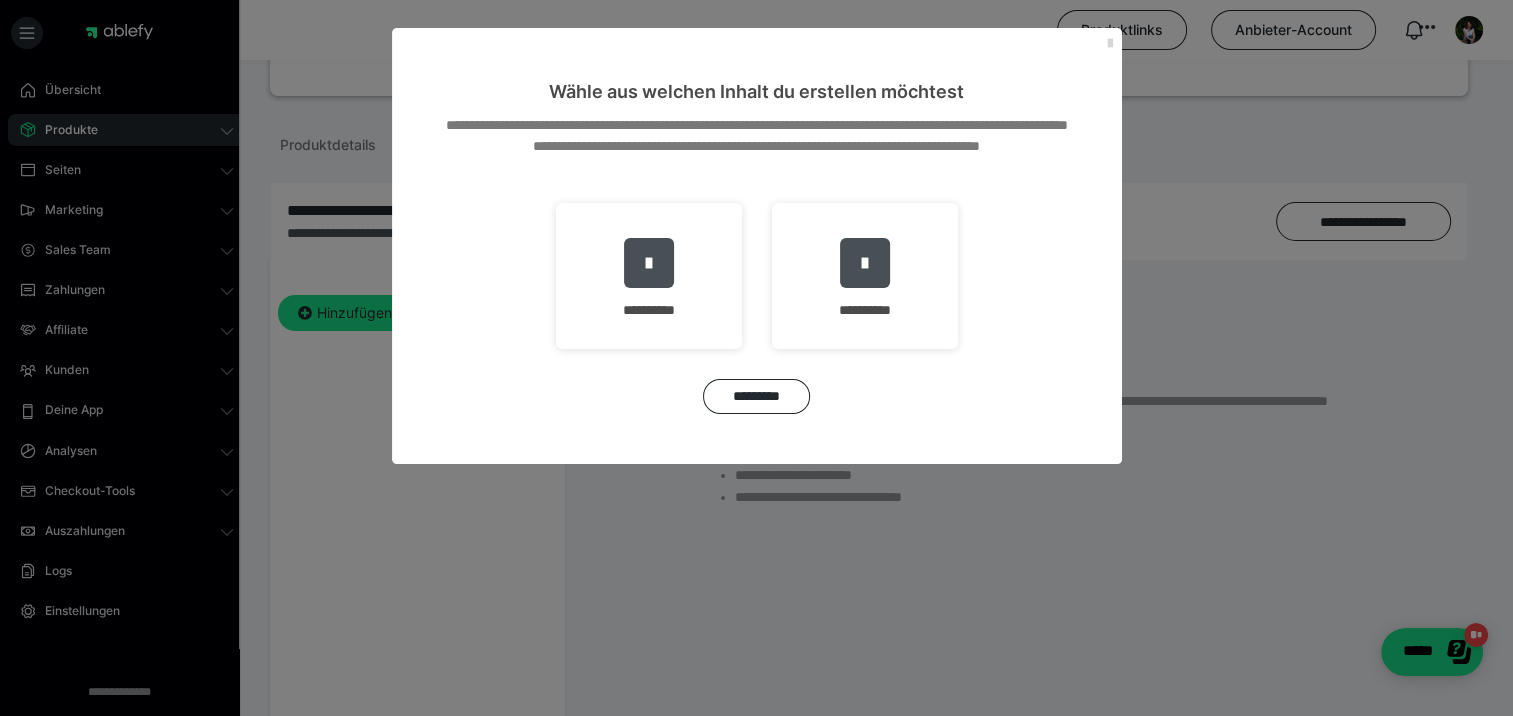 click at bounding box center (1110, 44) 